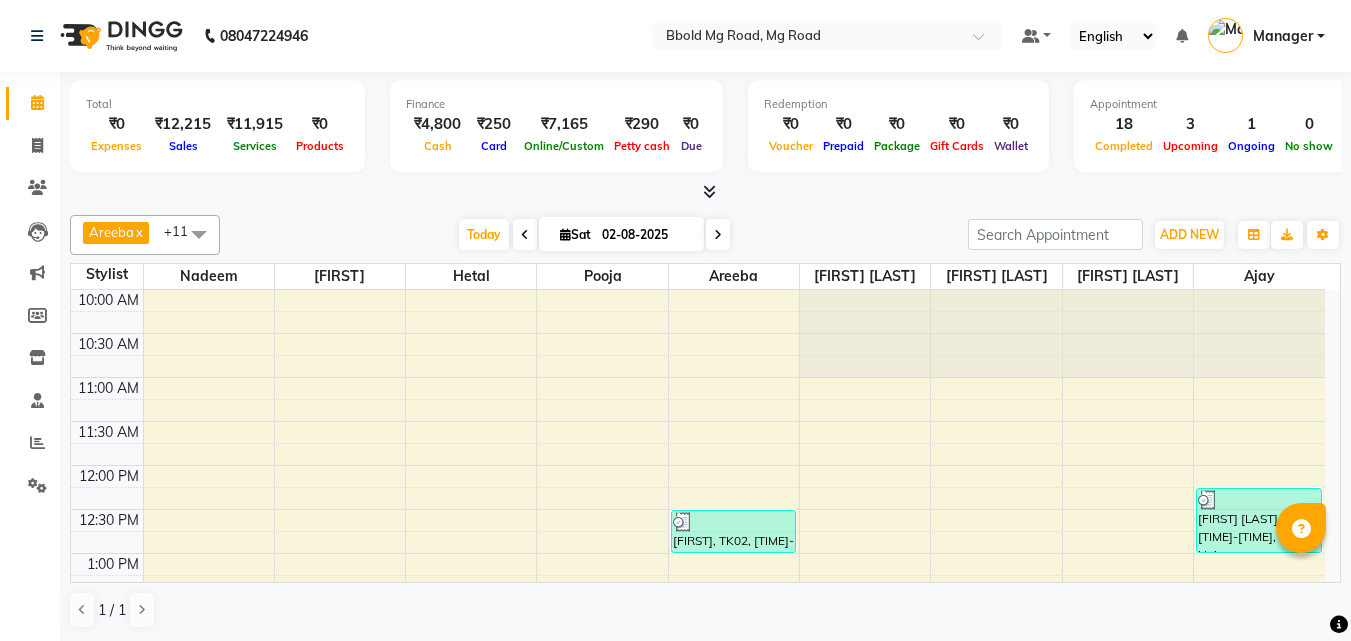 scroll, scrollTop: 0, scrollLeft: 0, axis: both 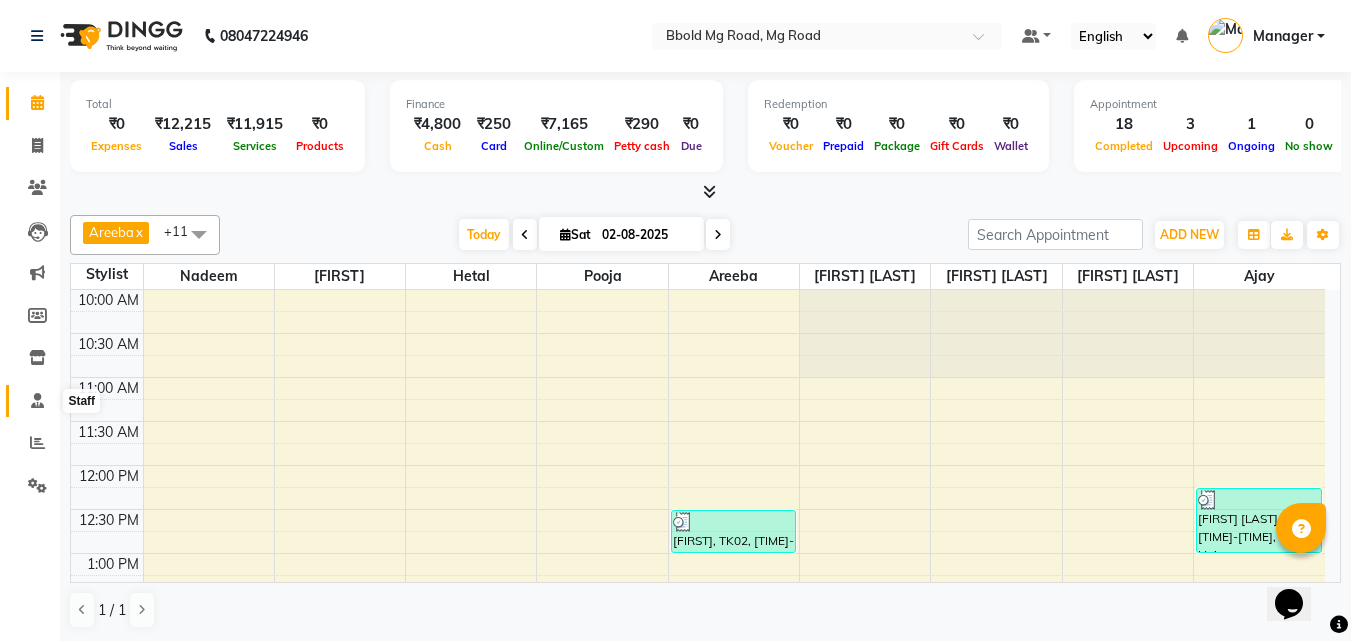 click 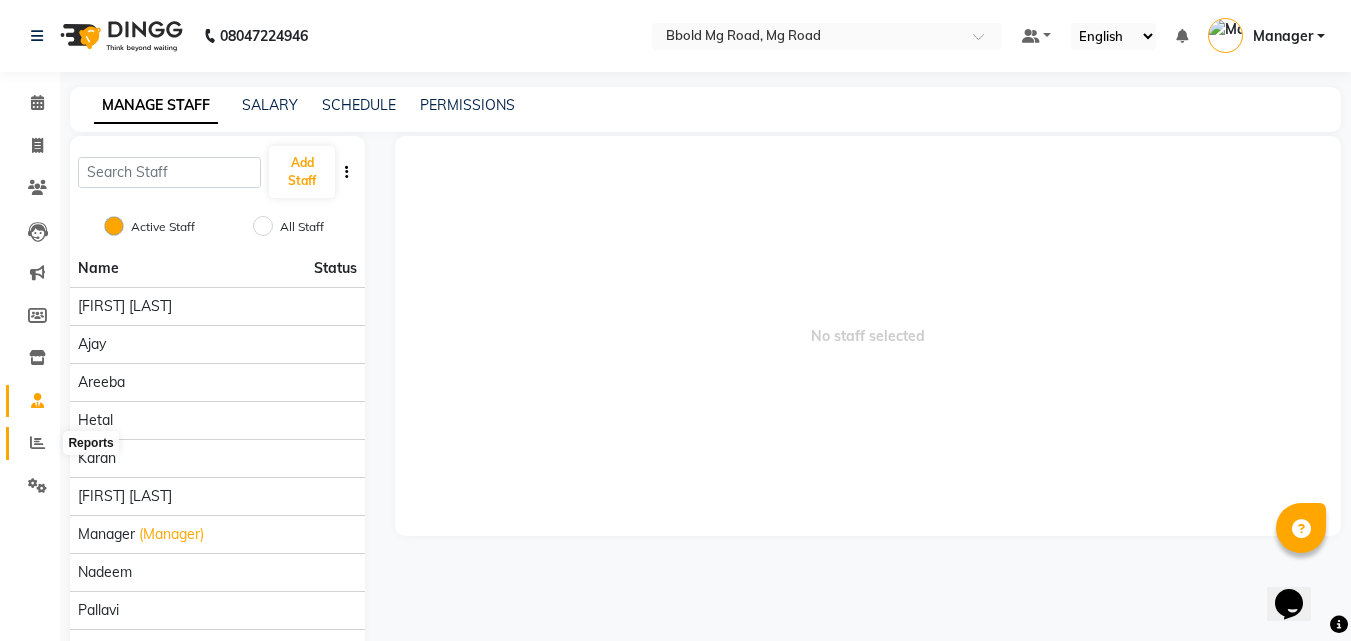 click 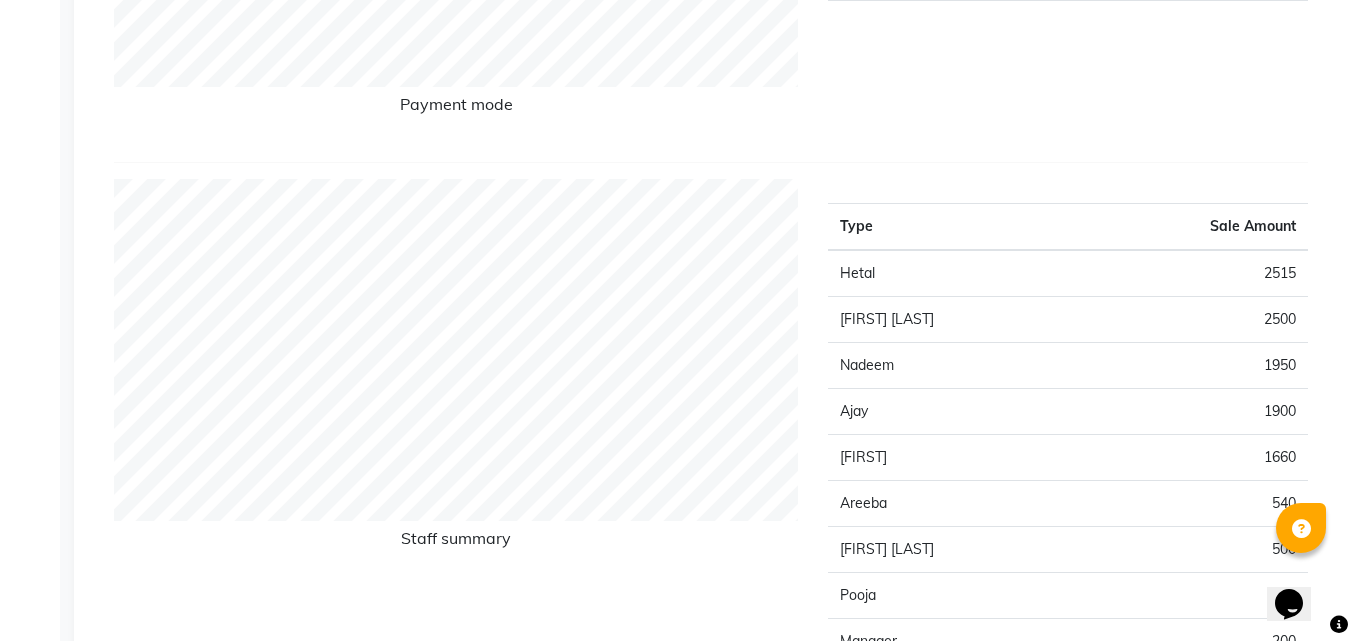scroll, scrollTop: 0, scrollLeft: 0, axis: both 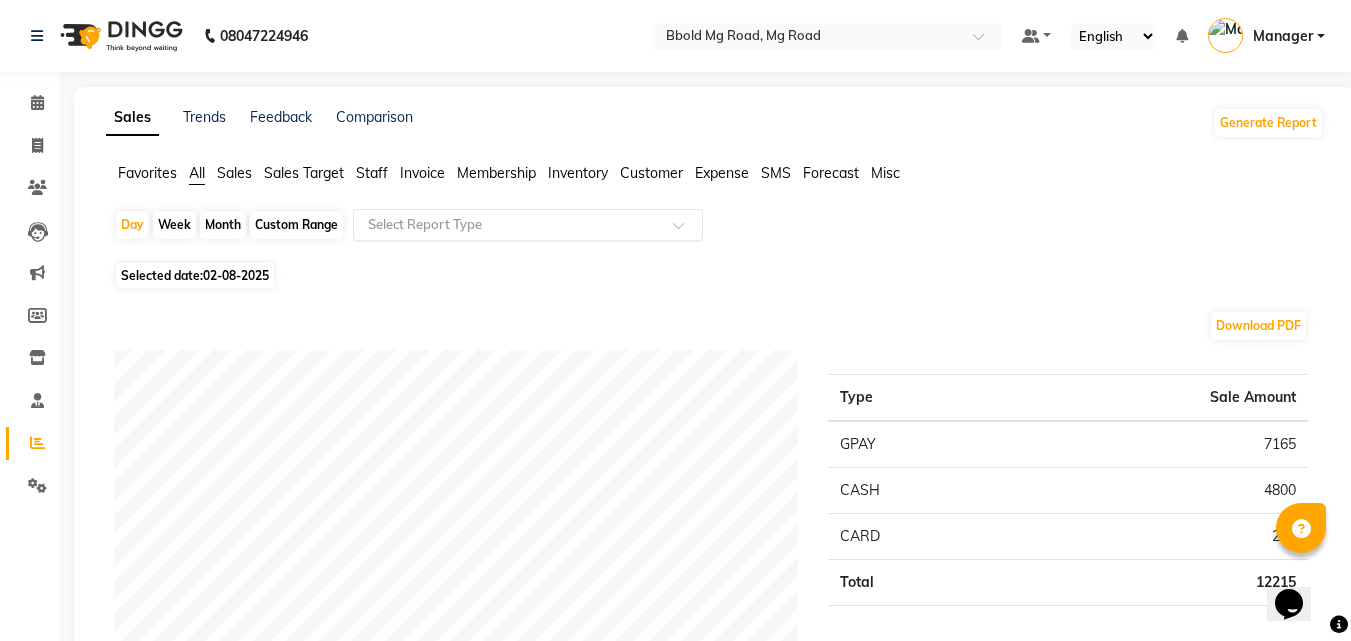 click 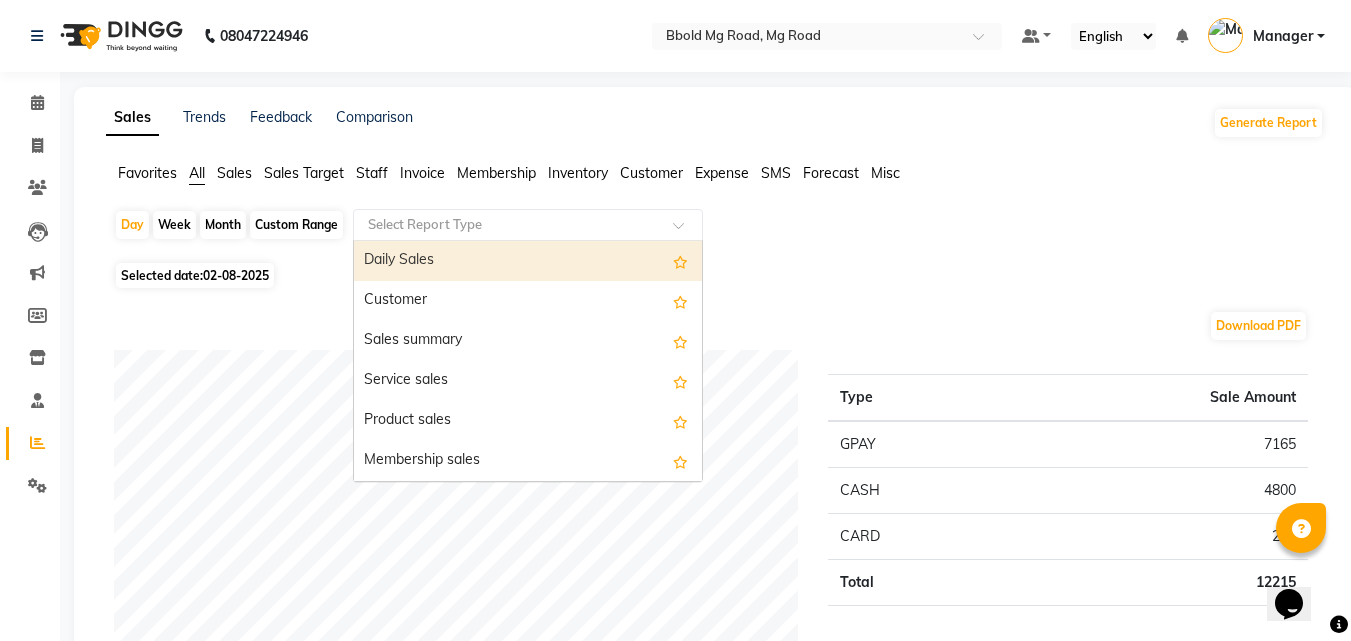 click on "Membership" 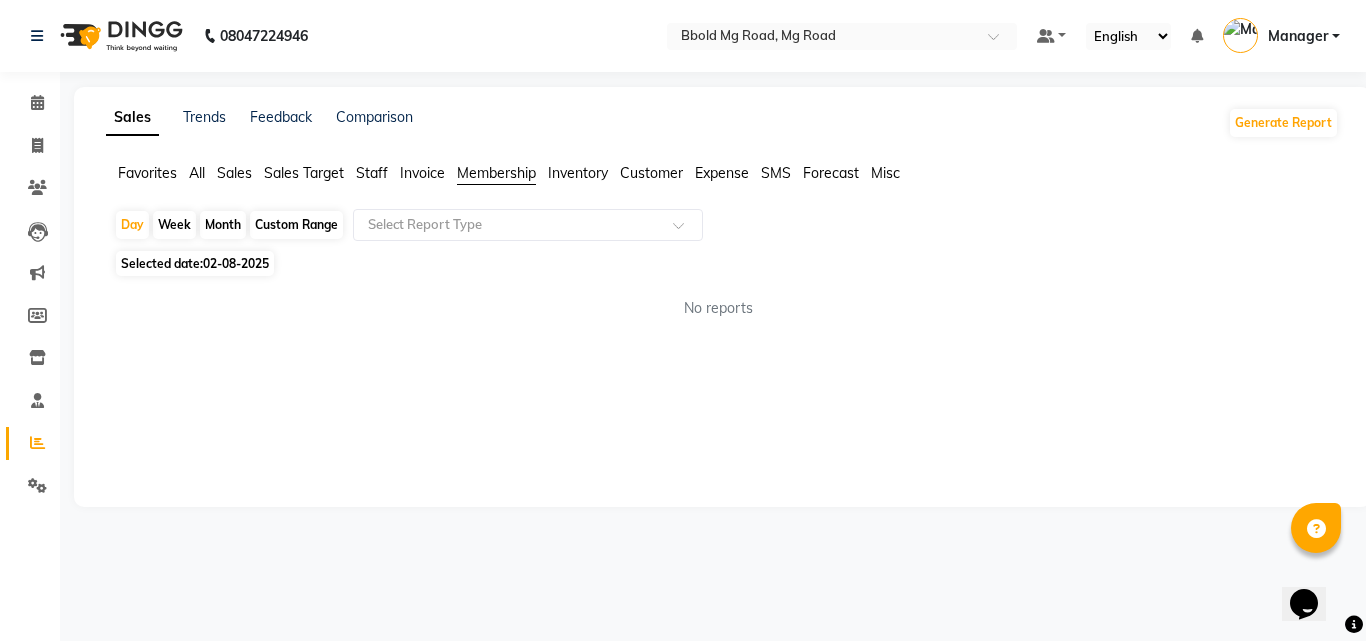 click on "Staff" 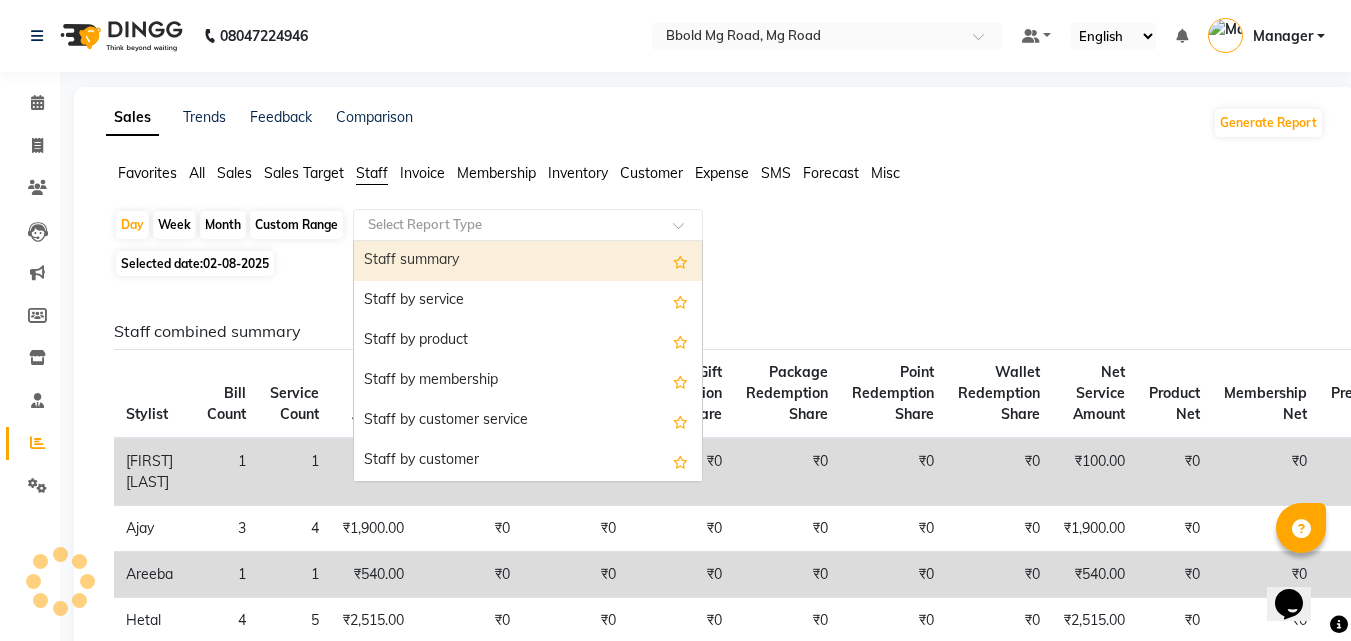 click 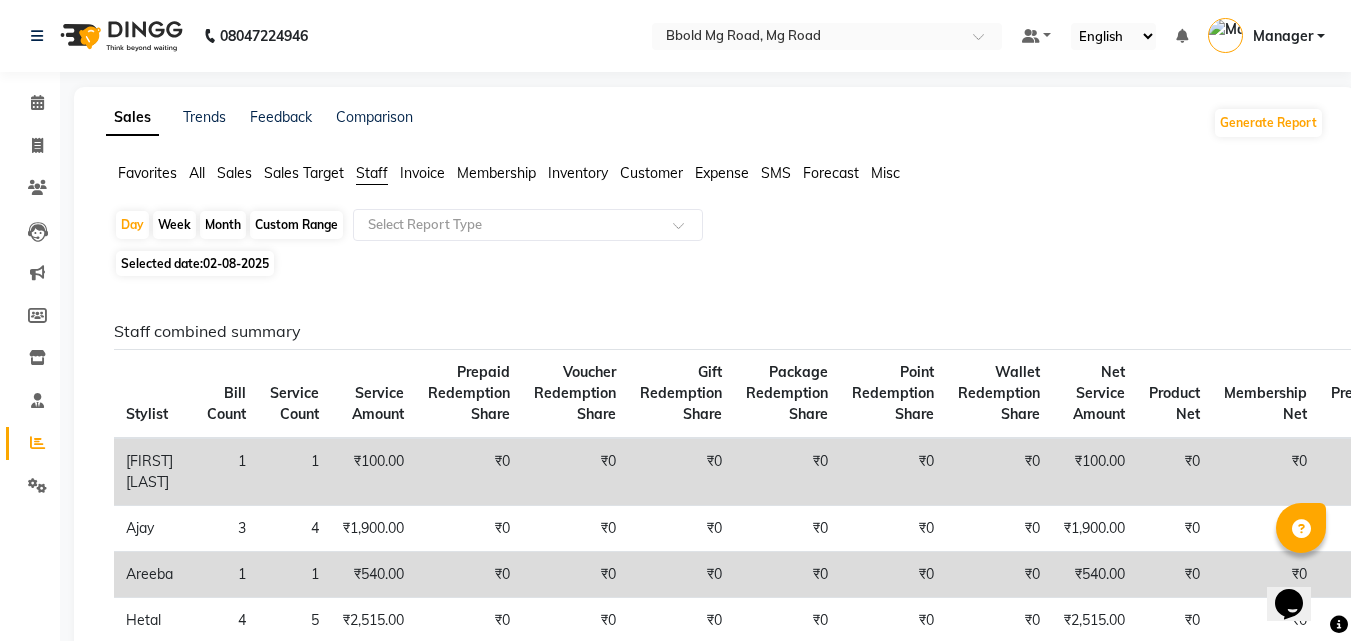 click on "Selected date:  02-08-2025" 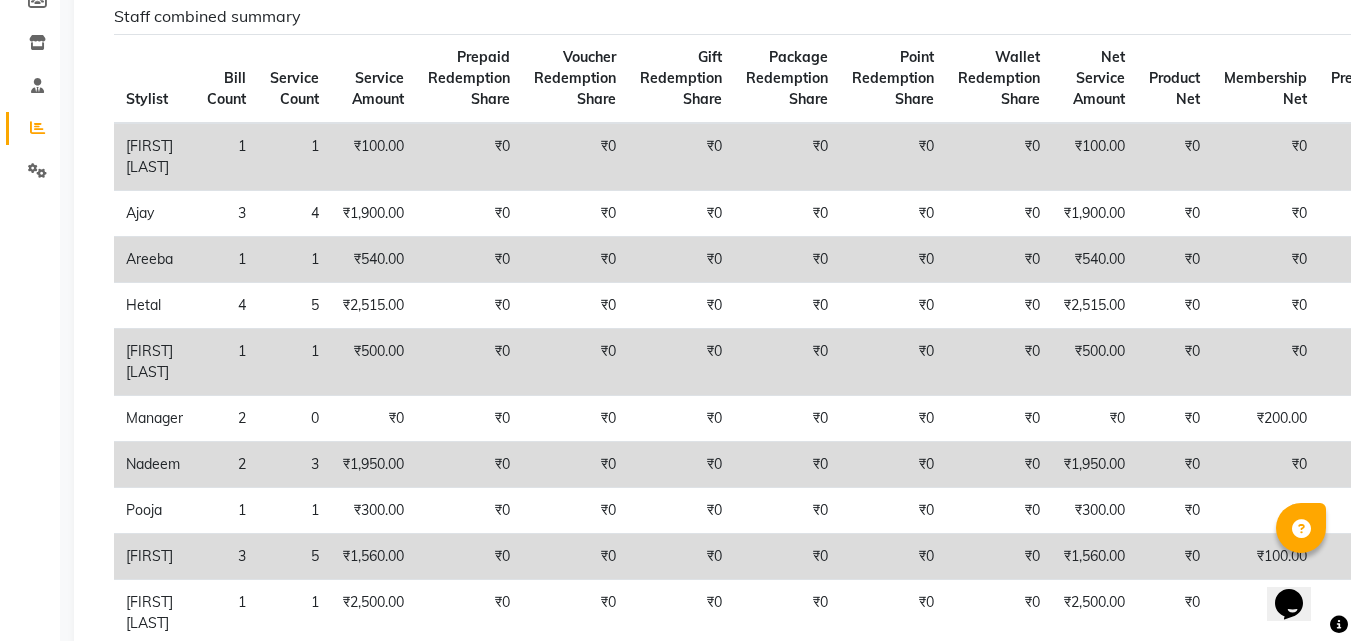 scroll, scrollTop: 0, scrollLeft: 0, axis: both 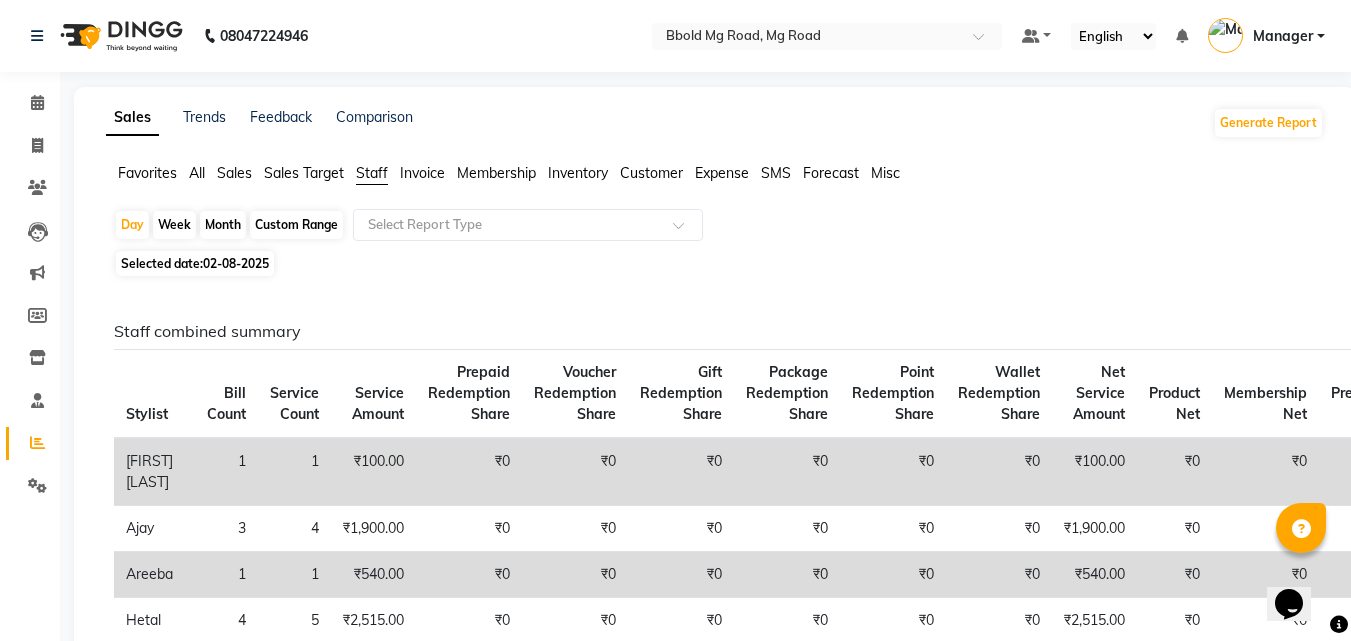click on "Reports" 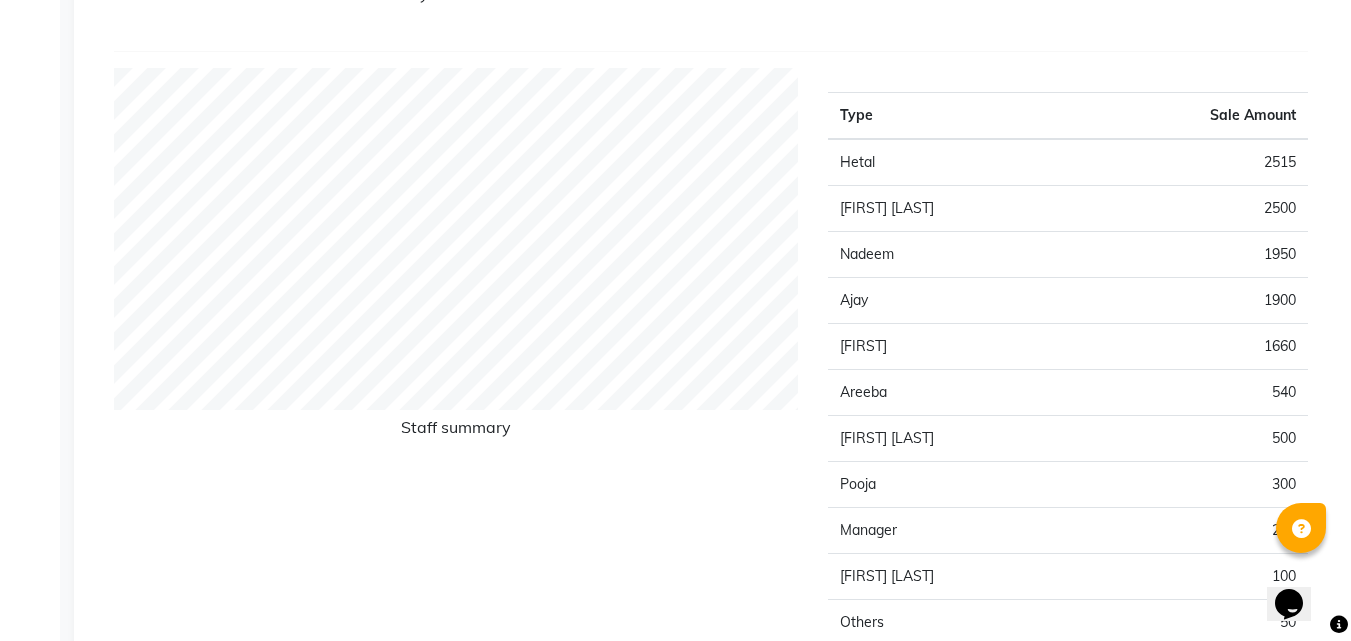 scroll, scrollTop: 0, scrollLeft: 0, axis: both 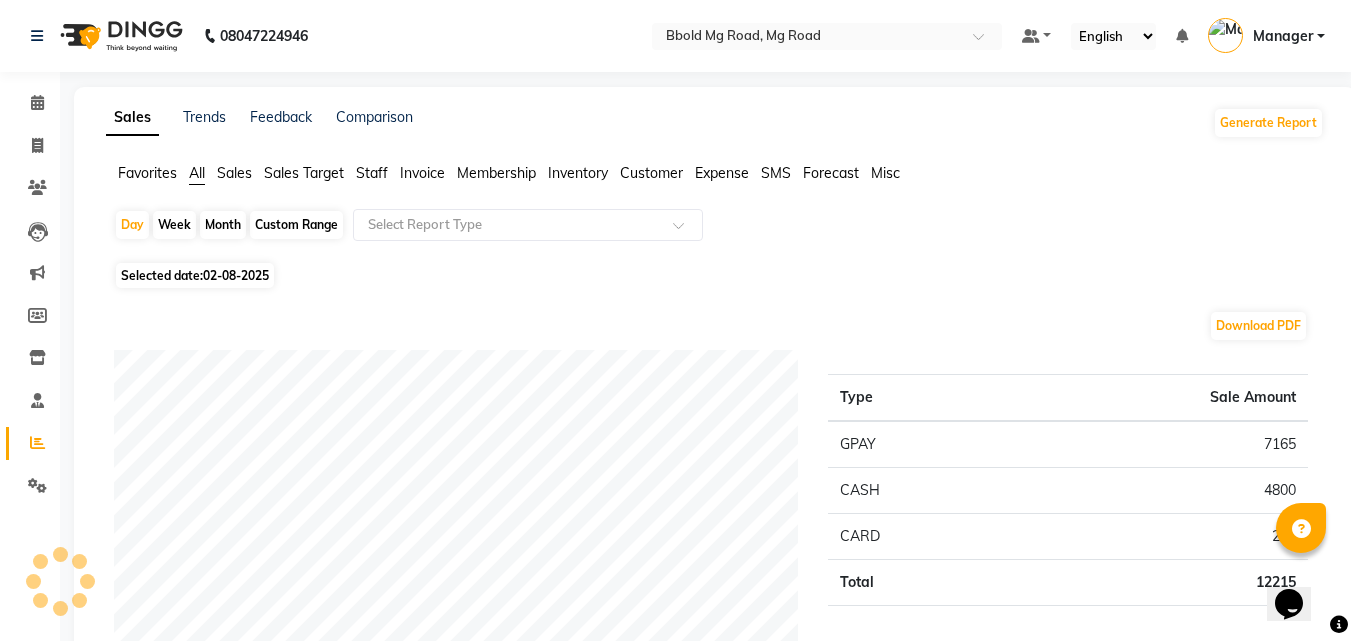 click on "Staff" 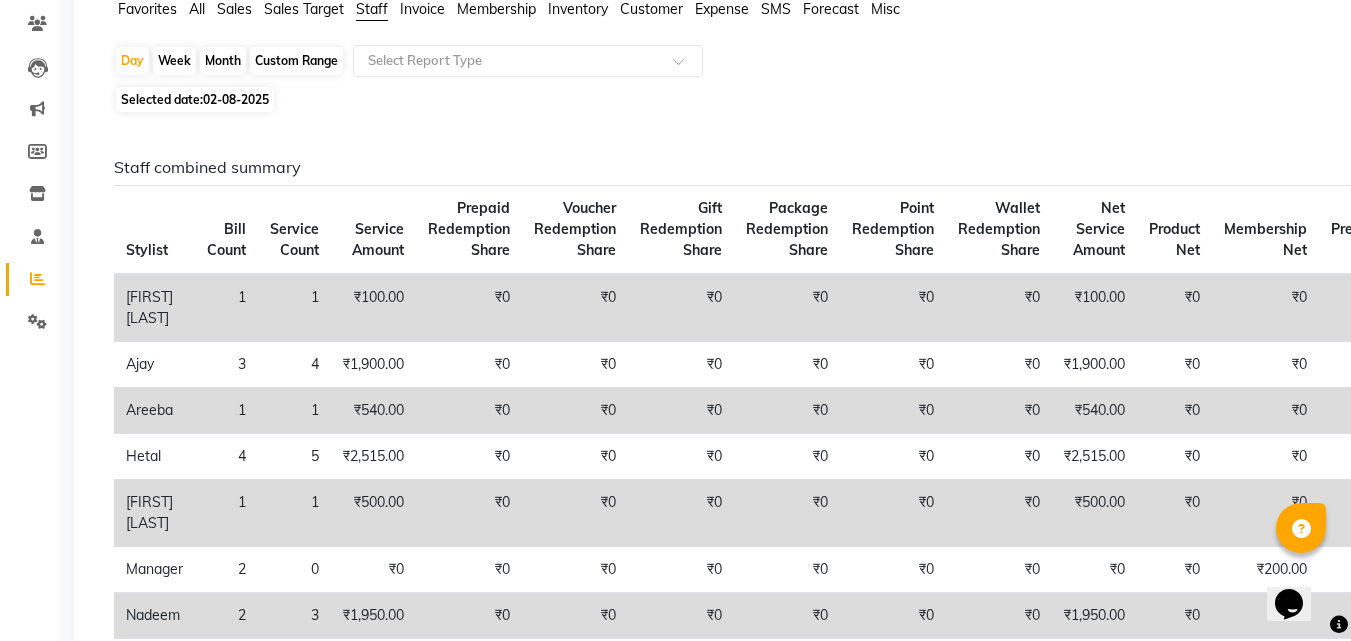 scroll, scrollTop: 161, scrollLeft: 0, axis: vertical 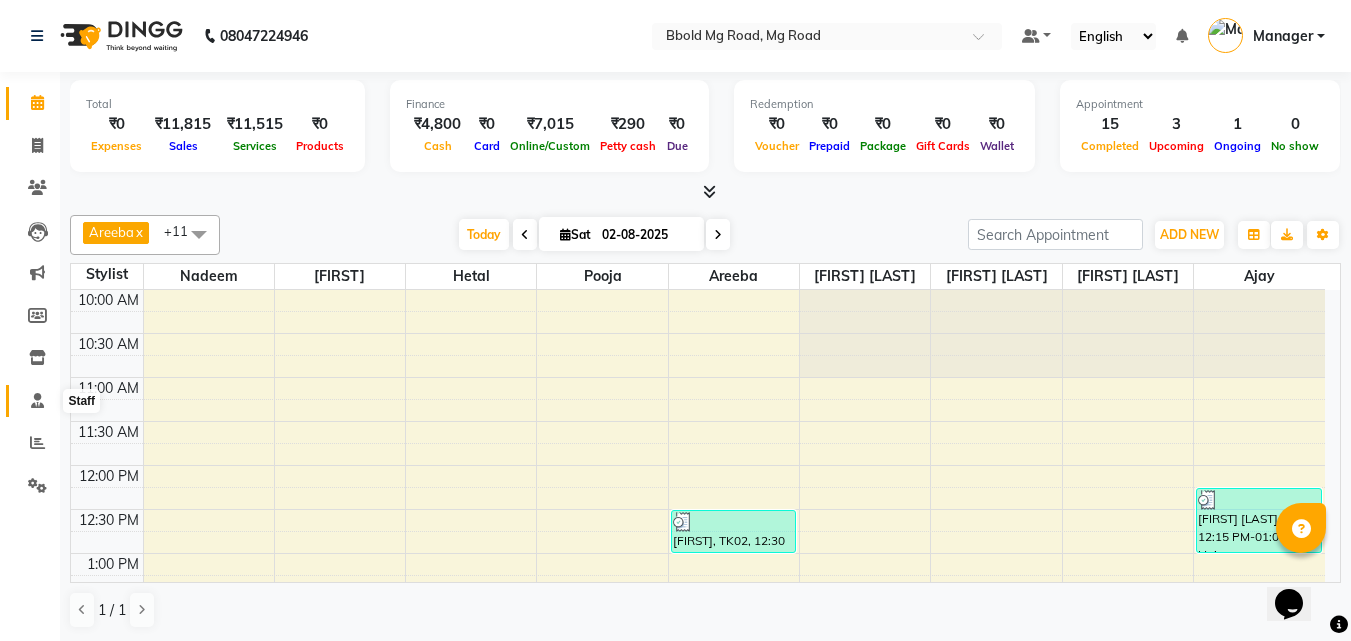 click 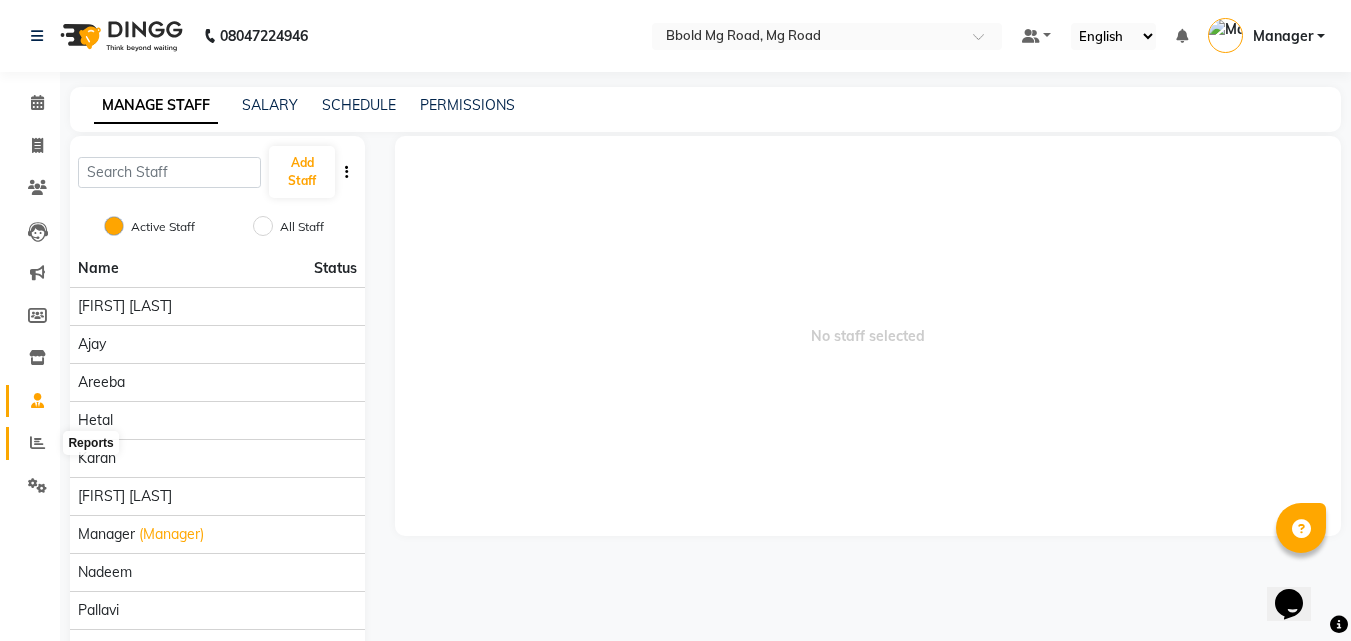 click 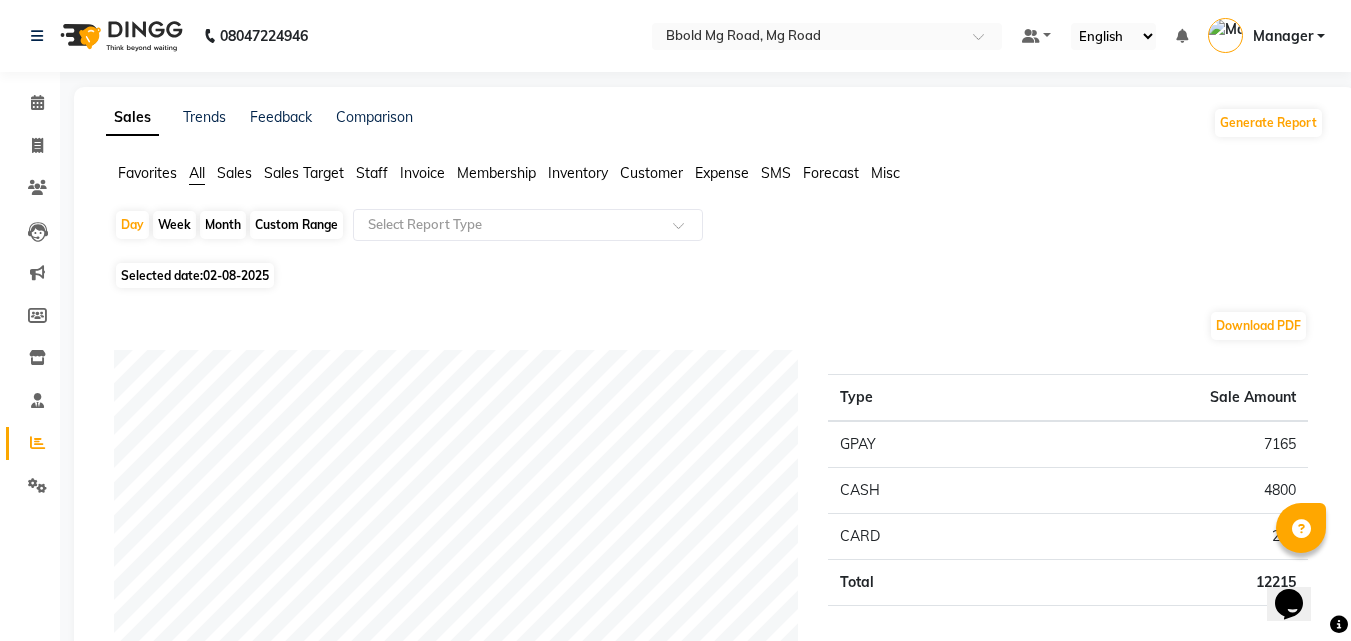 click on "Staff" 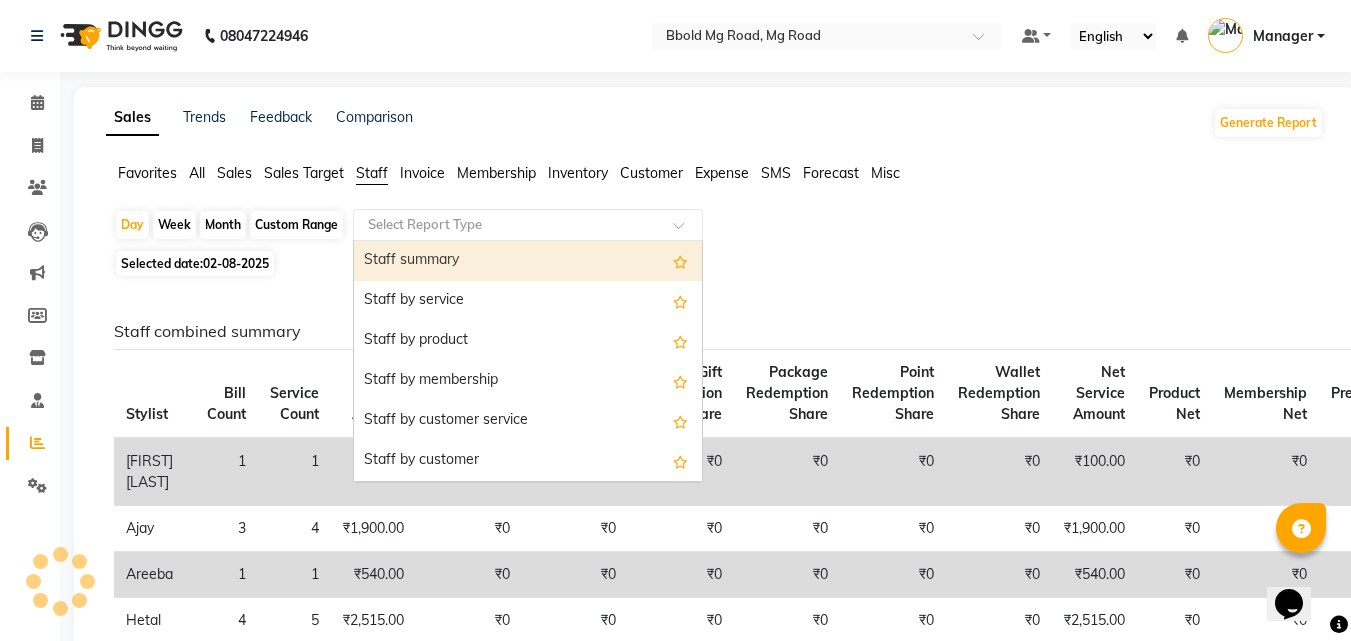 click 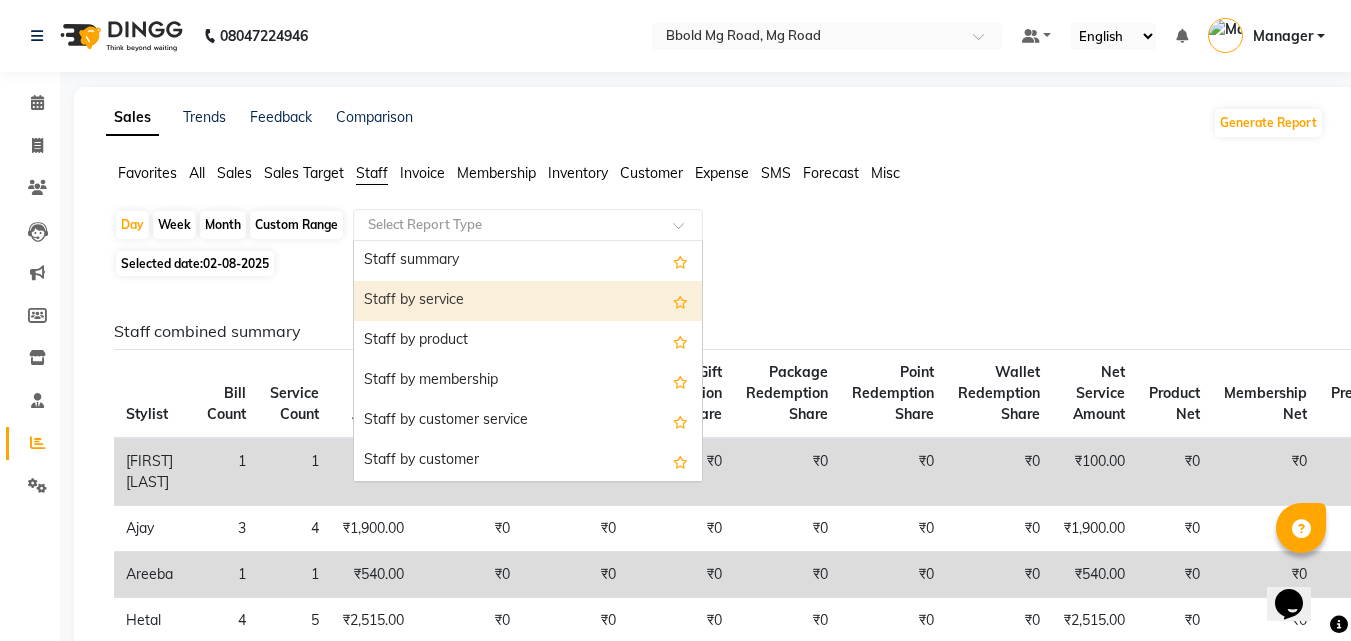 click on "Staff by service" at bounding box center [528, 301] 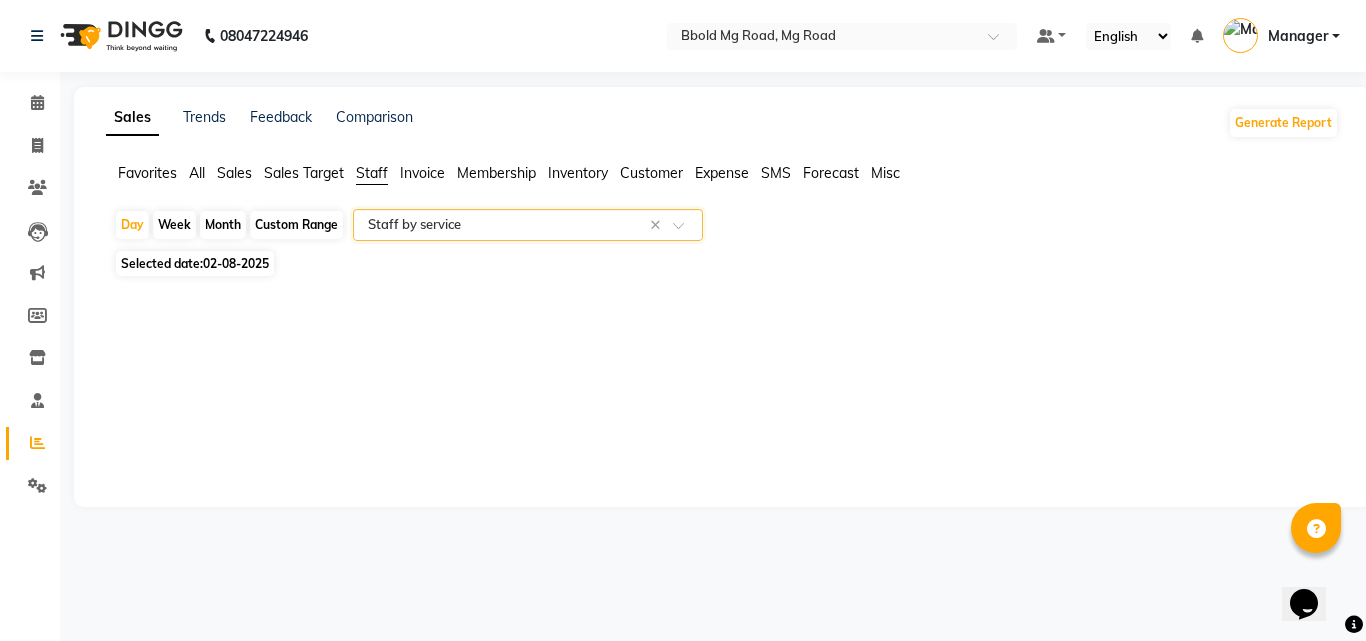 select on "full_report" 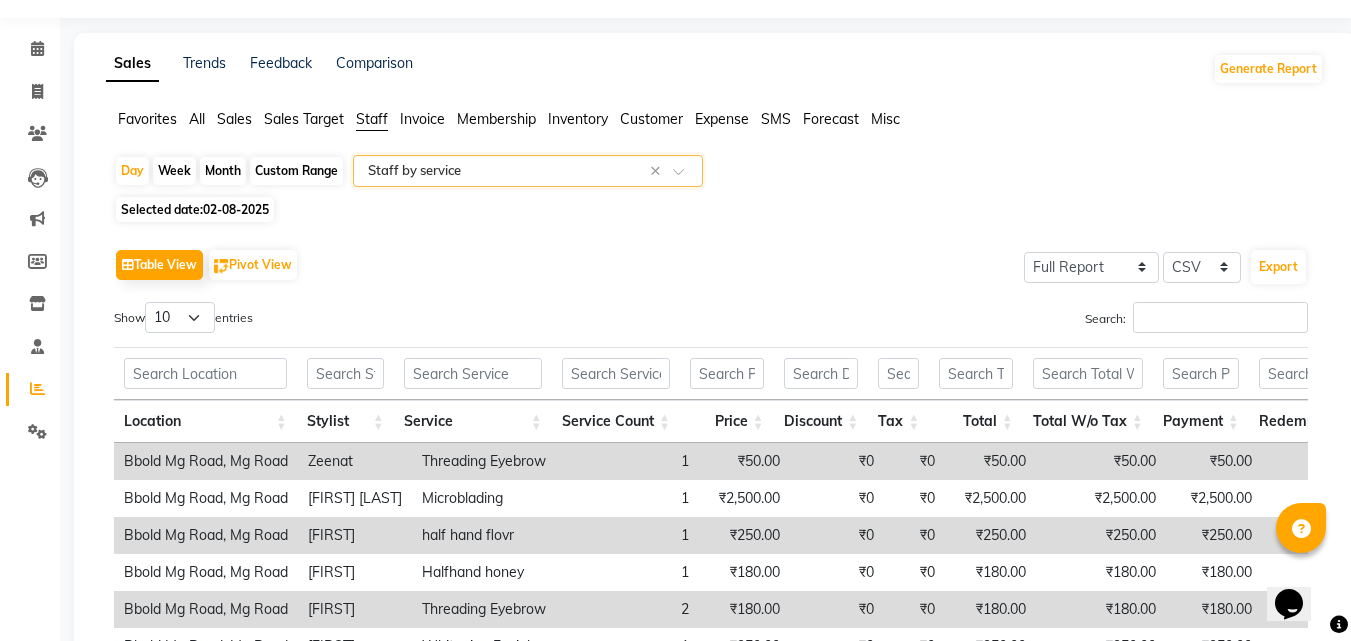 scroll, scrollTop: 117, scrollLeft: 0, axis: vertical 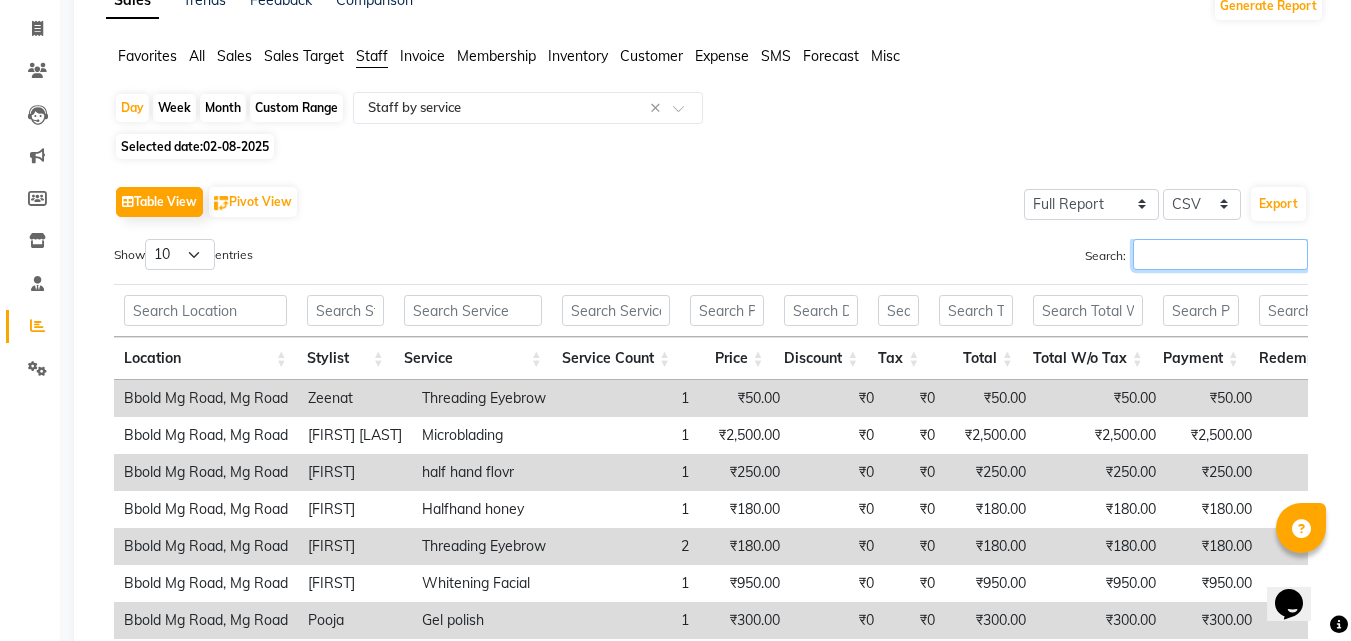 click on "Search:" at bounding box center [1220, 254] 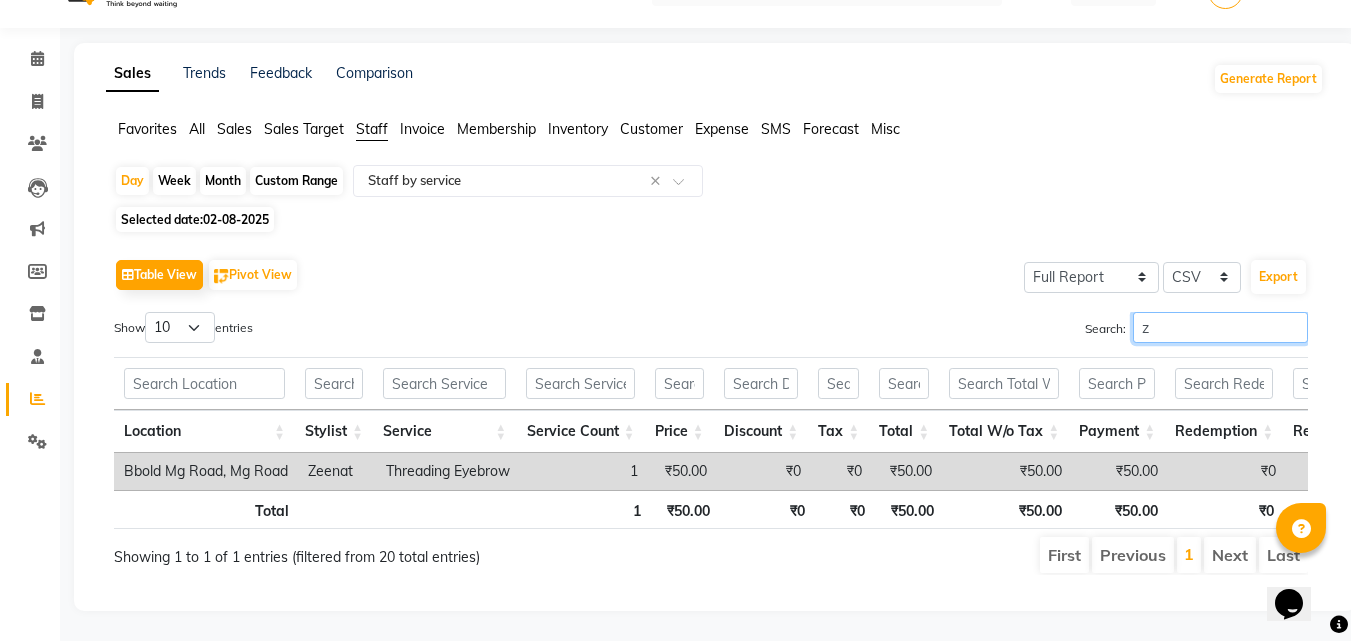 scroll, scrollTop: 74, scrollLeft: 0, axis: vertical 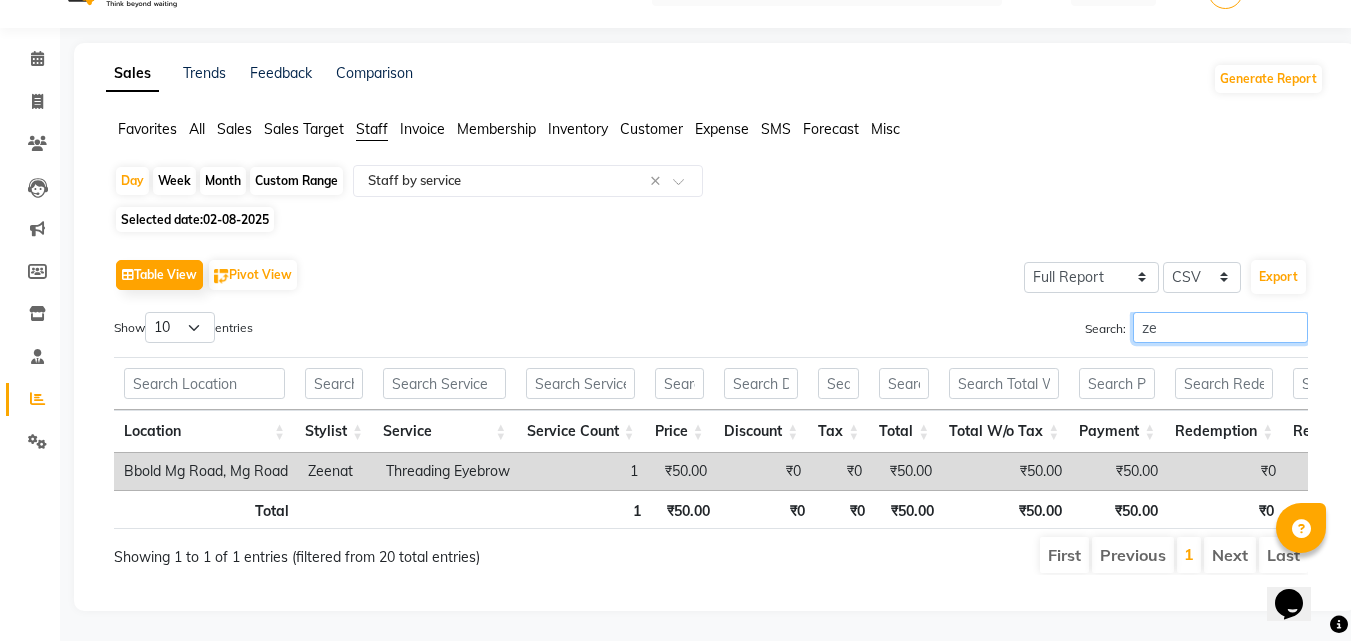 type on "z" 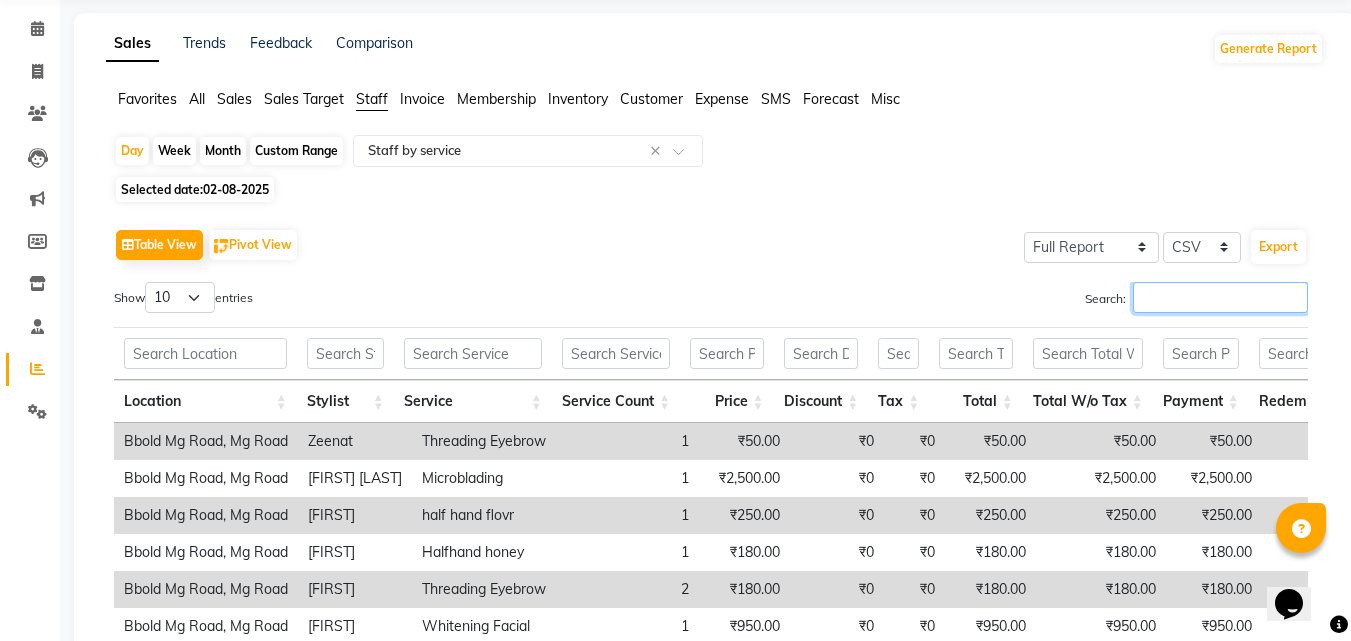 scroll, scrollTop: 117, scrollLeft: 0, axis: vertical 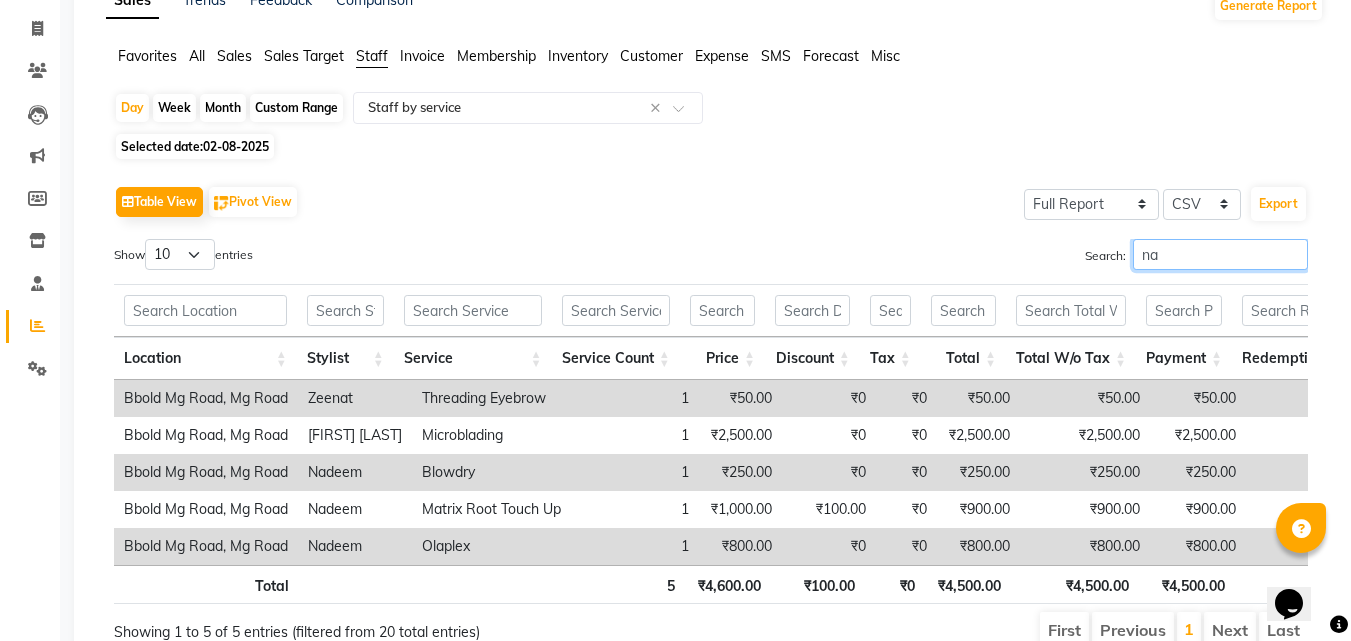 type on "n" 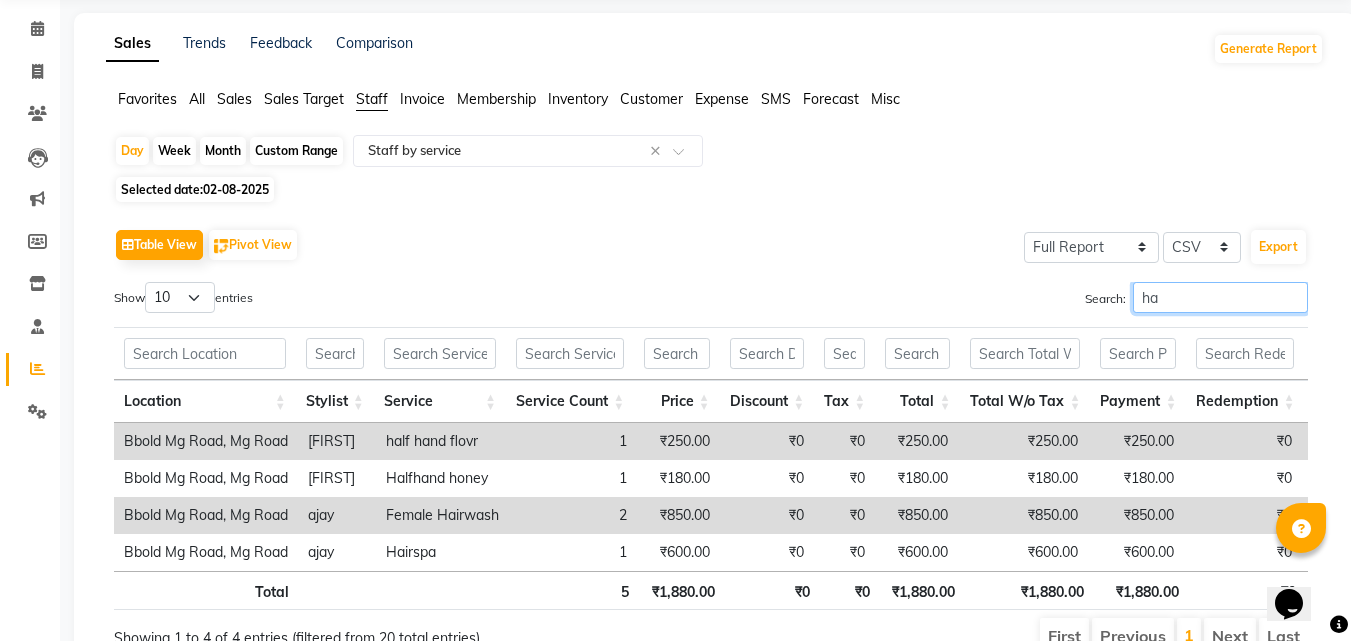scroll, scrollTop: 117, scrollLeft: 0, axis: vertical 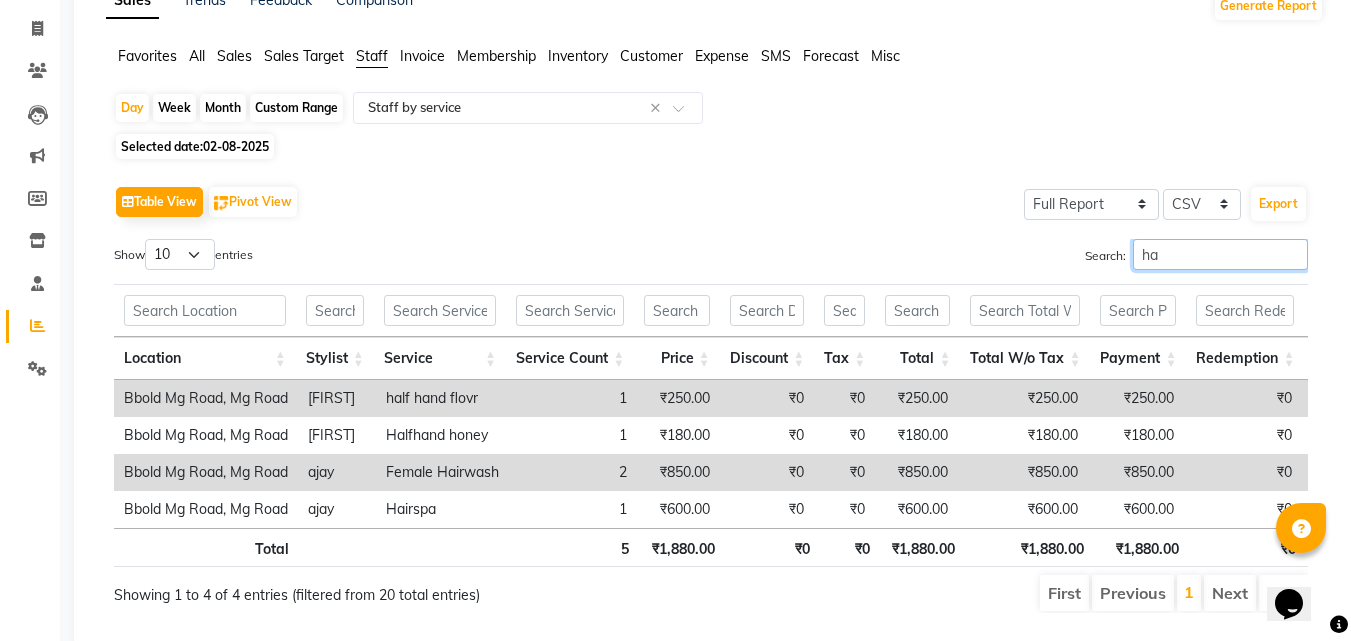 type on "h" 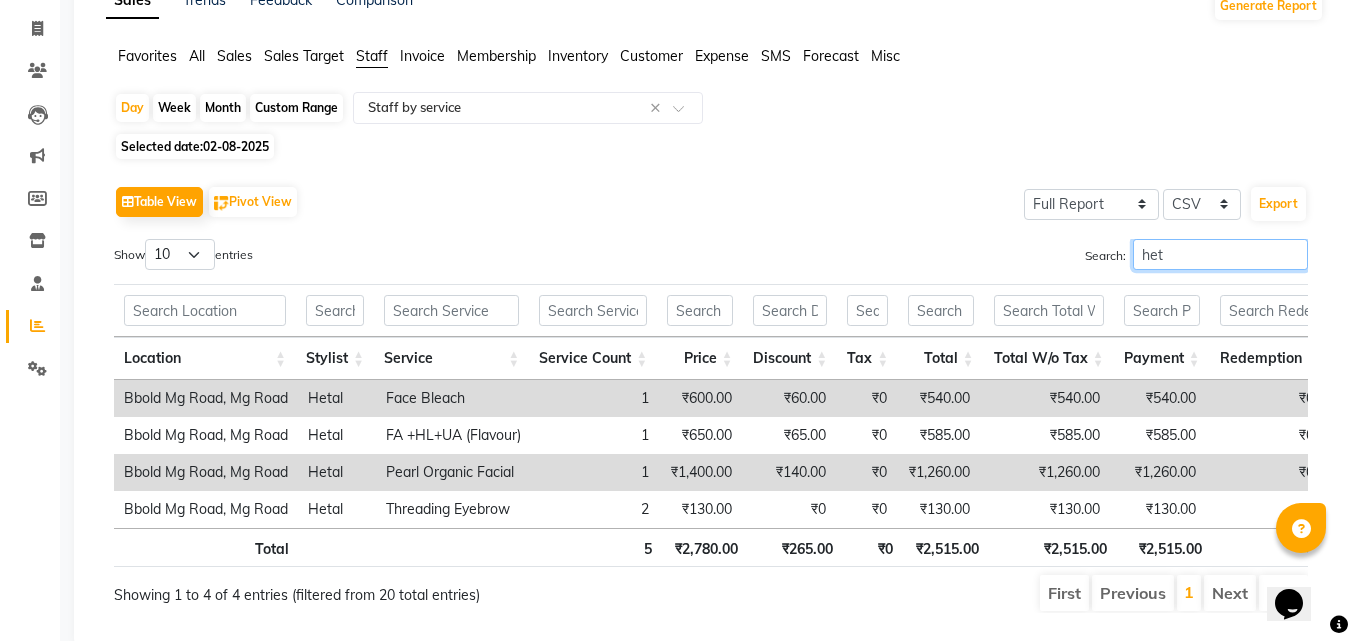 scroll, scrollTop: 0, scrollLeft: 74, axis: horizontal 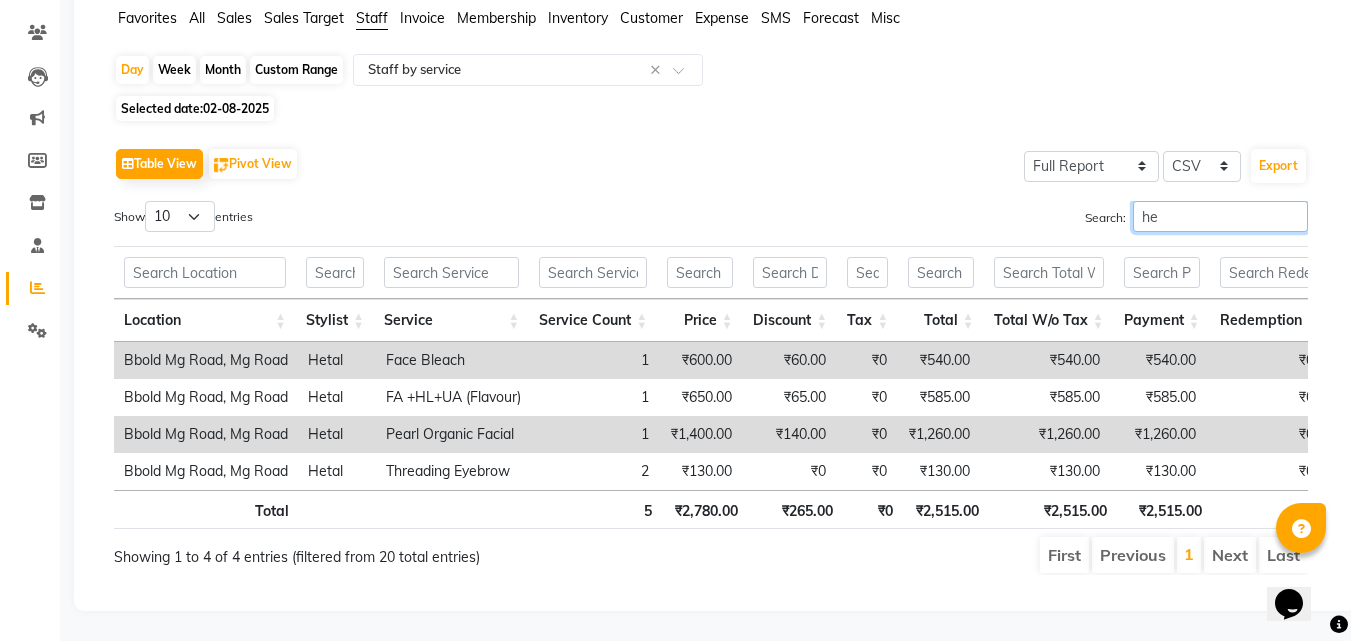 type on "h" 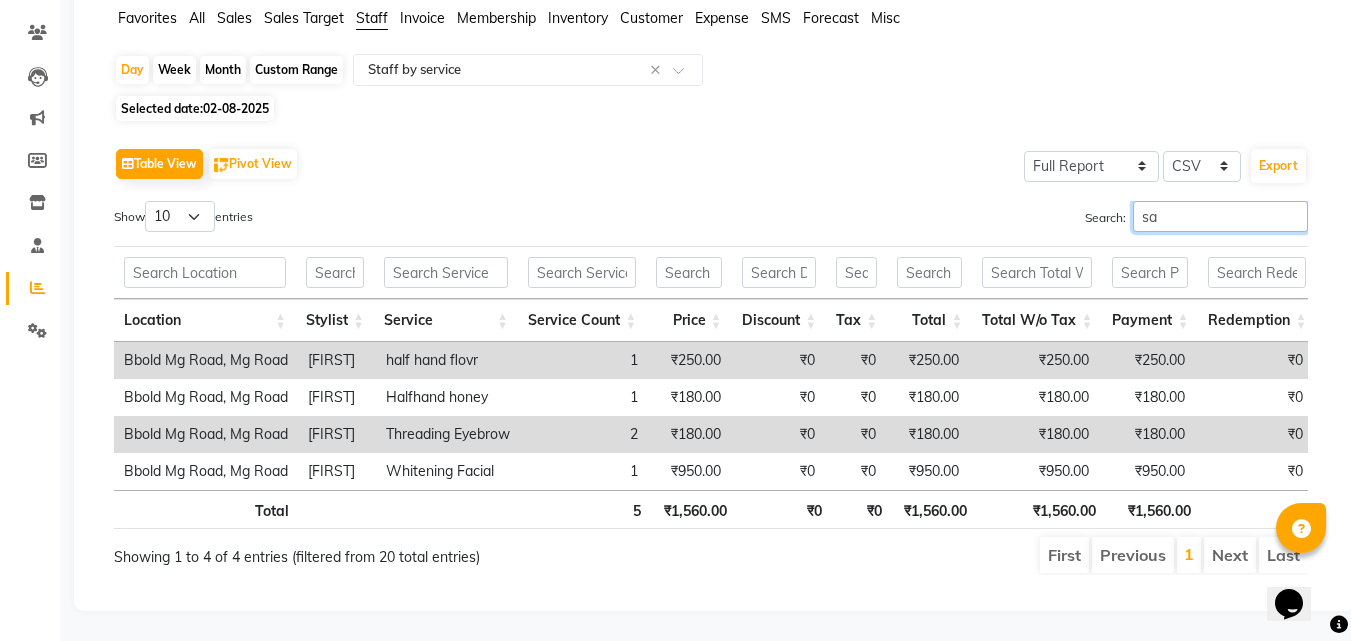 type on "s" 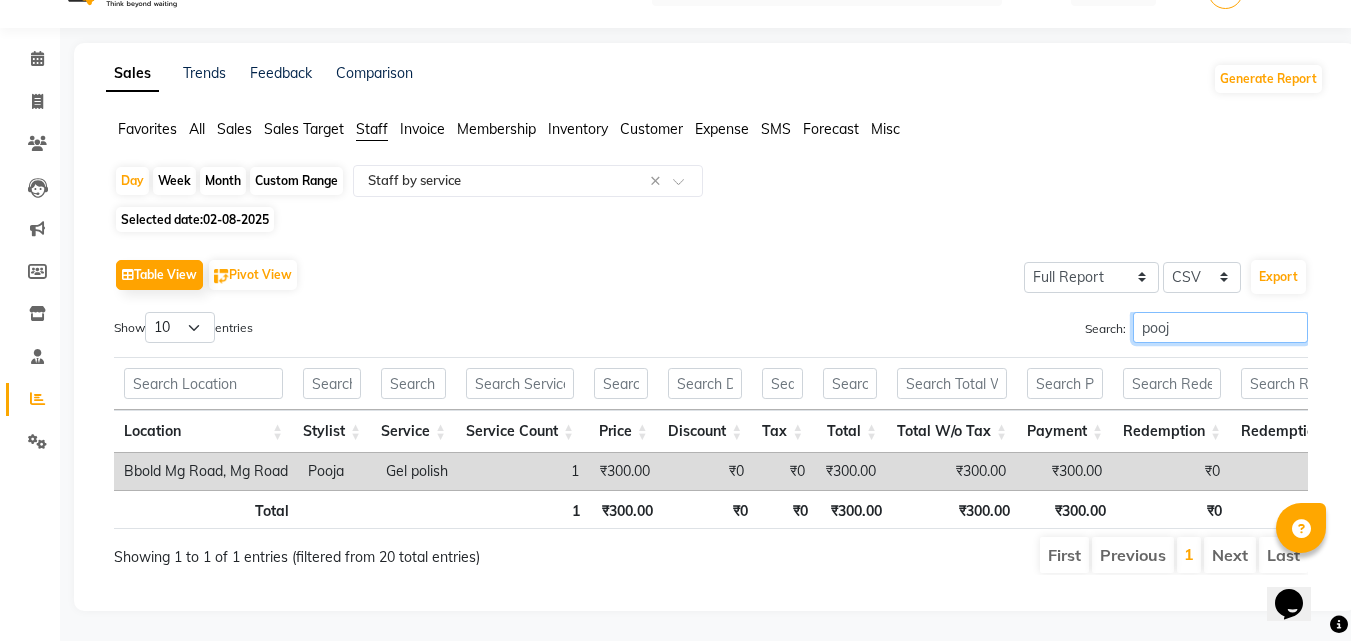 scroll, scrollTop: 74, scrollLeft: 0, axis: vertical 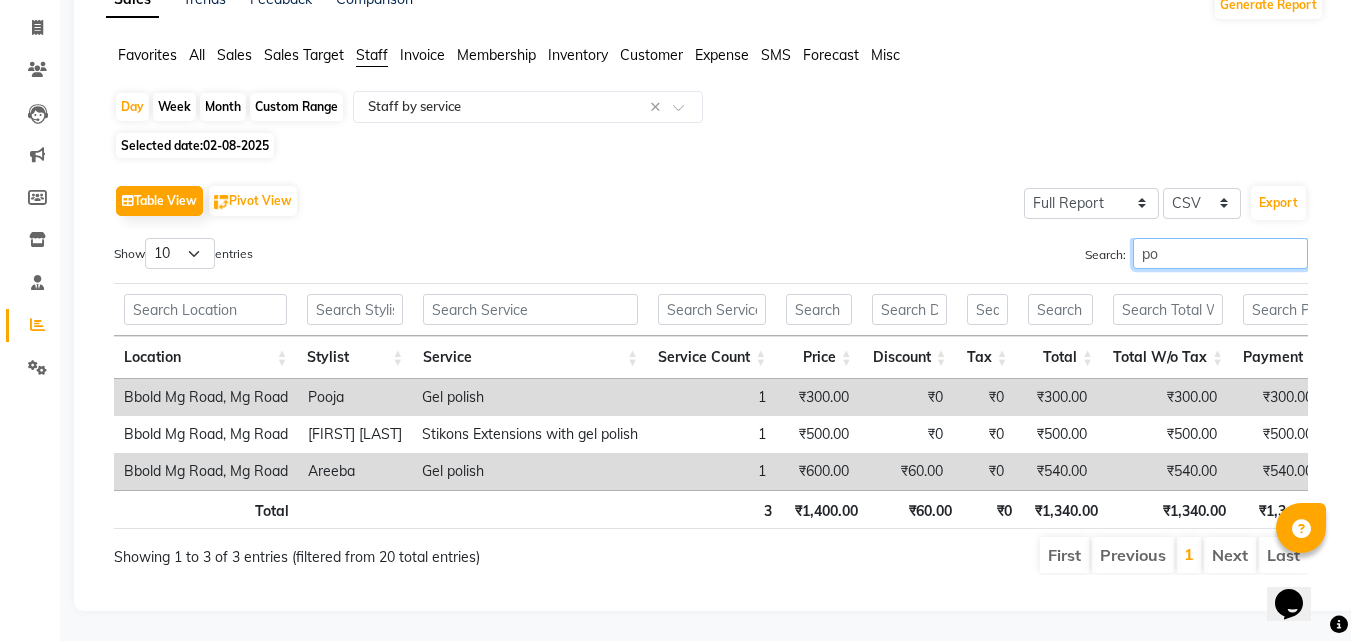 type on "p" 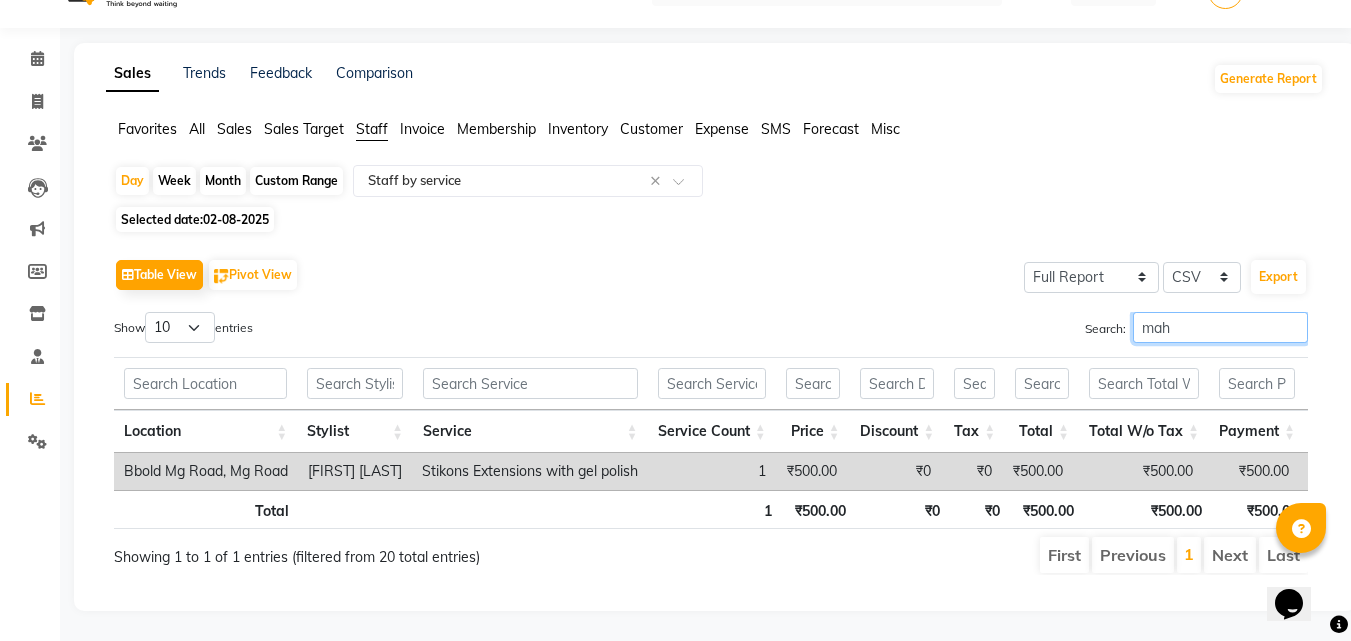 scroll, scrollTop: 74, scrollLeft: 0, axis: vertical 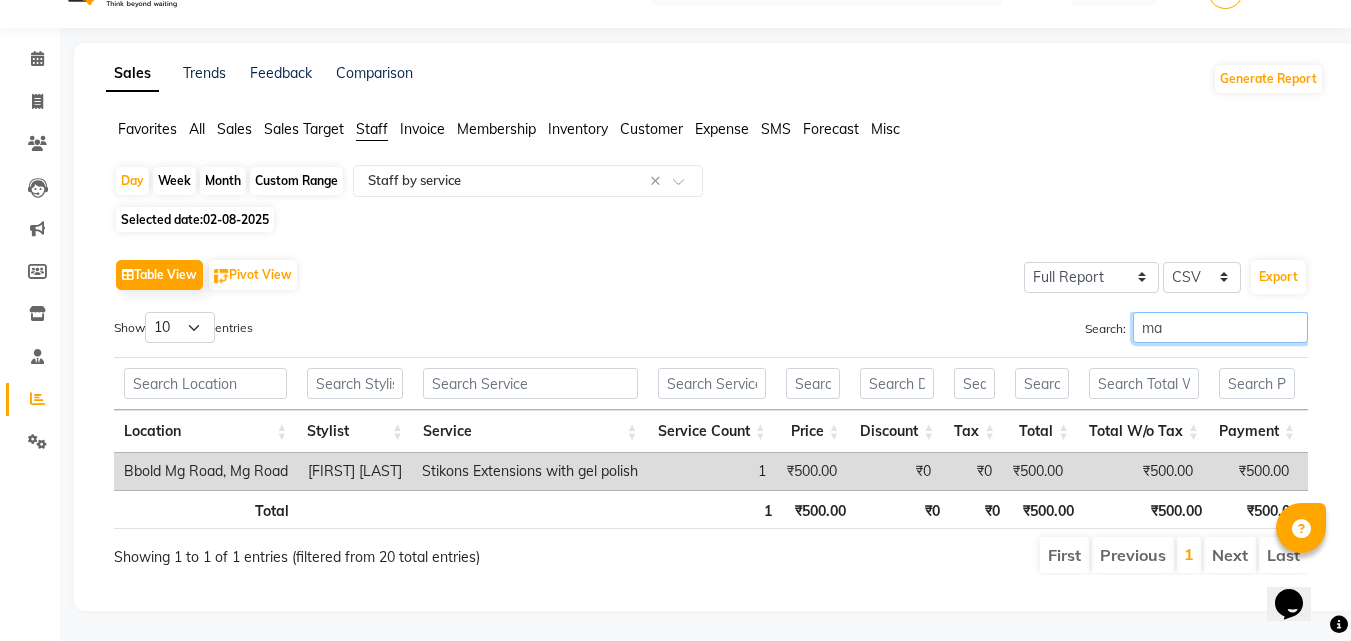 type on "m" 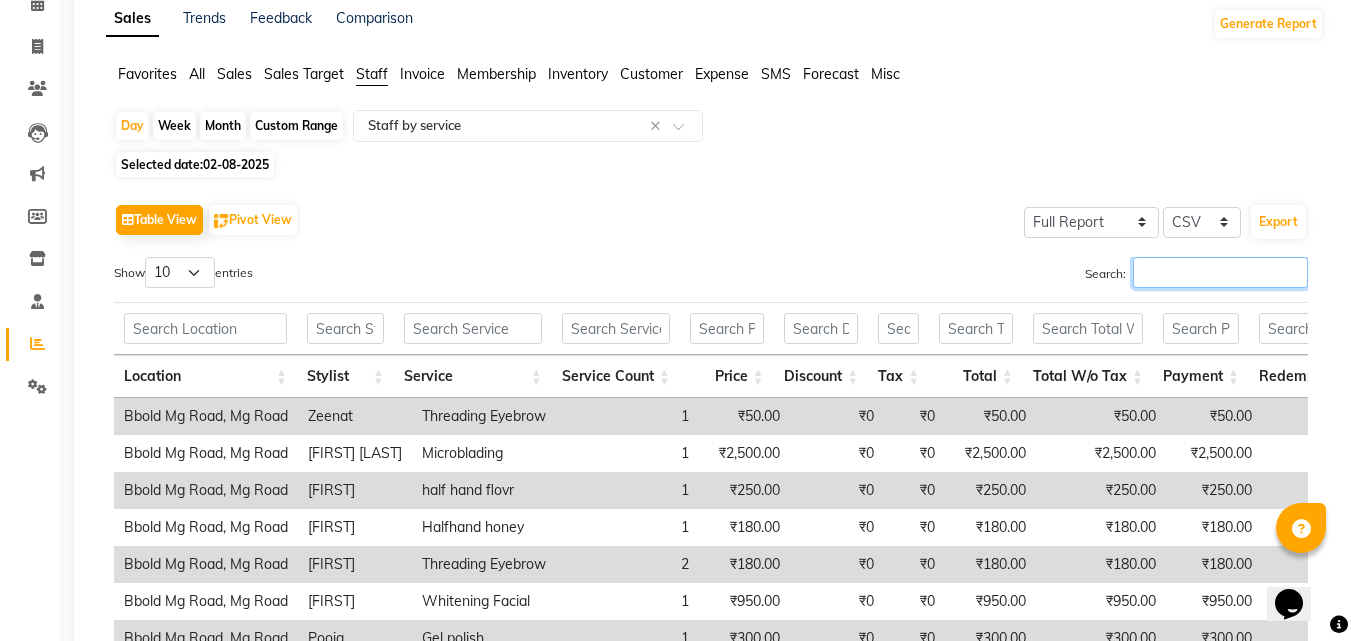 scroll, scrollTop: 98, scrollLeft: 0, axis: vertical 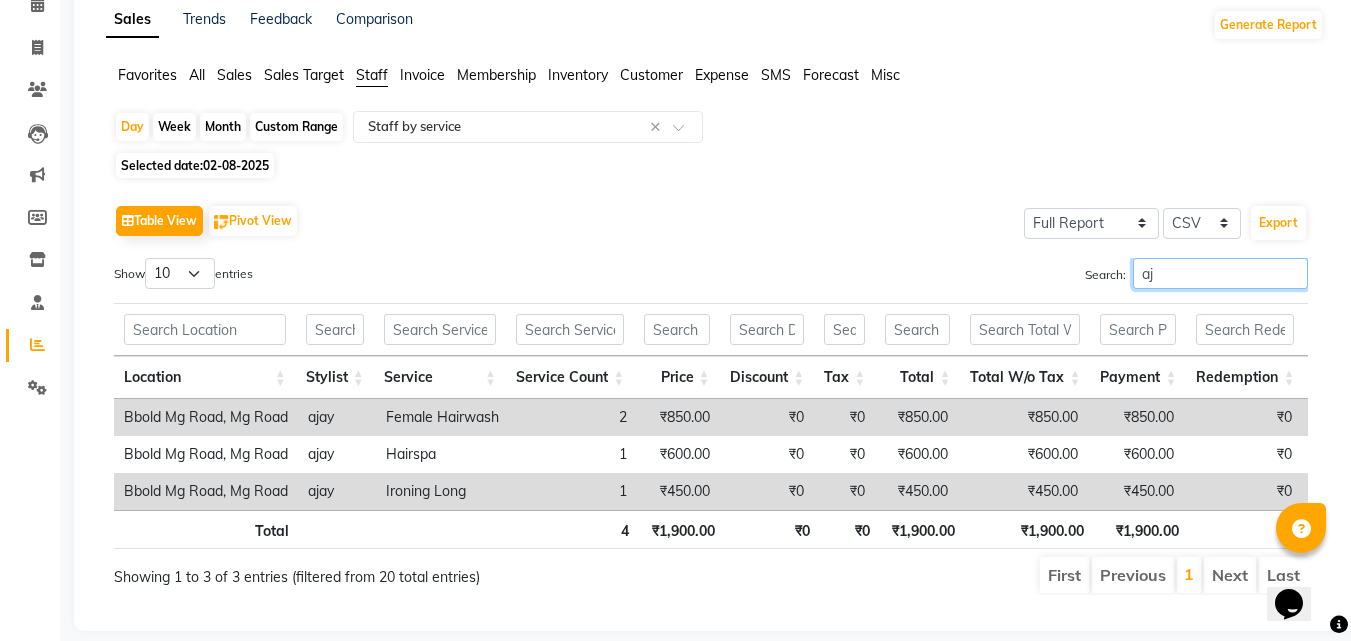 type on "a" 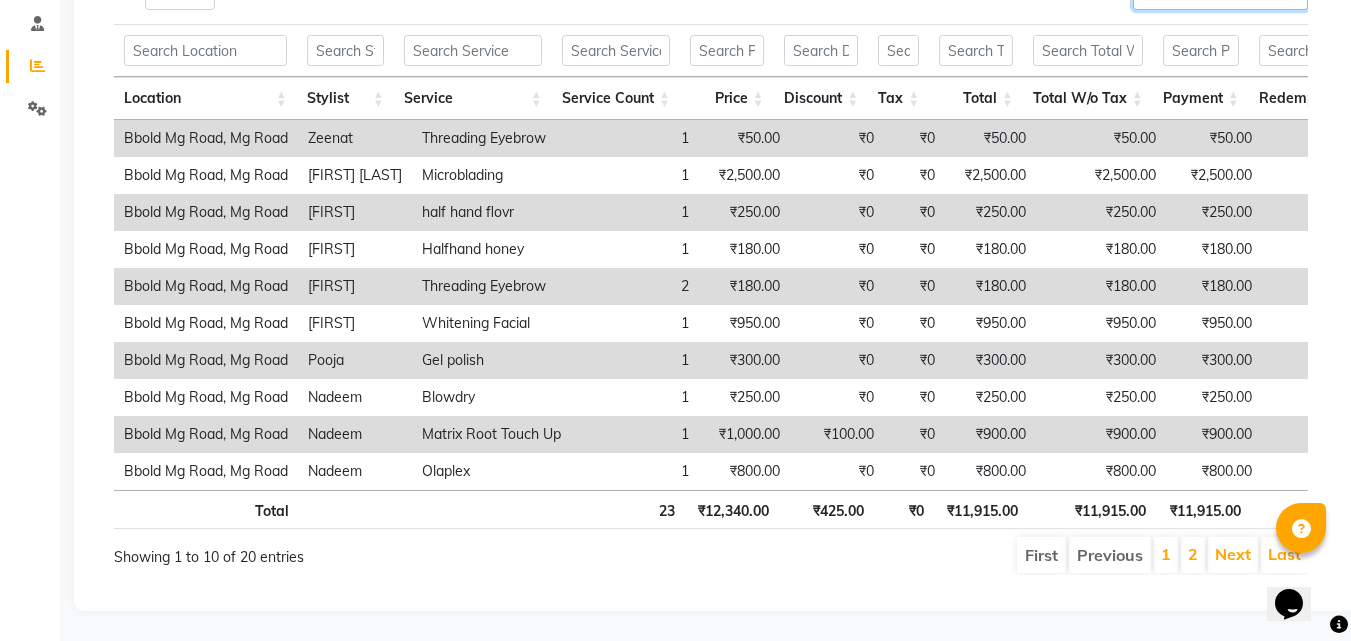 scroll, scrollTop: 389, scrollLeft: 0, axis: vertical 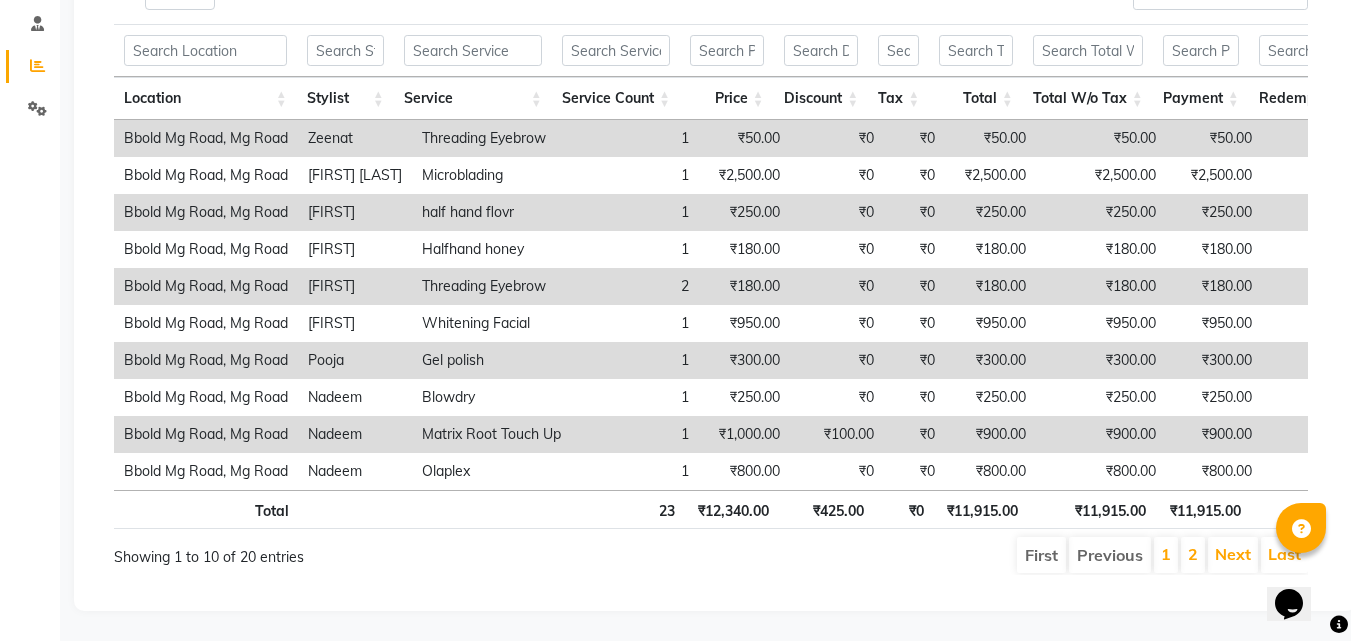 click on "₹300.00" at bounding box center [1214, 360] 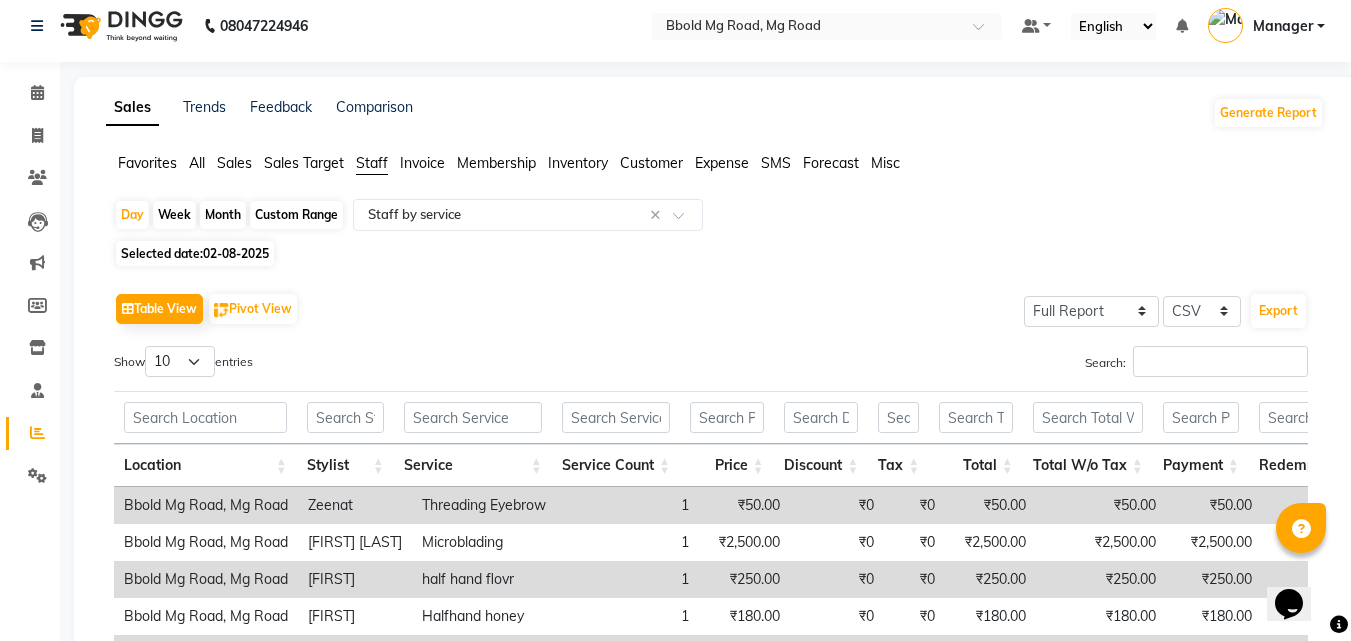 scroll, scrollTop: 0, scrollLeft: 0, axis: both 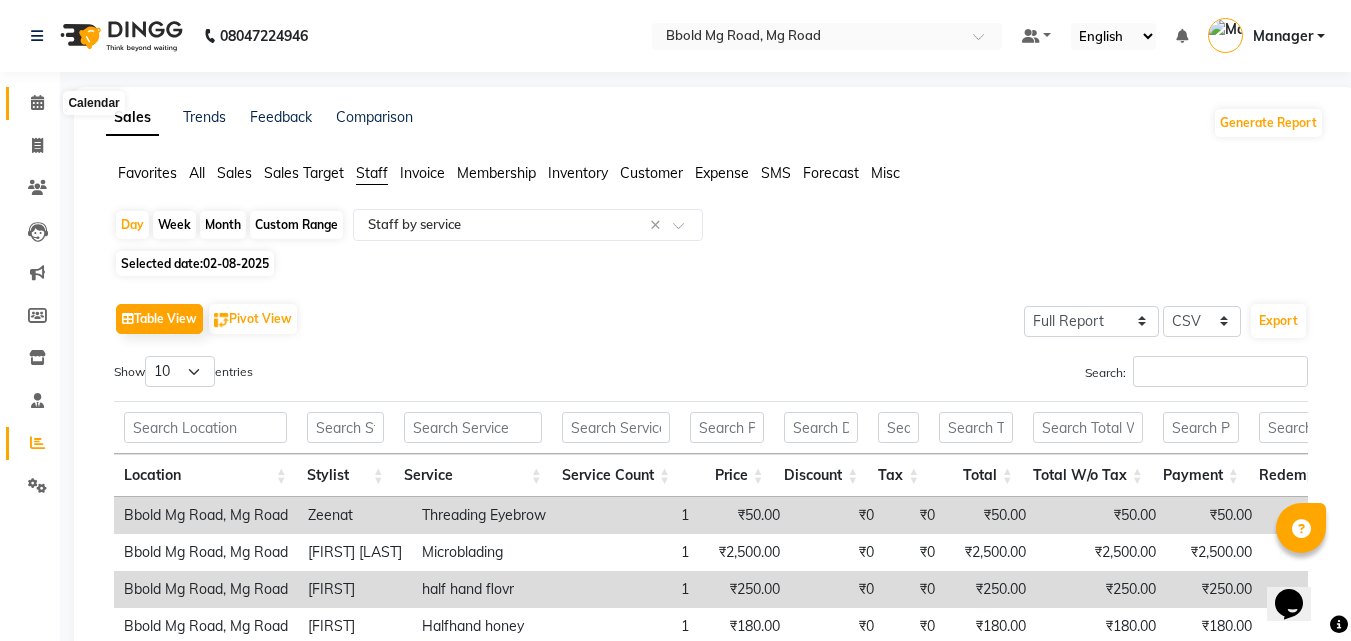 click 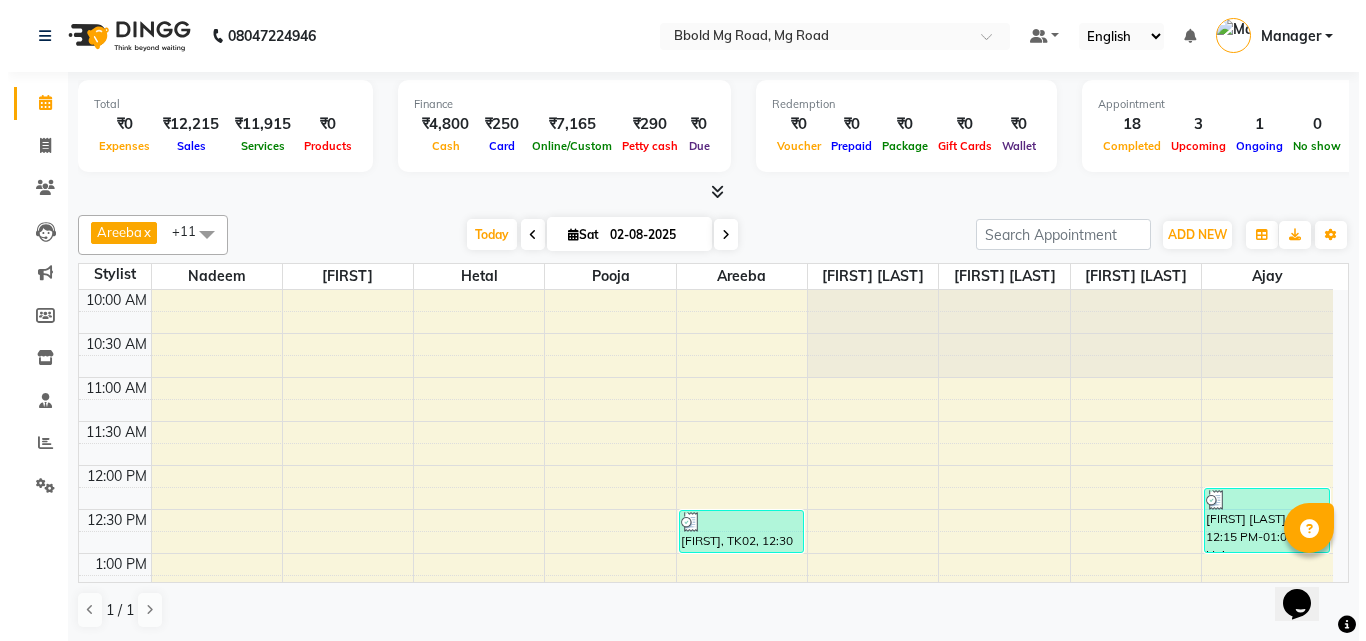 scroll, scrollTop: 0, scrollLeft: 0, axis: both 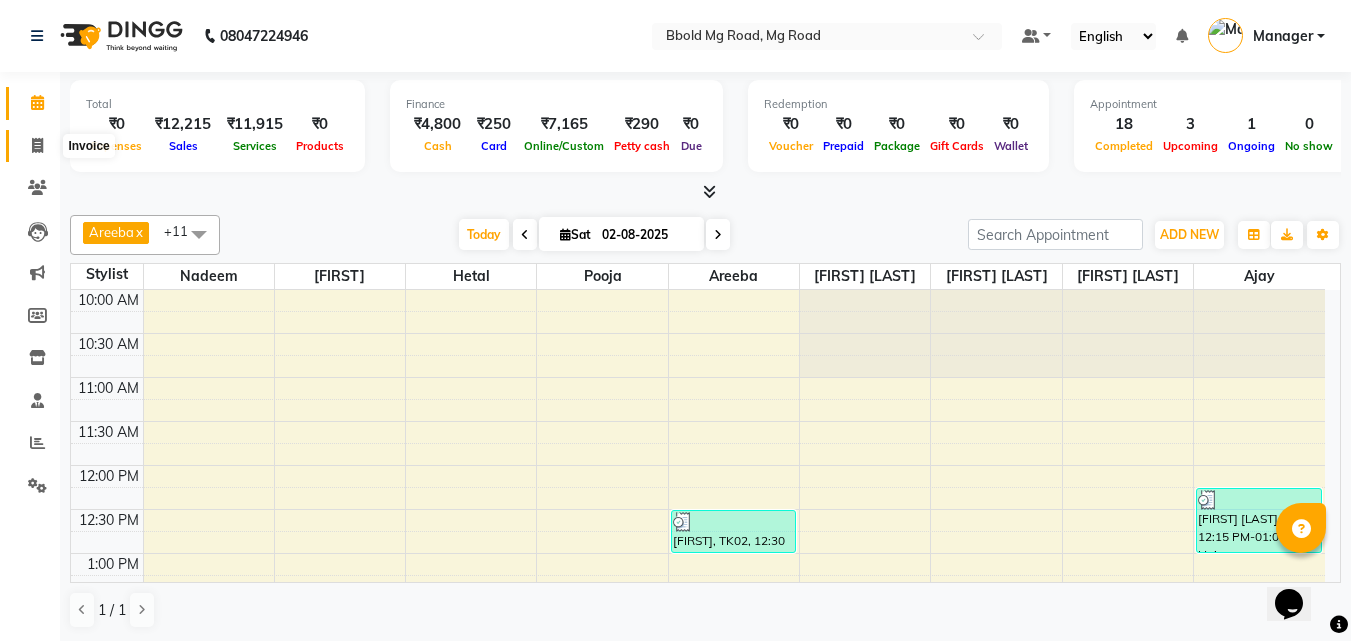 click 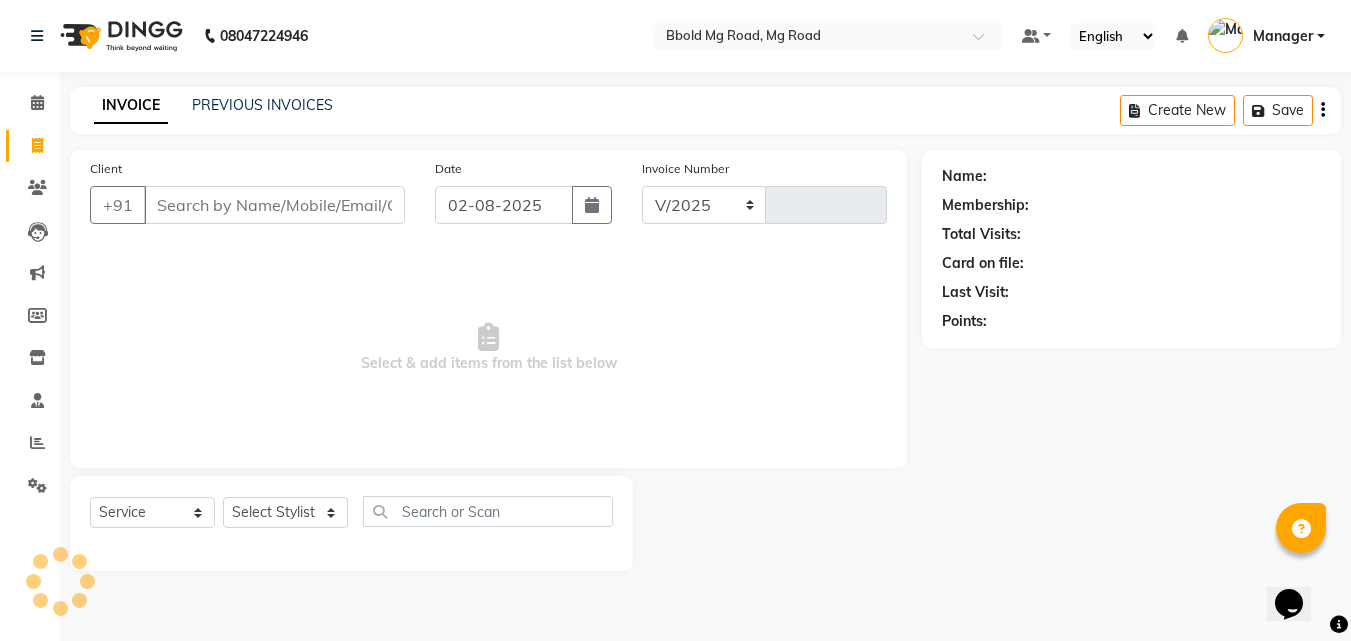 select on "7353" 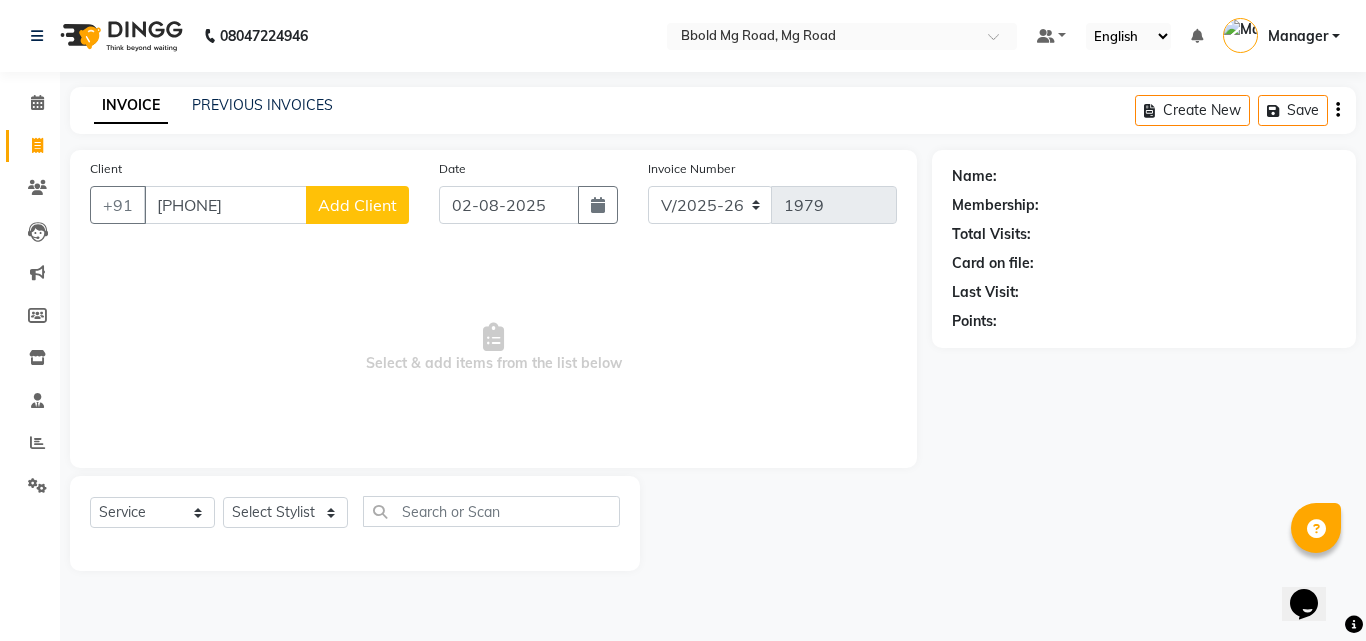 type on "[PHONE]" 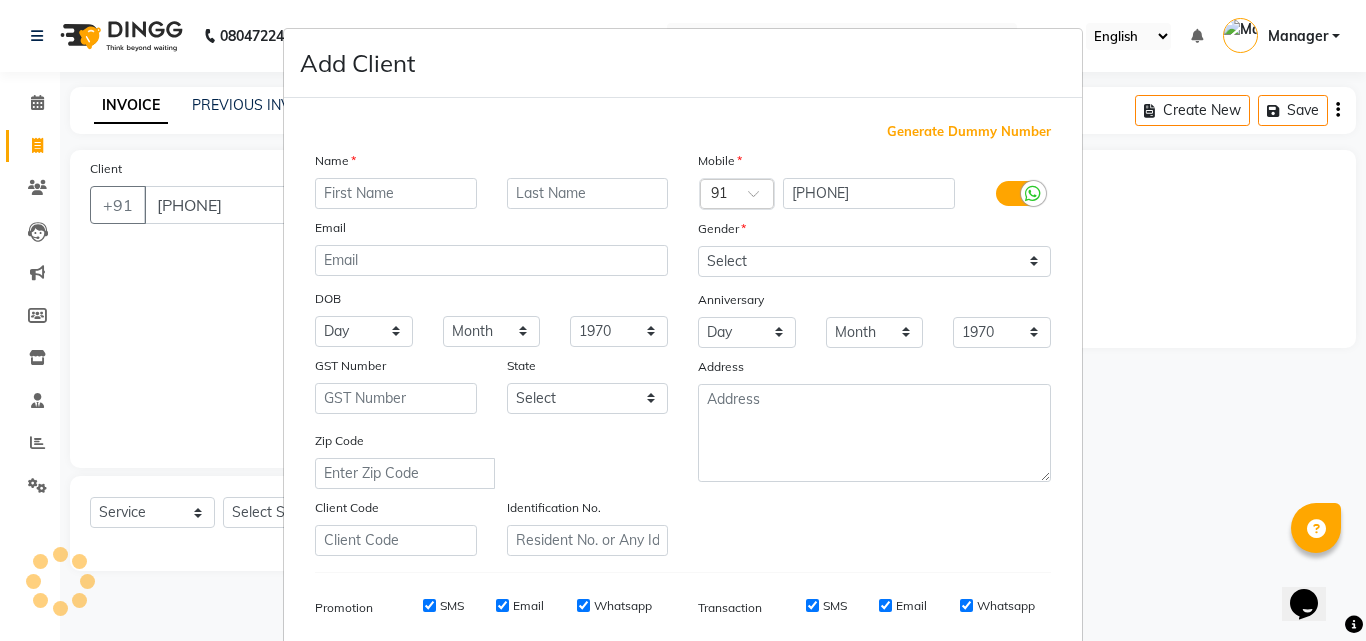 click at bounding box center (396, 193) 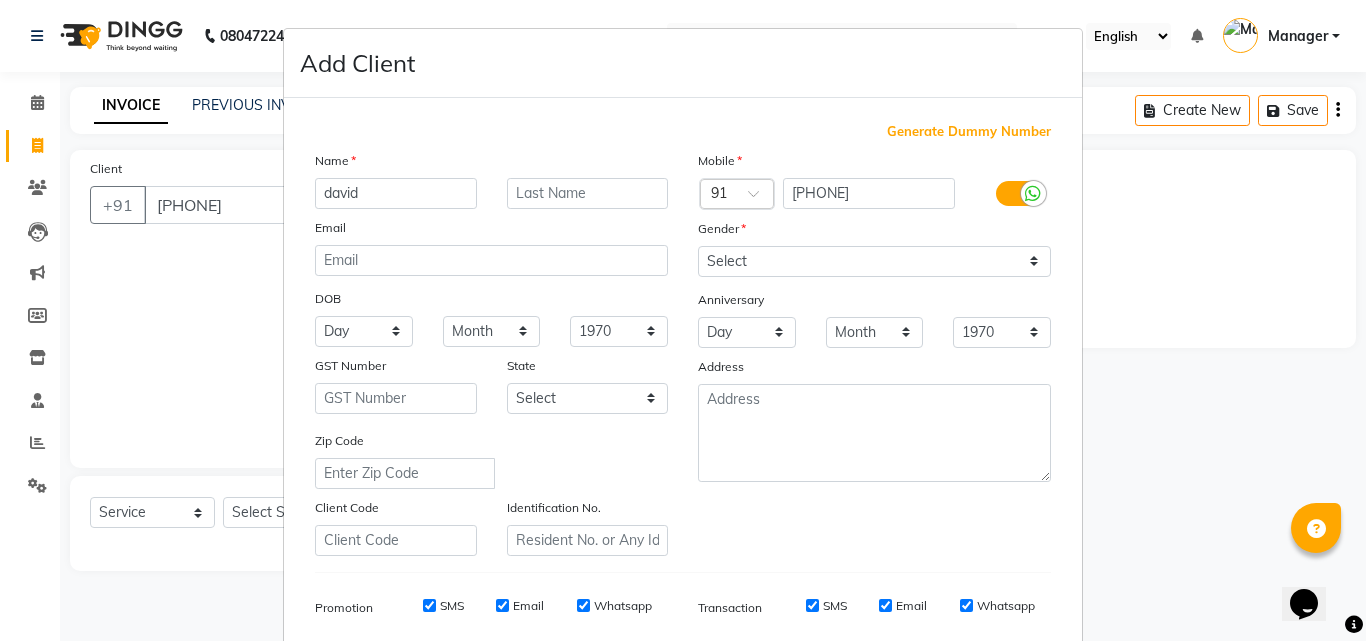 type on "david" 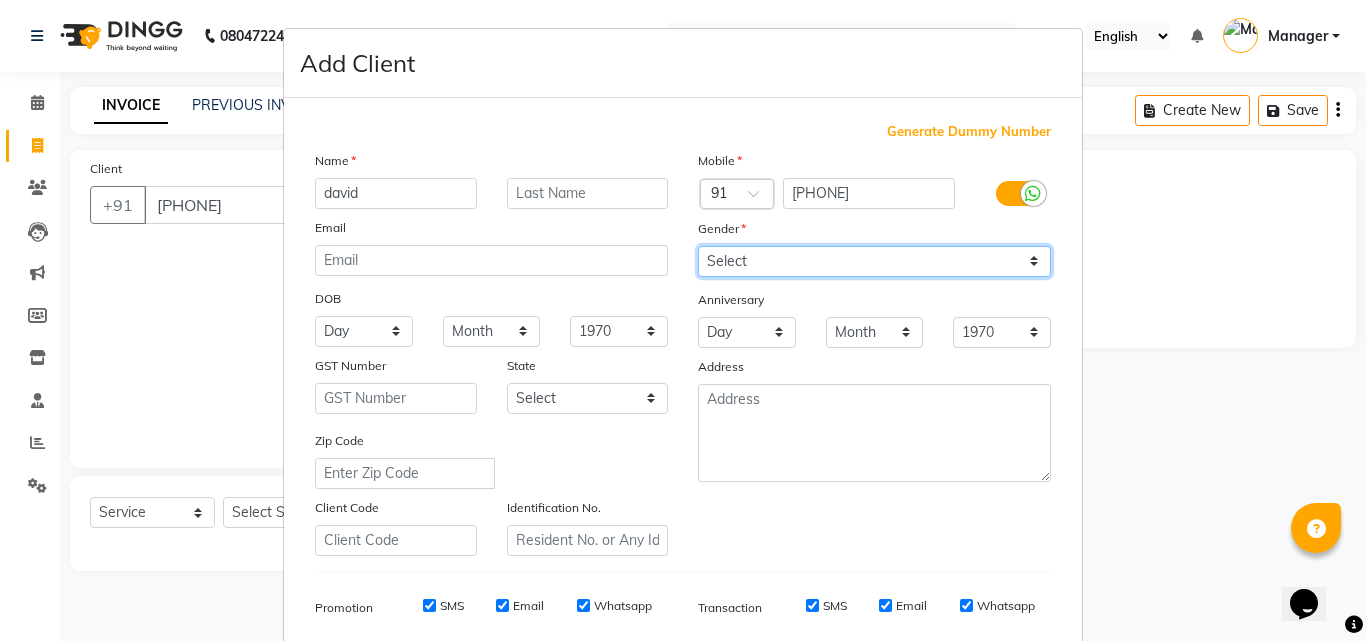 click on "Select Male Female Other Prefer Not To Say" at bounding box center [874, 261] 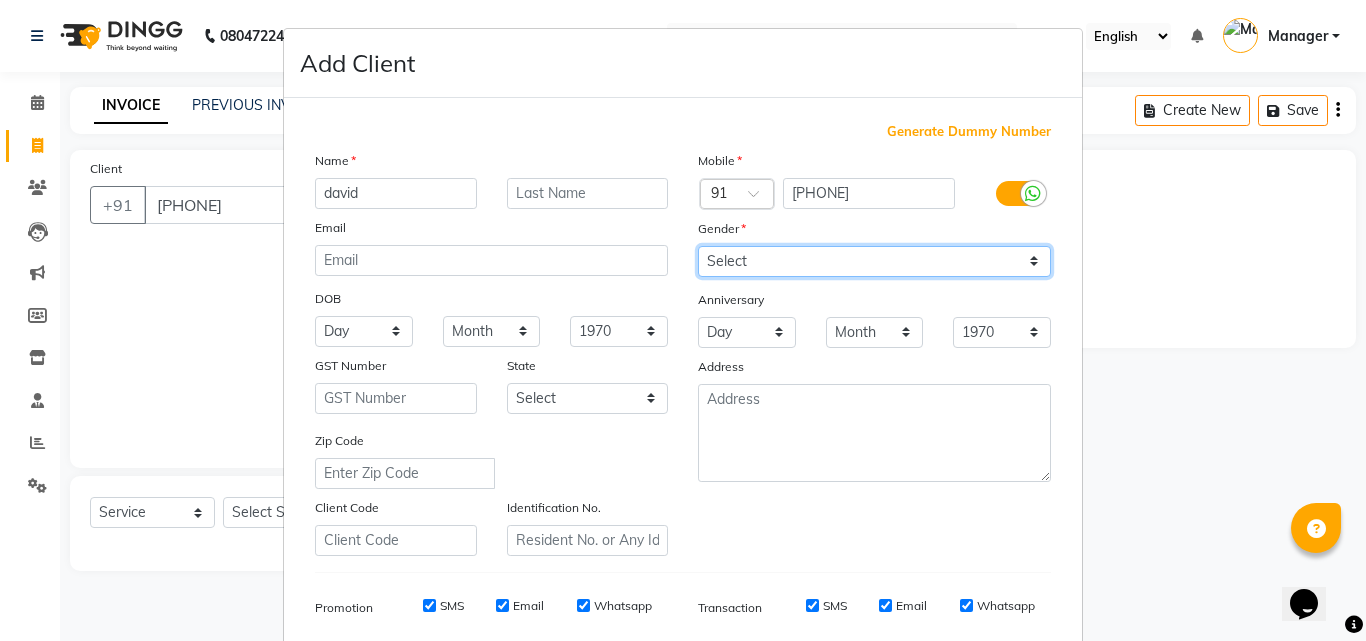 select on "male" 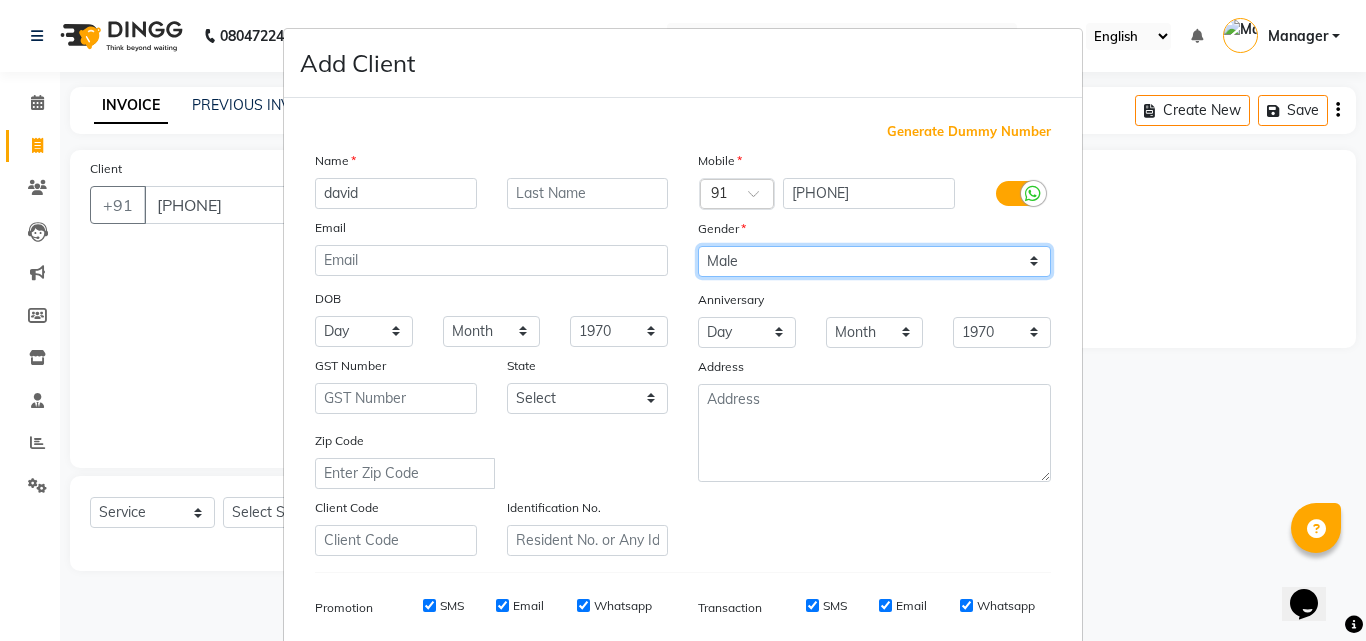 click on "Select Male Female Other Prefer Not To Say" at bounding box center (874, 261) 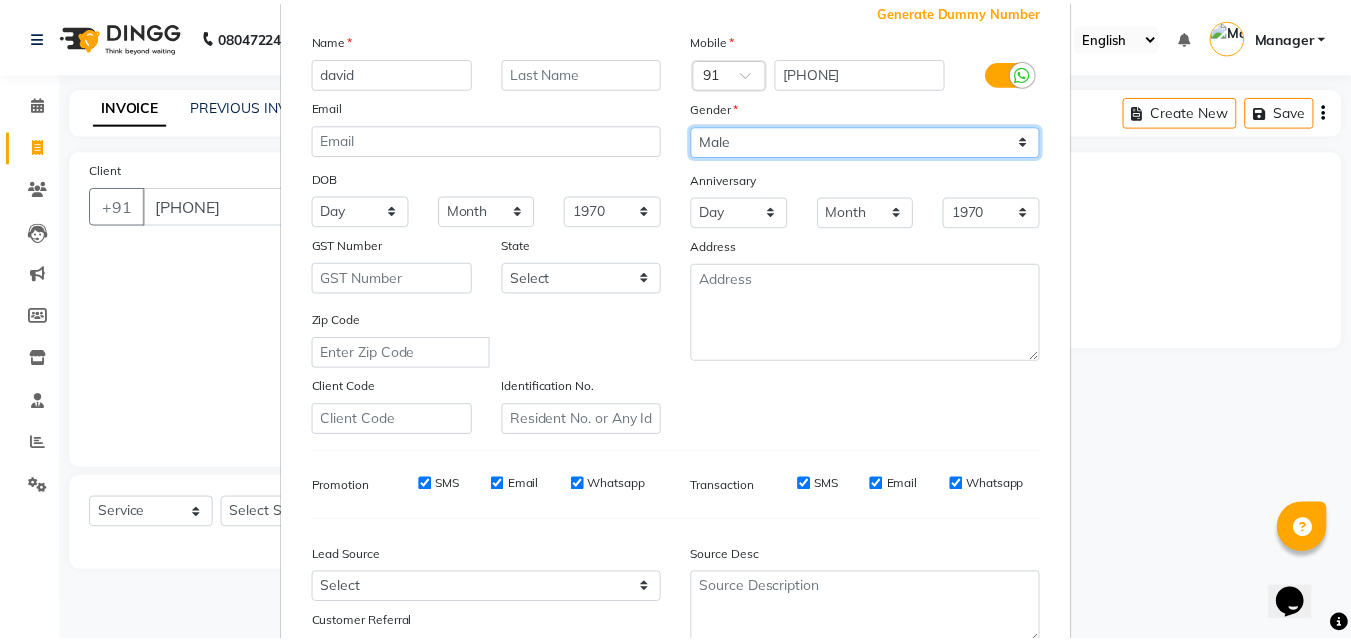 scroll, scrollTop: 282, scrollLeft: 0, axis: vertical 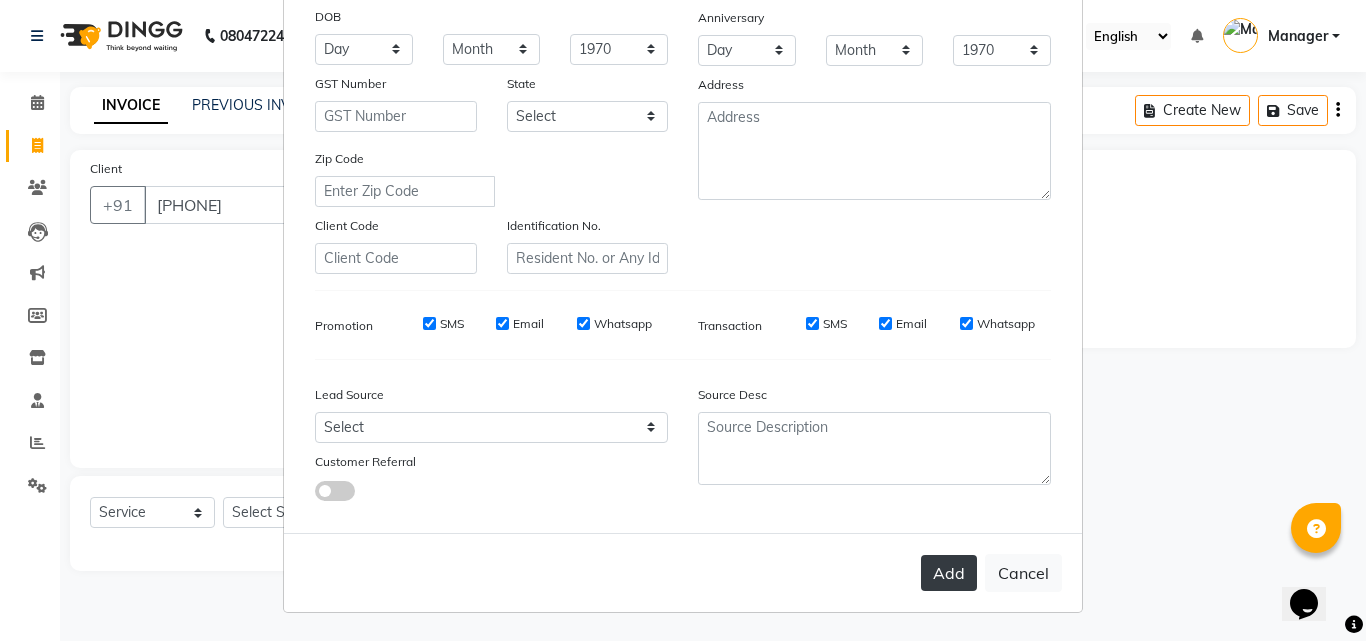 click on "Add" at bounding box center [949, 573] 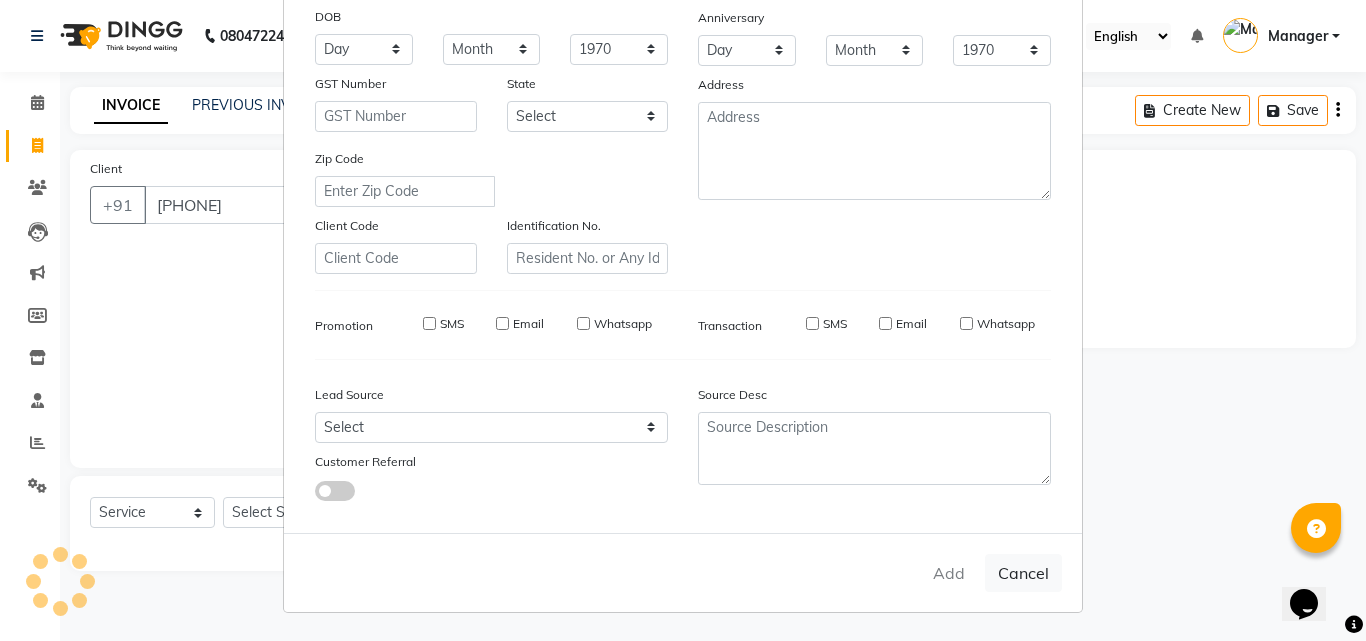 type 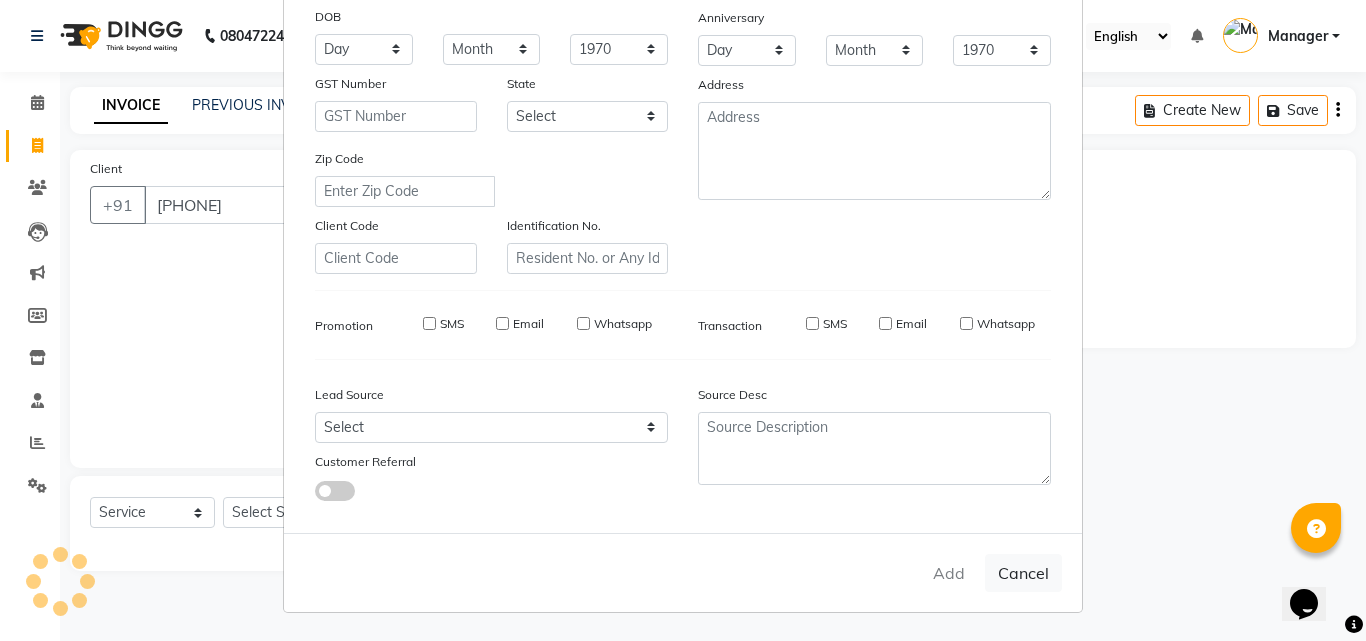 select 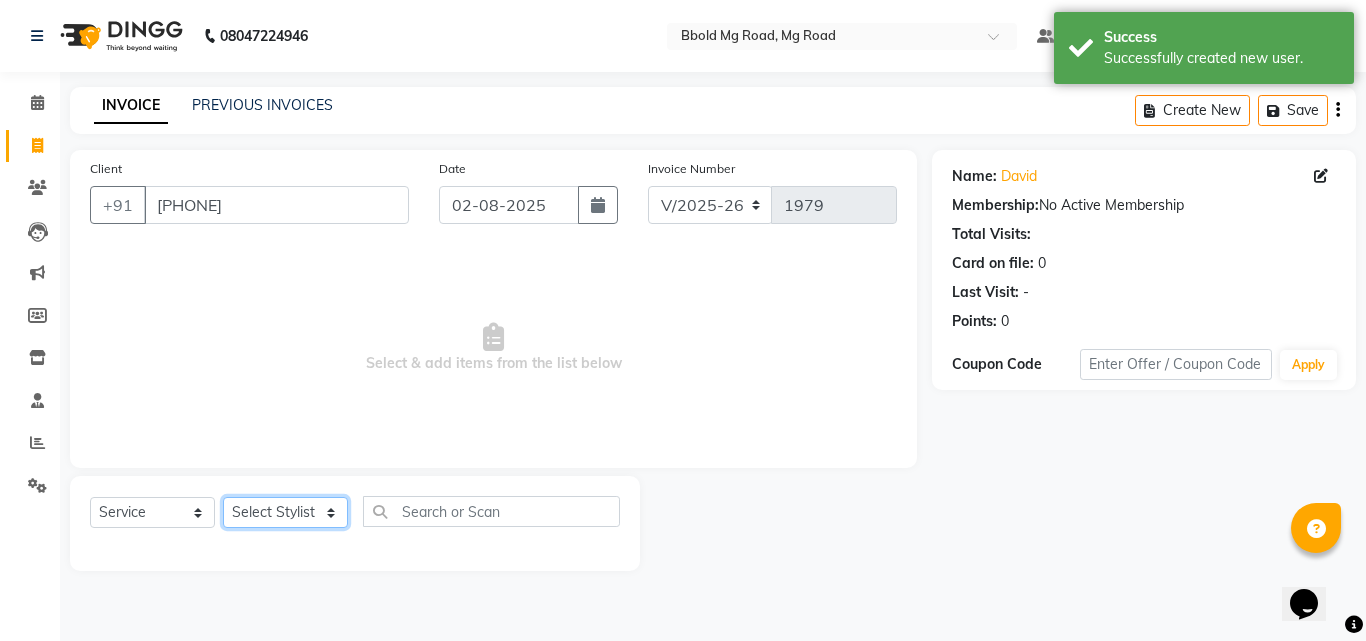 click on "Select Stylist [FIRST] [FIRST] [FIRST] [FIRST] [FIRST] [FIRST] [LAST] Manager [FIRST] [FIRST] [FIRST] [FIRST] [FIRST] [FIRST]" 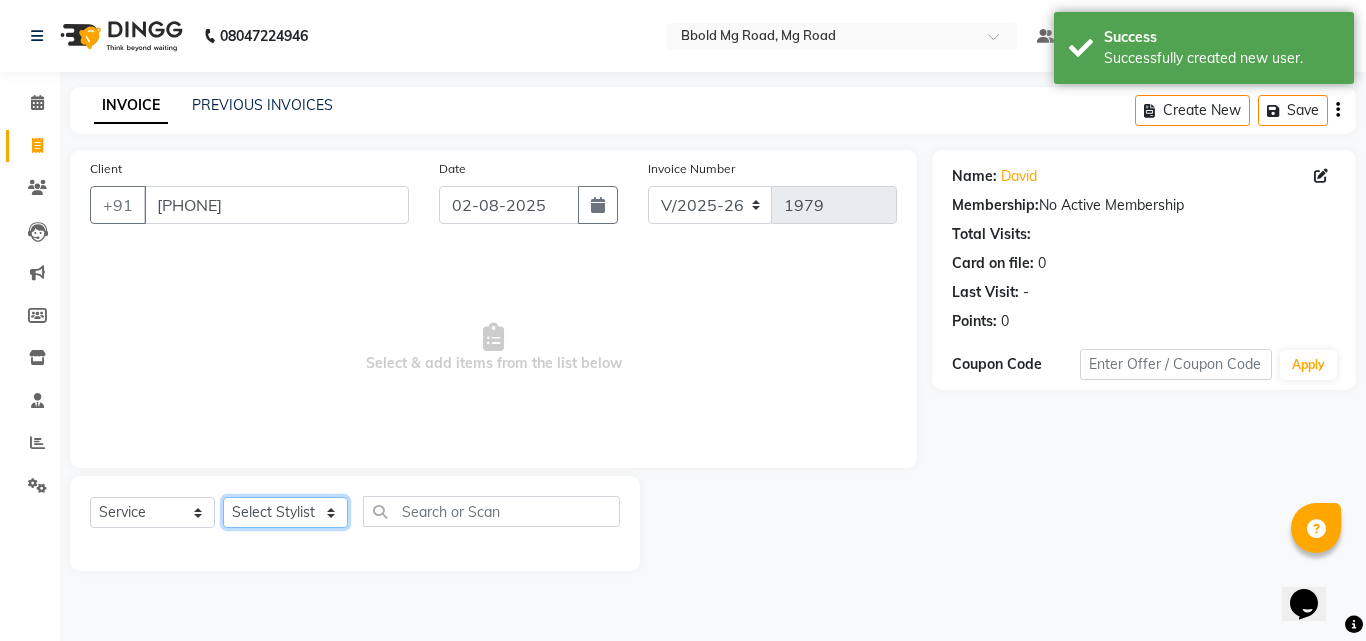 select on "78143" 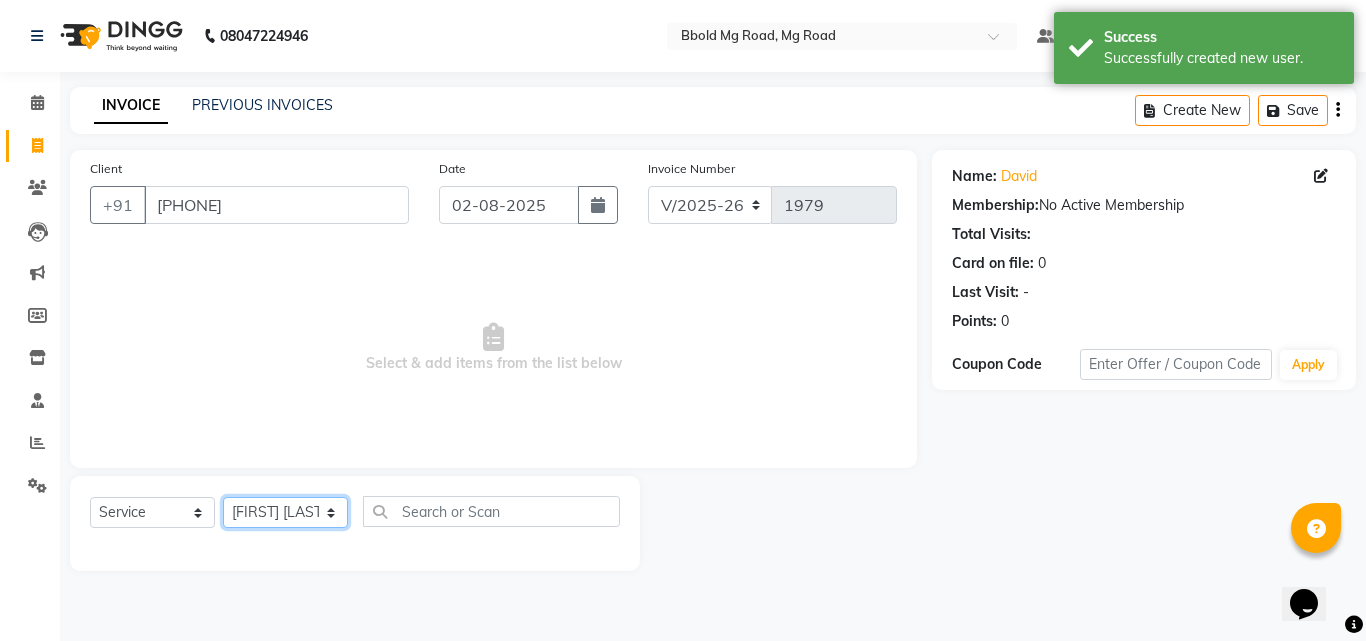 click on "Select Stylist [FIRST] [FIRST] [FIRST] [FIRST] [FIRST] [FIRST] [LAST] Manager [FIRST] [FIRST] [FIRST] [FIRST] [FIRST] [FIRST]" 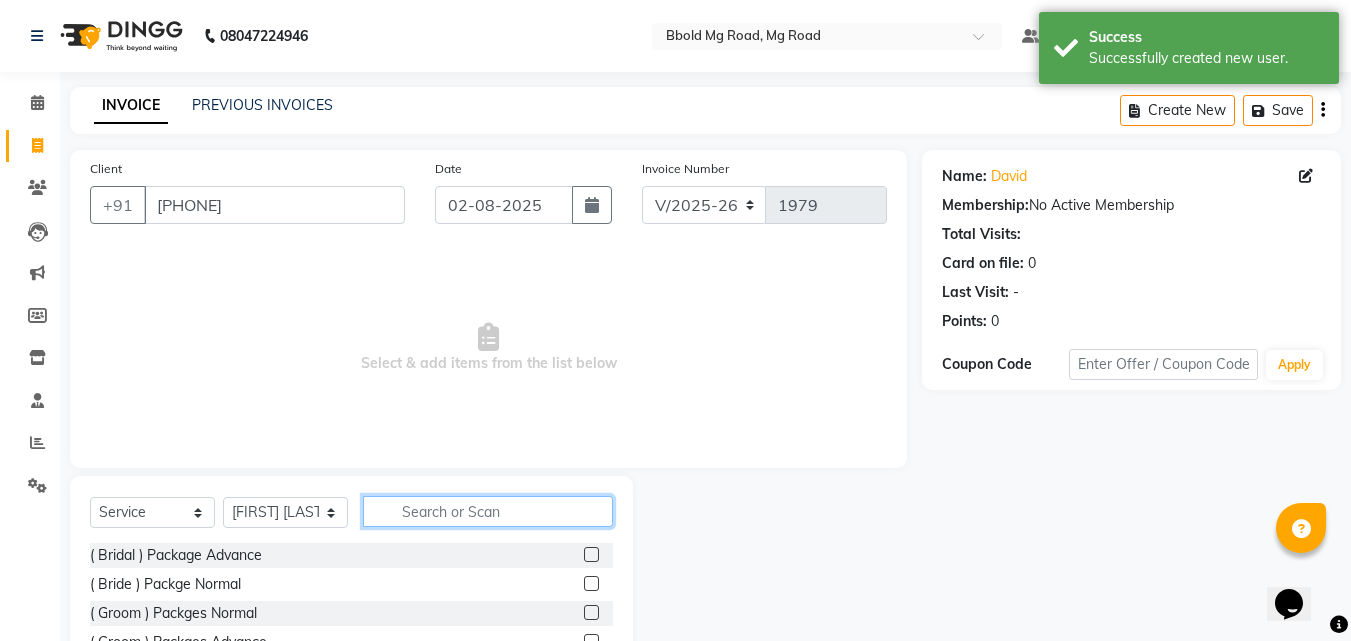 click 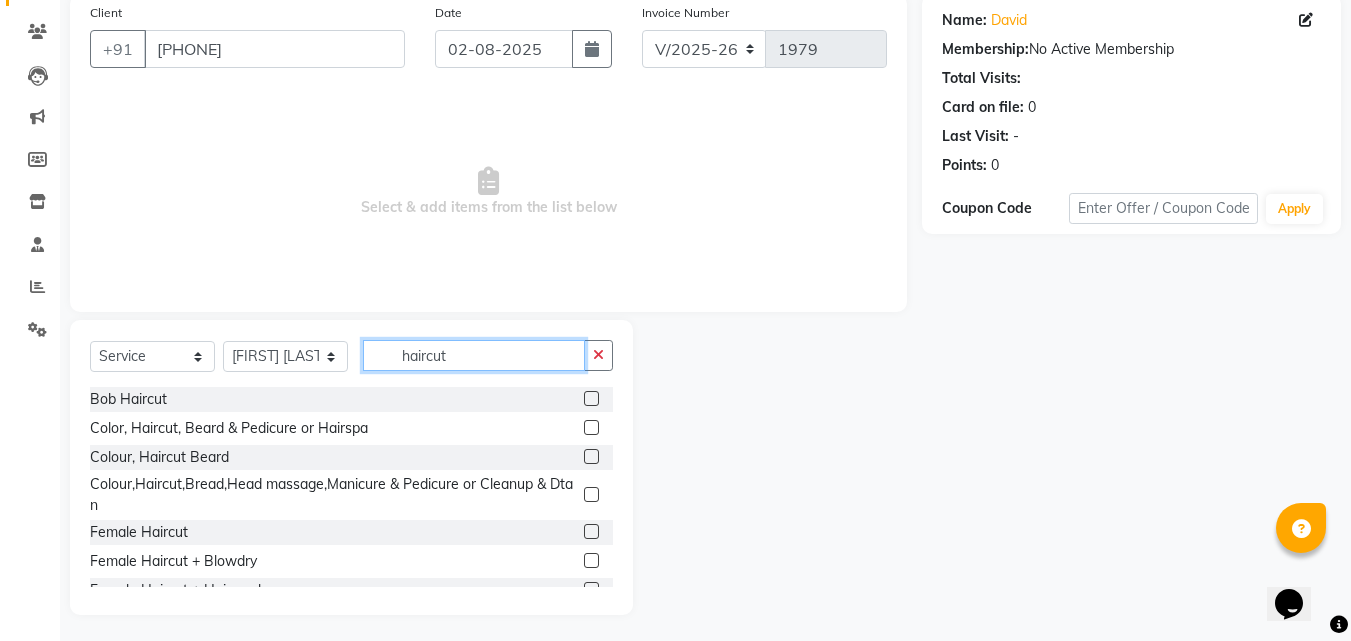 scroll, scrollTop: 160, scrollLeft: 0, axis: vertical 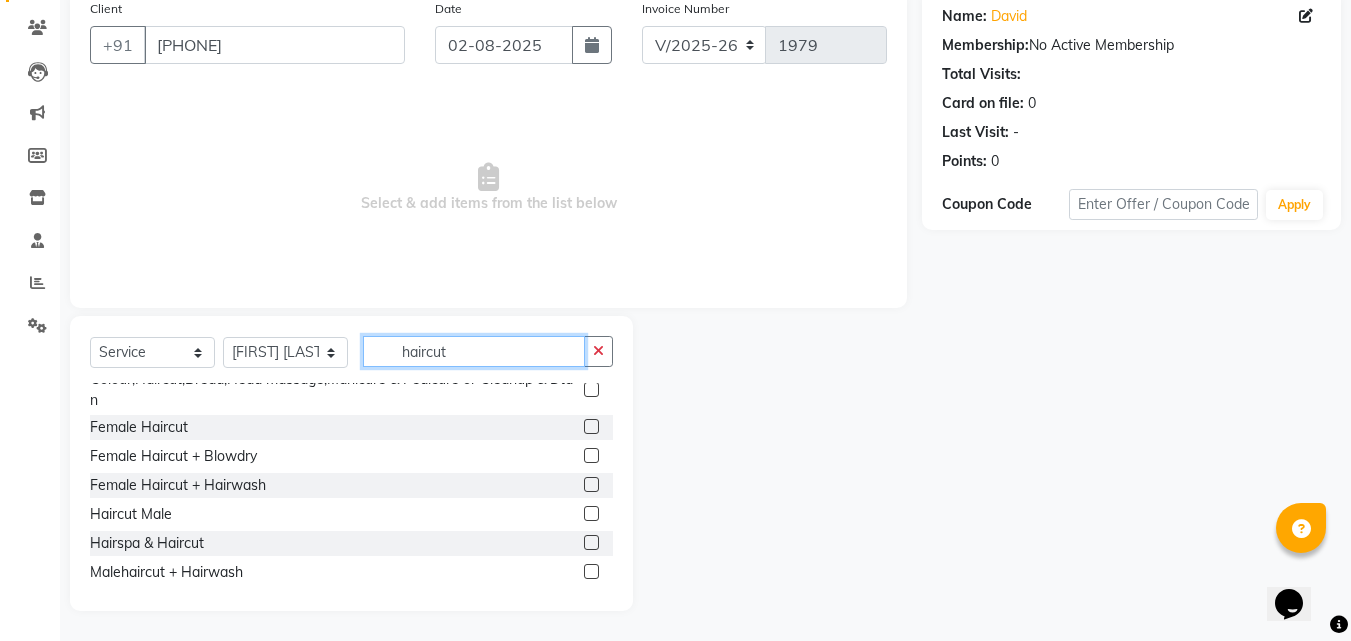 type on "haircut" 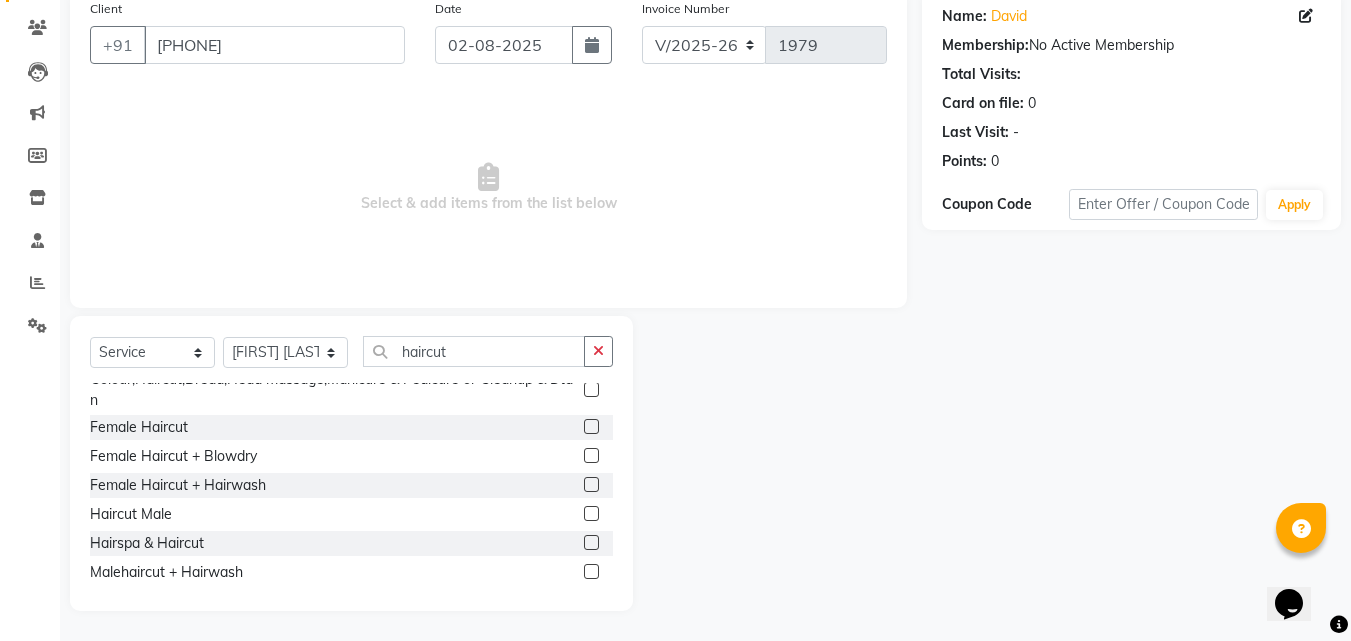 click 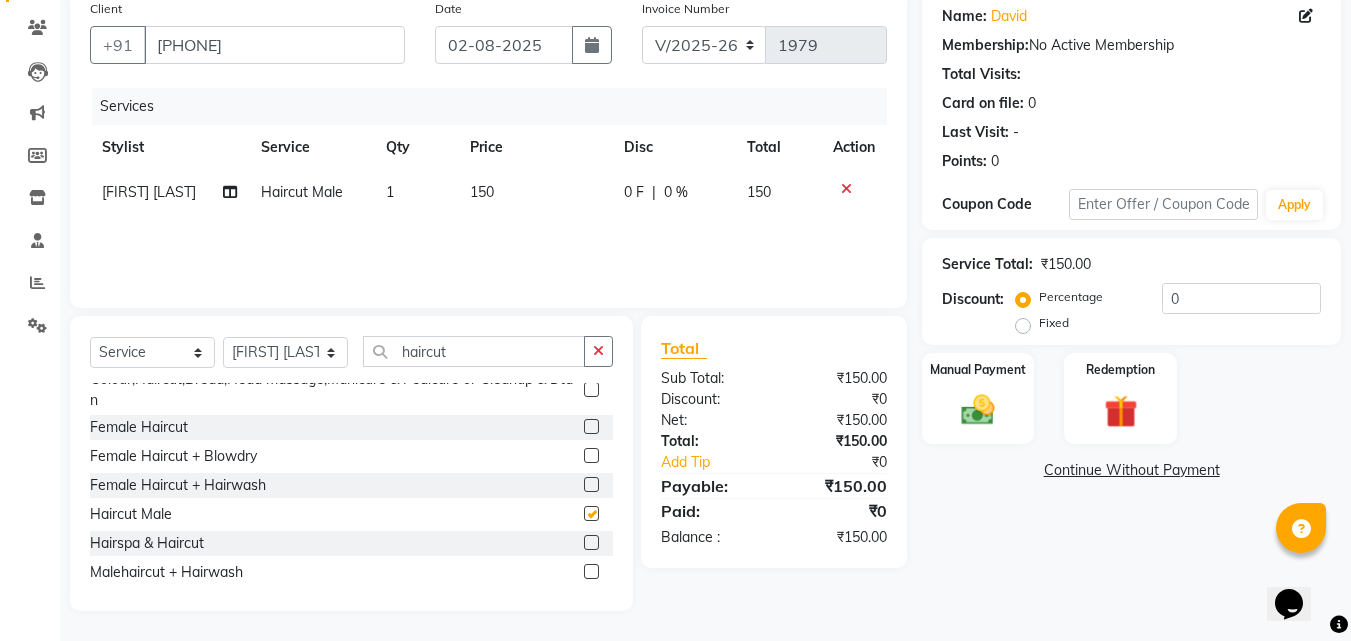 checkbox on "false" 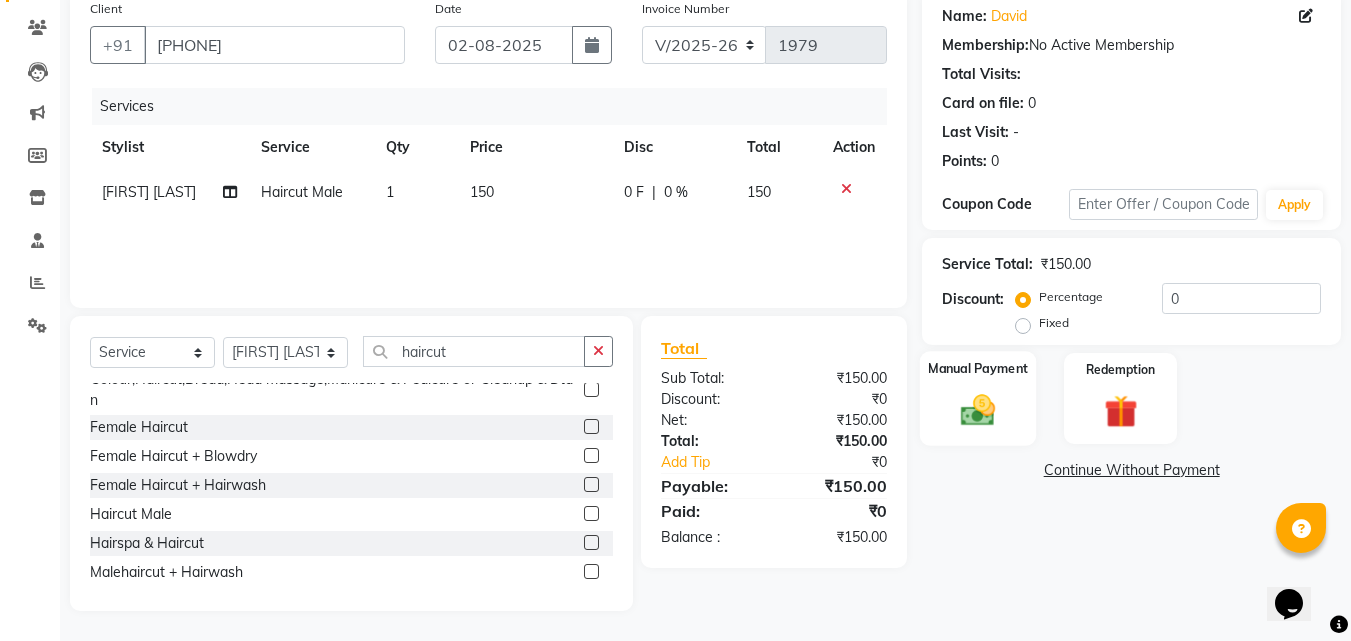 click on "Manual Payment" 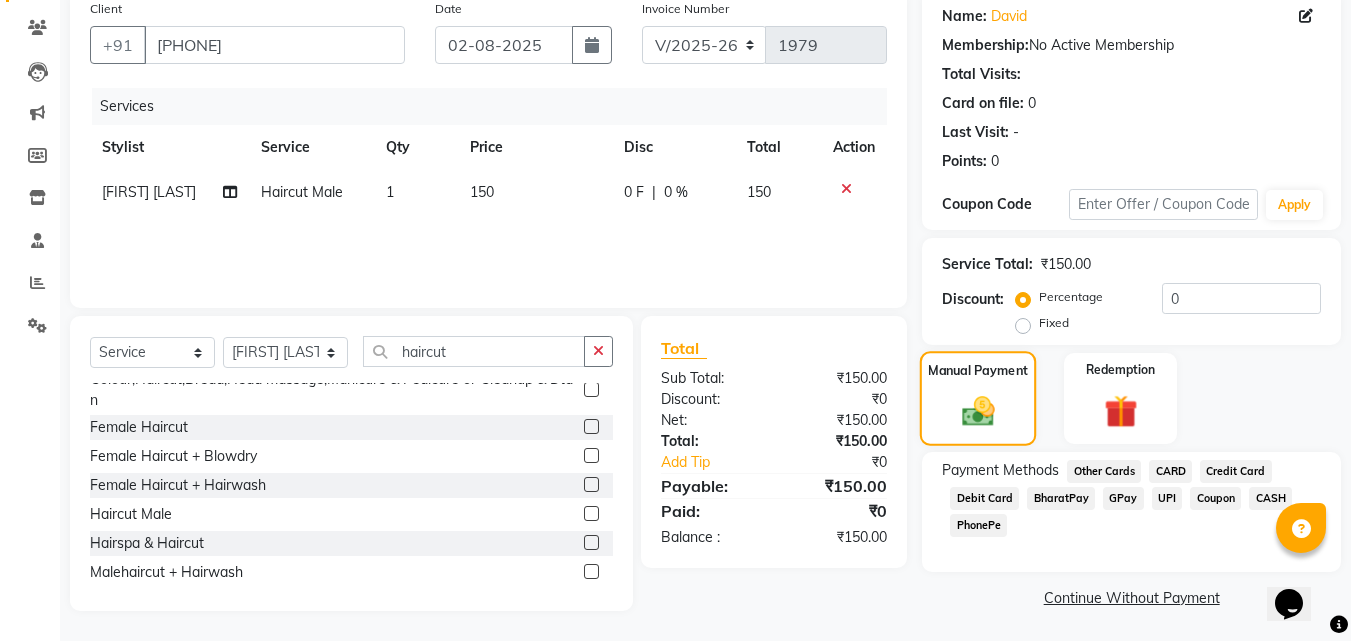 scroll, scrollTop: 162, scrollLeft: 0, axis: vertical 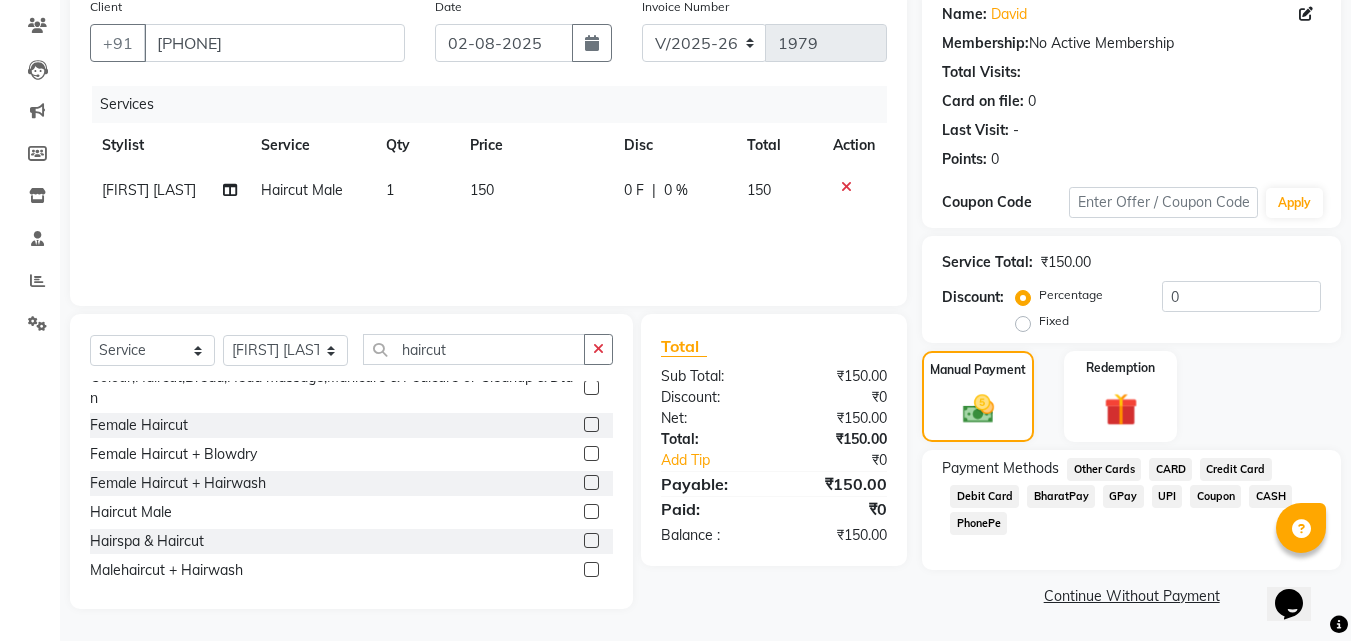 click on "GPay" 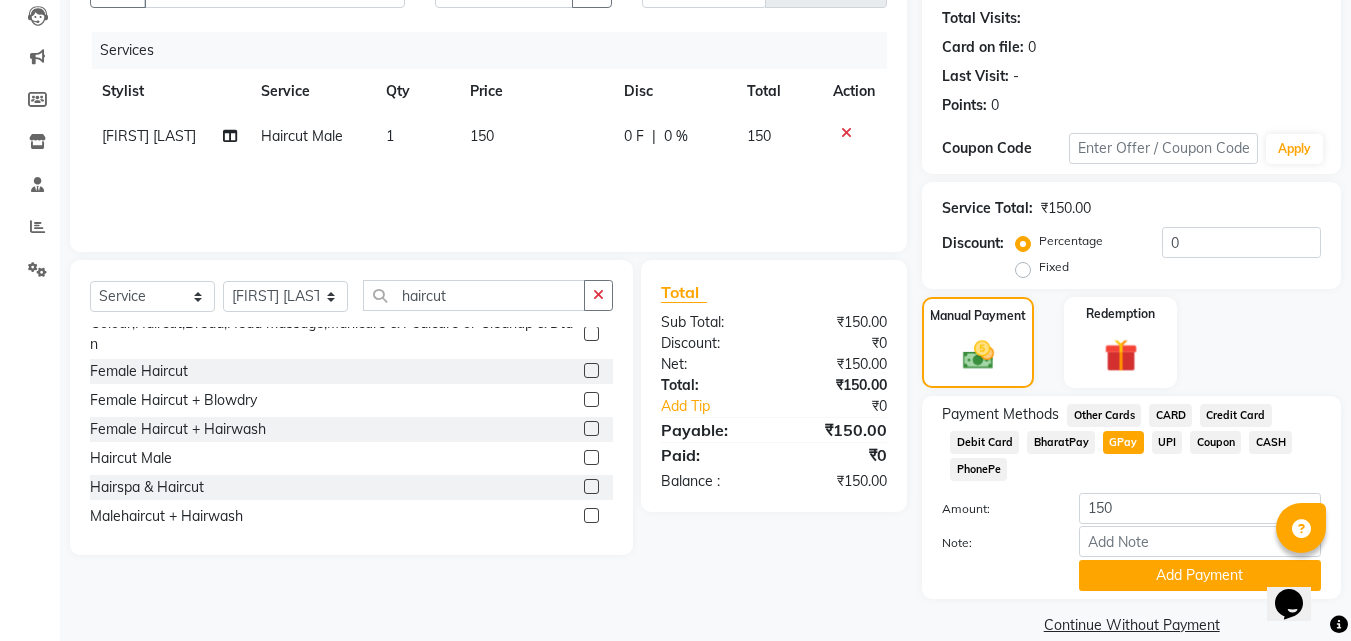 scroll, scrollTop: 245, scrollLeft: 0, axis: vertical 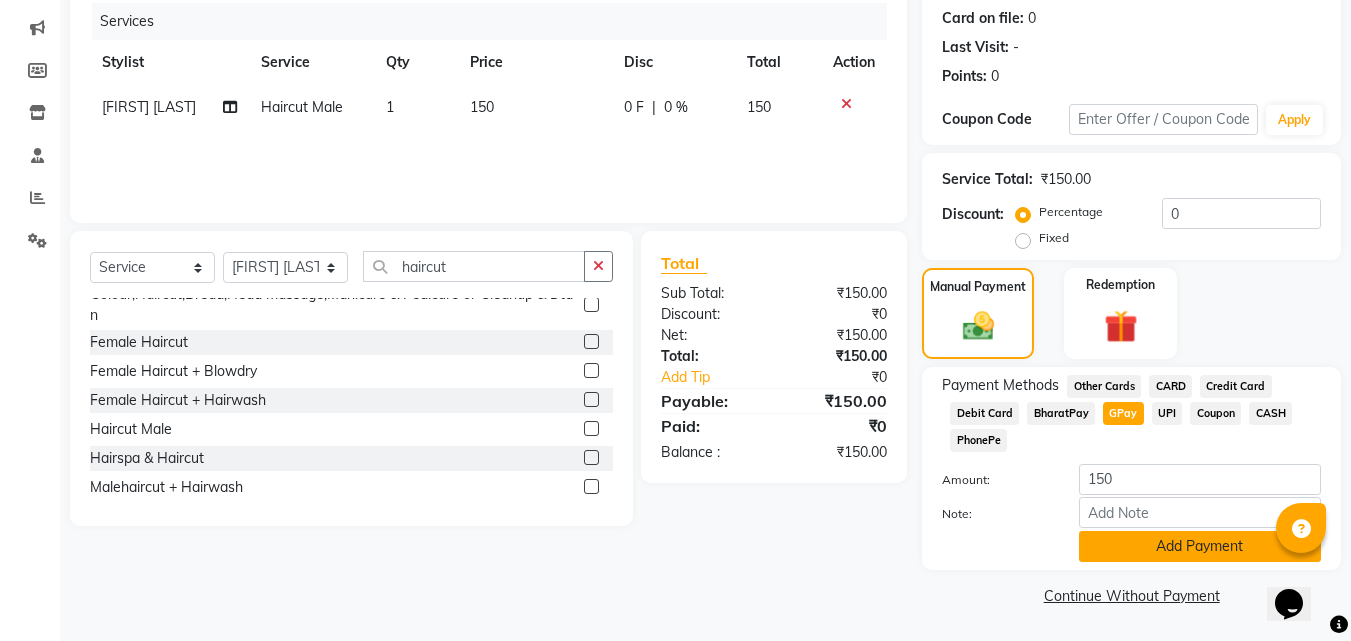 click on "Add Payment" 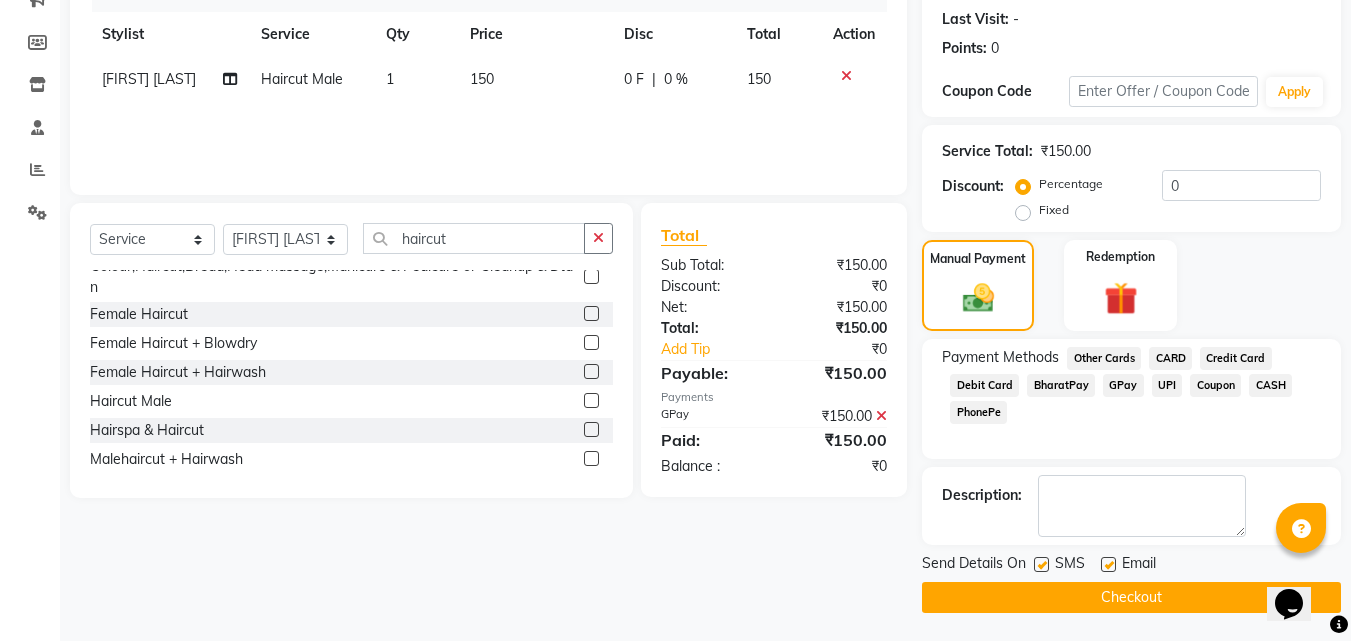 scroll, scrollTop: 275, scrollLeft: 0, axis: vertical 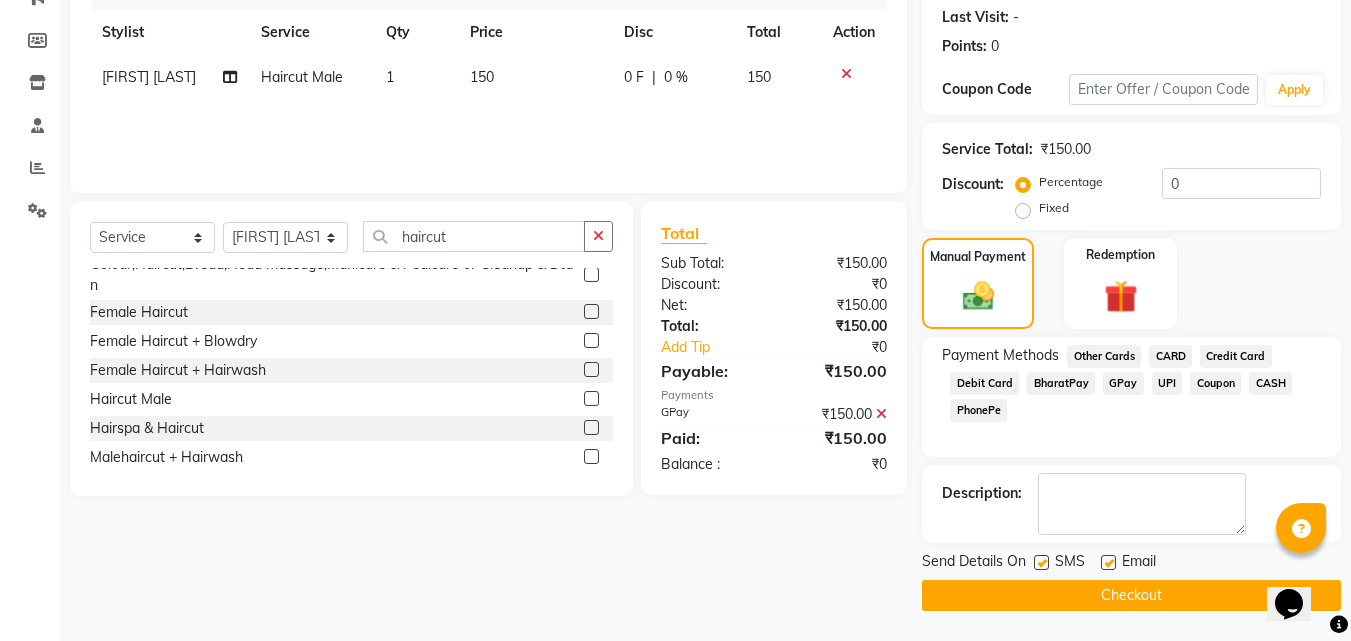 click on "Checkout" 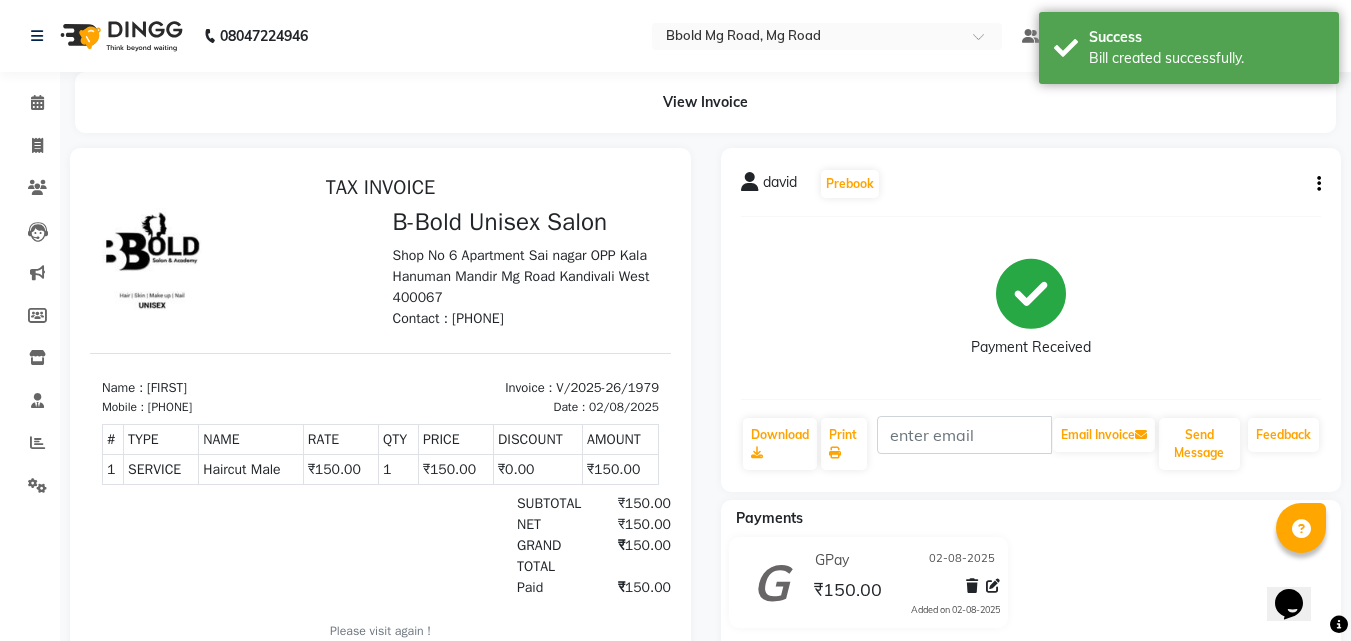 scroll, scrollTop: 0, scrollLeft: 0, axis: both 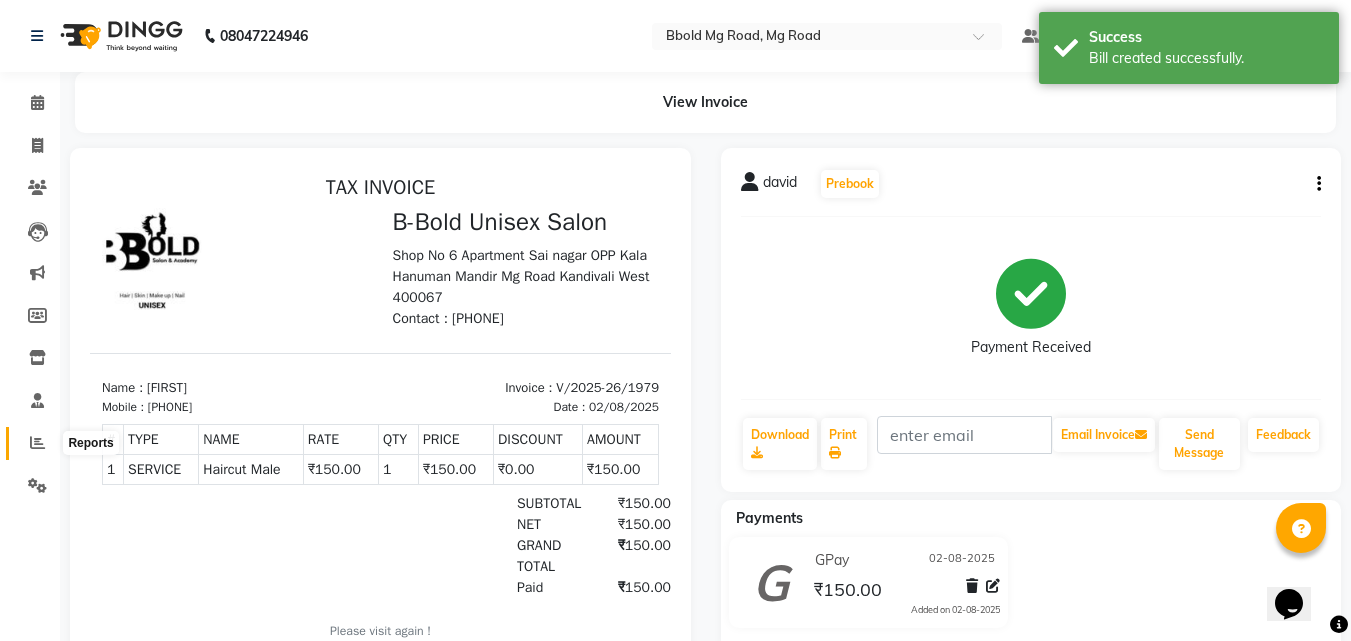 click 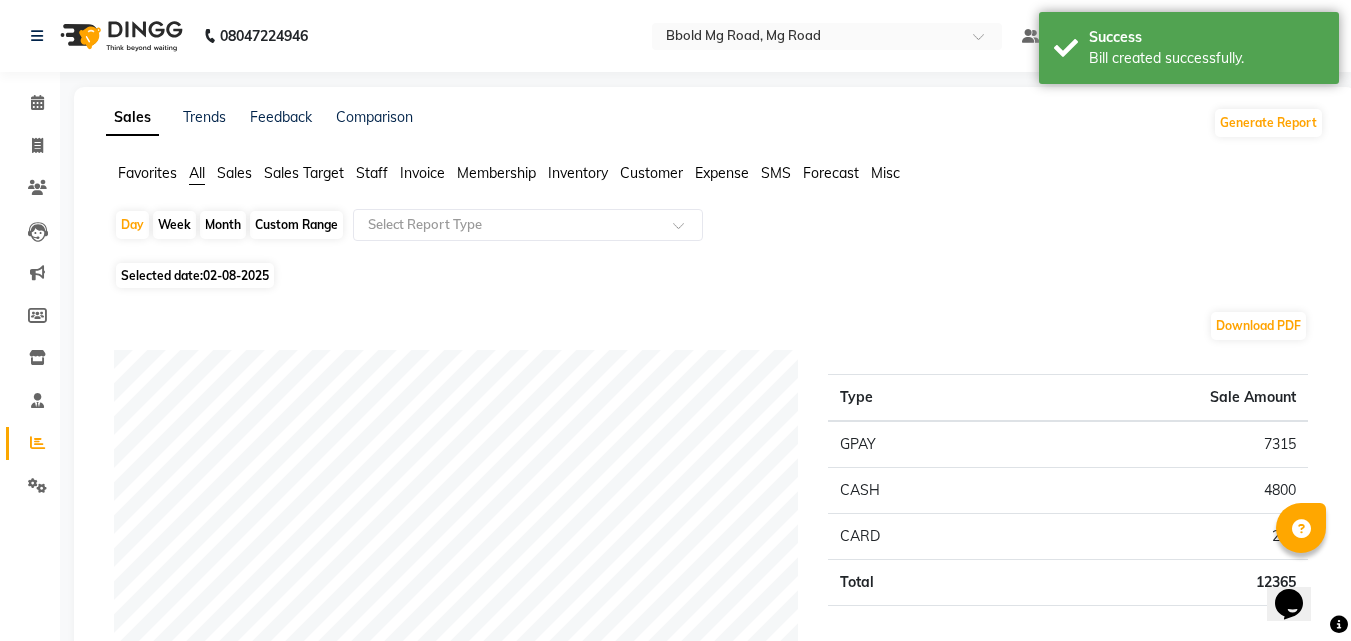 click on "Staff" 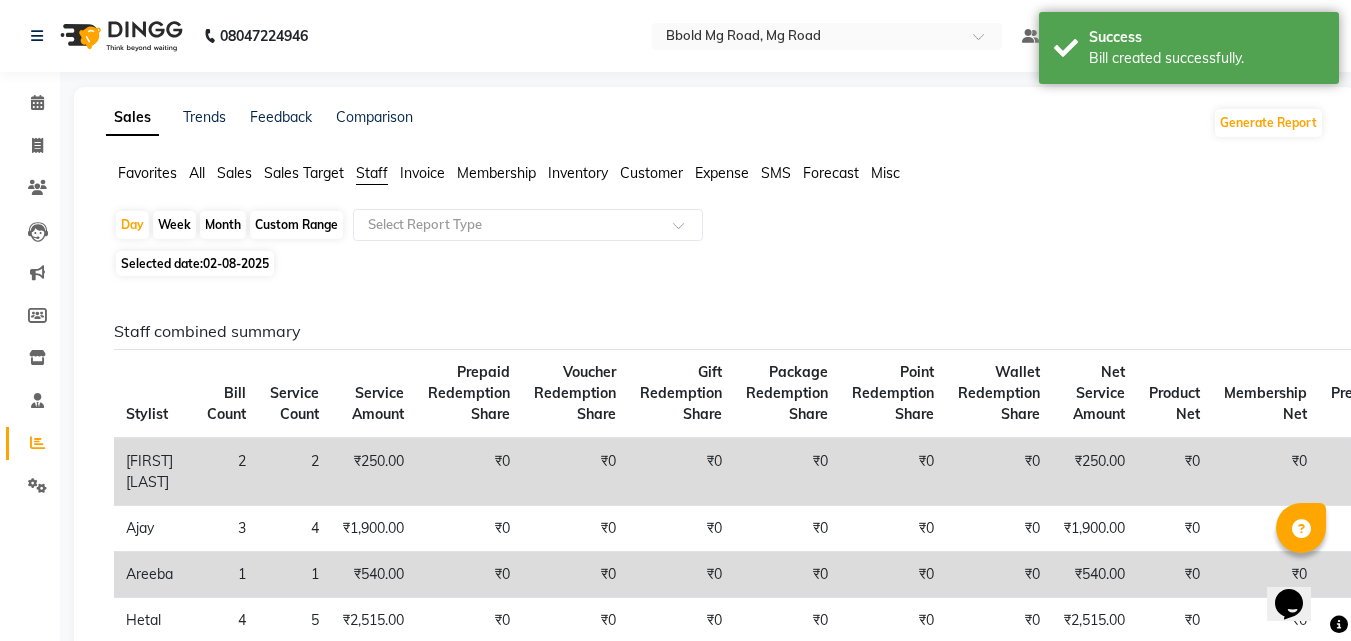 click on "Month" 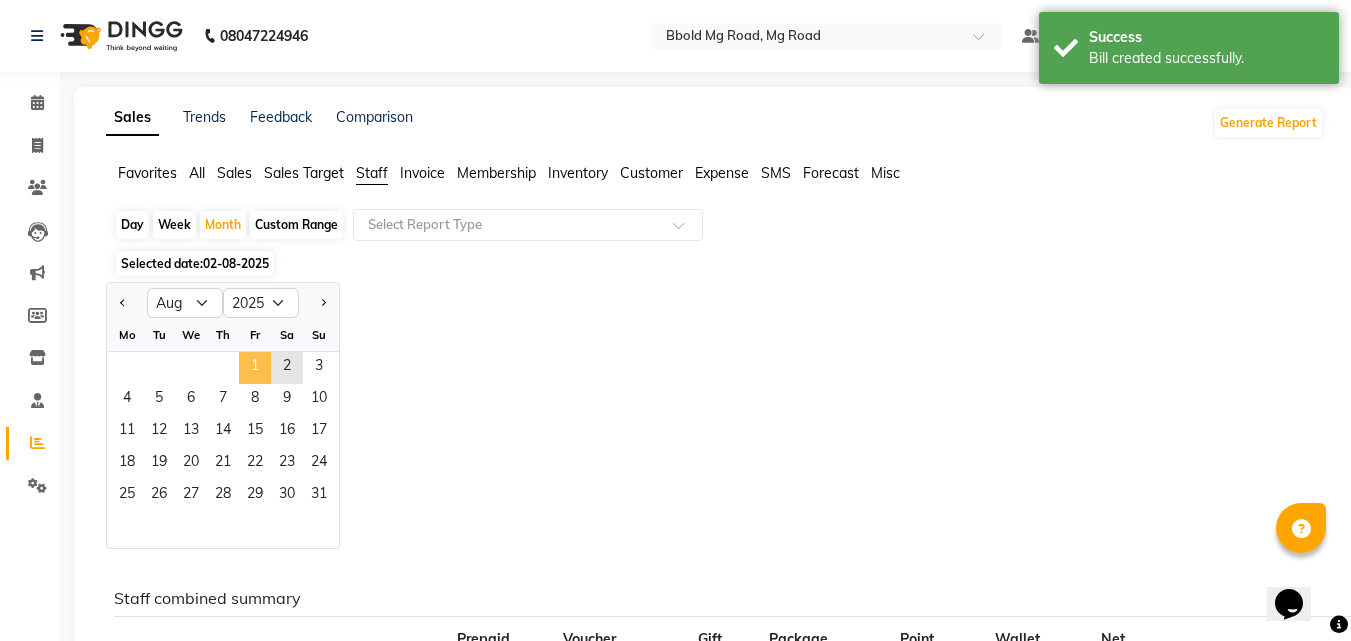 click on "1" 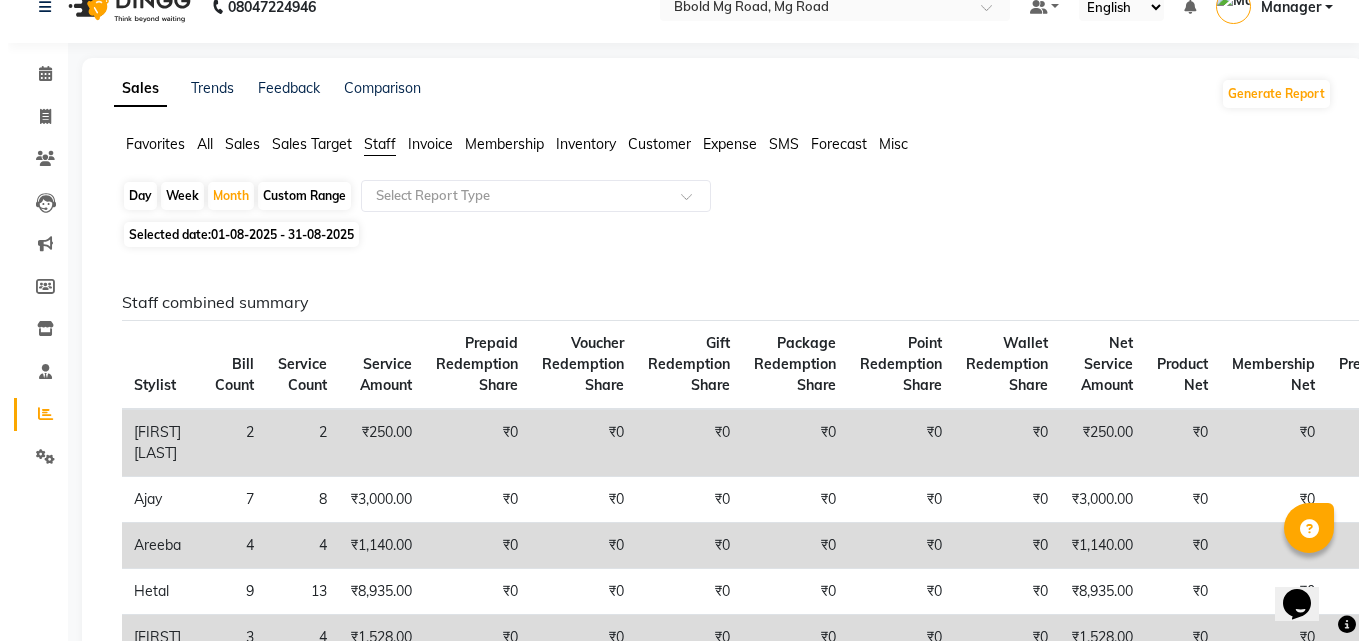 scroll, scrollTop: 0, scrollLeft: 0, axis: both 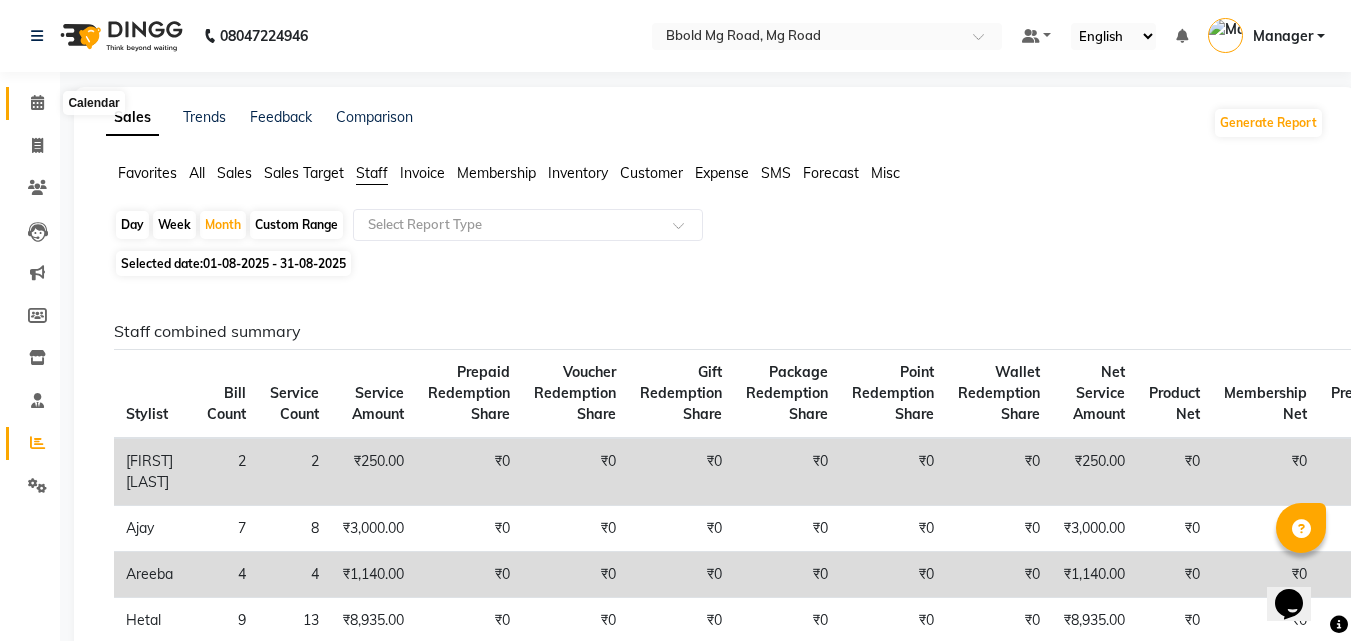 click 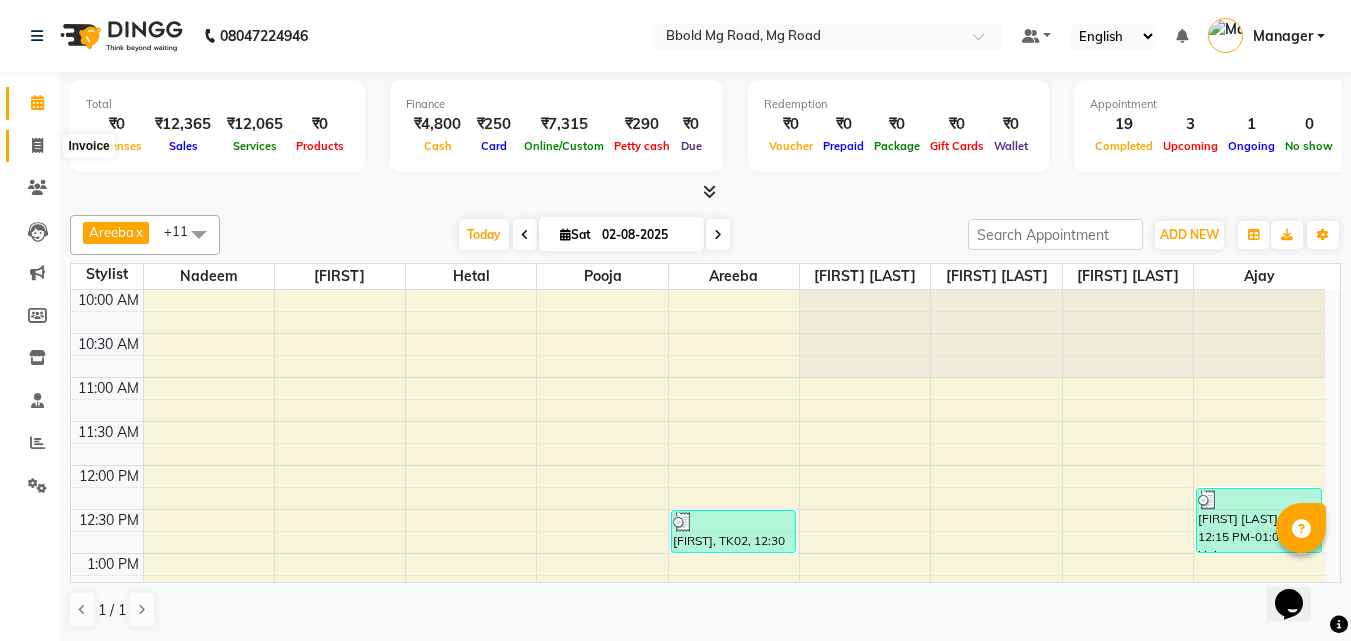 click 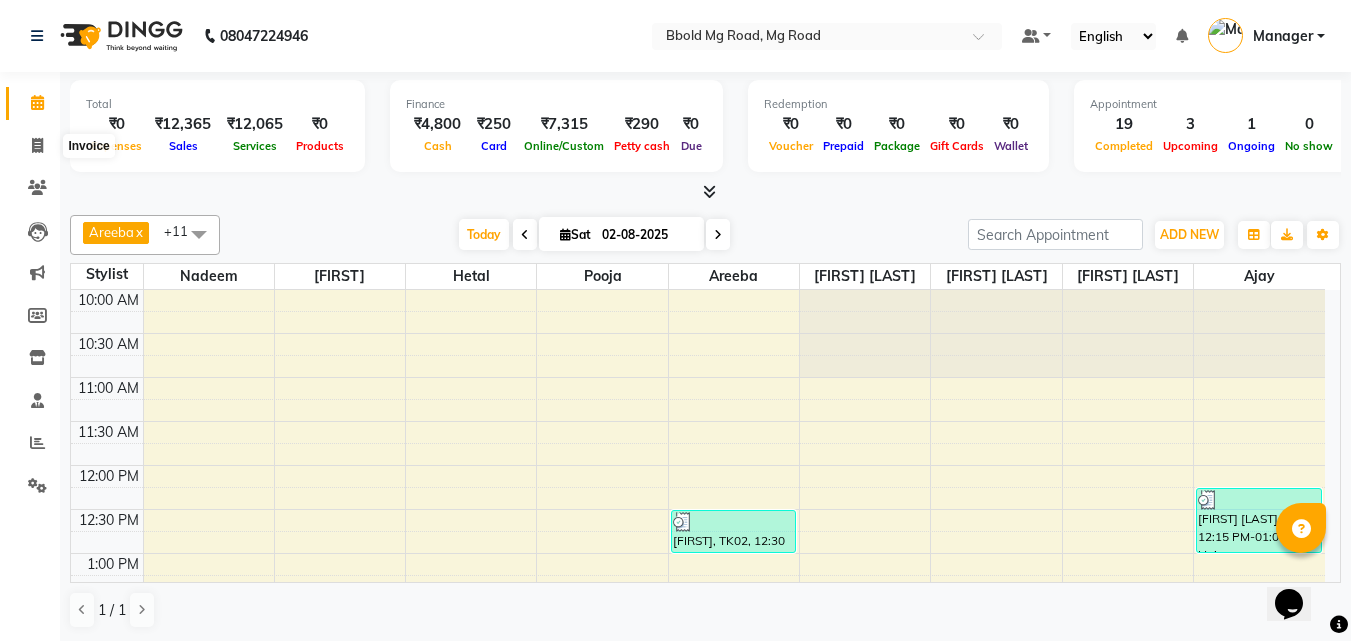 select on "7353" 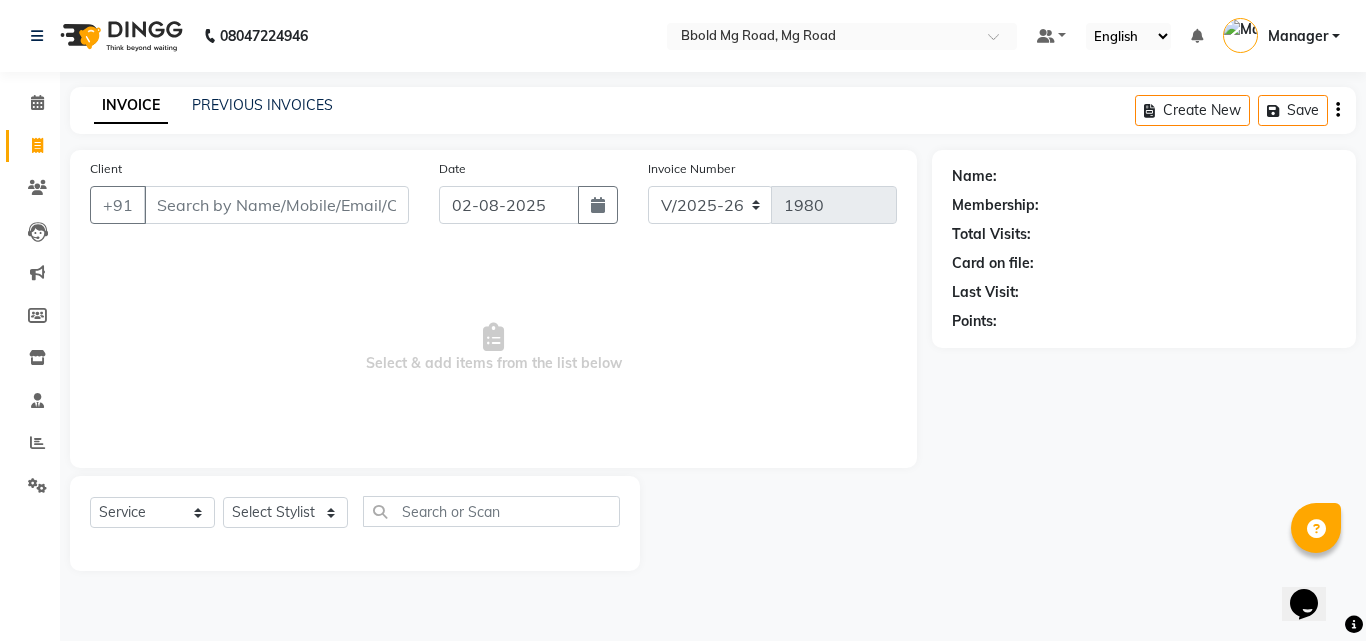 click on "Client" at bounding box center [276, 205] 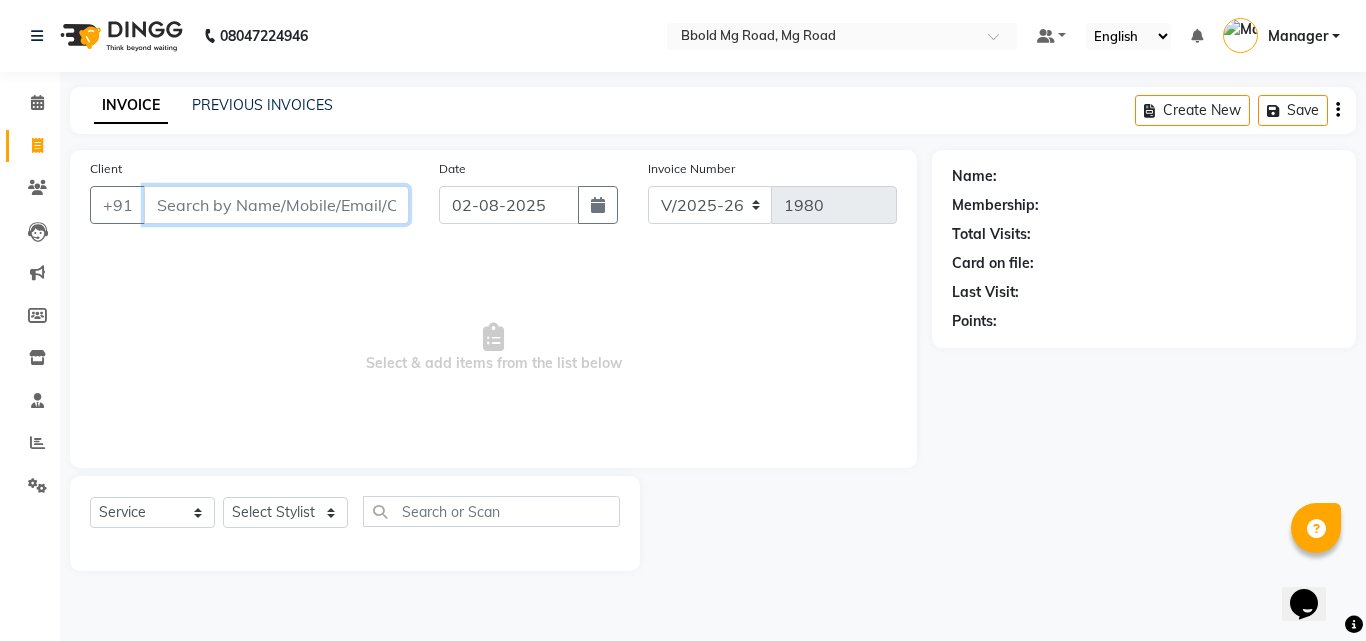click on "Client" at bounding box center [276, 205] 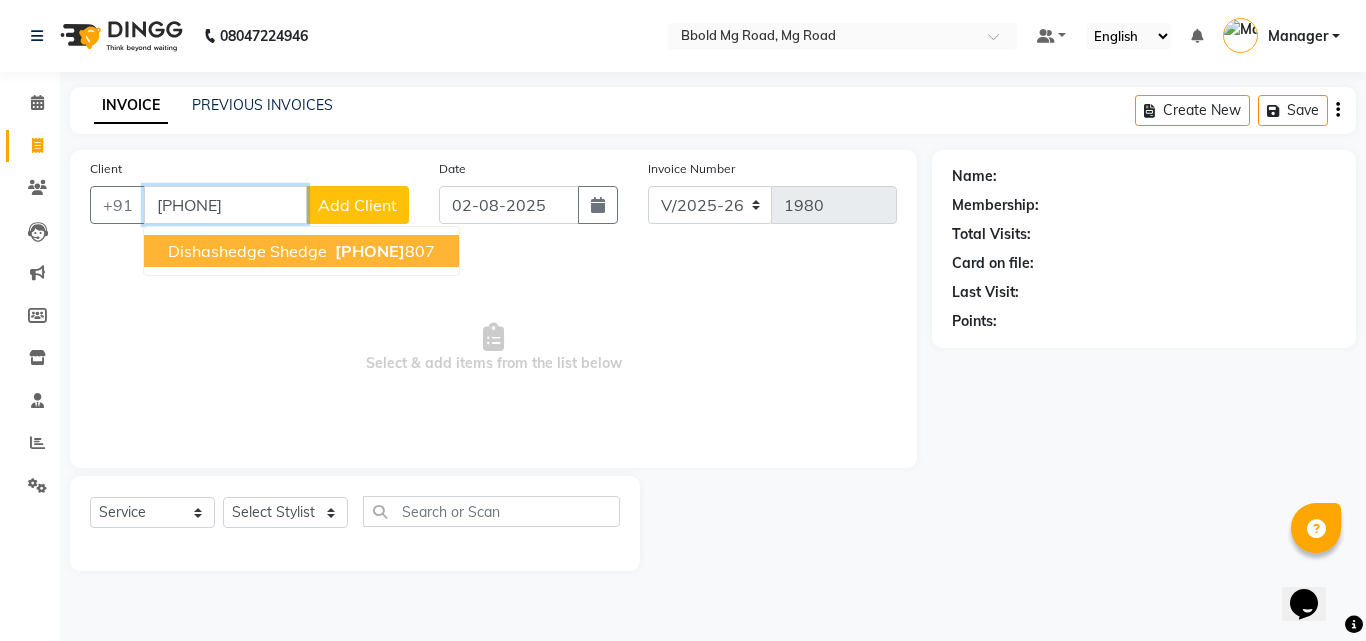type on "[PHONE]" 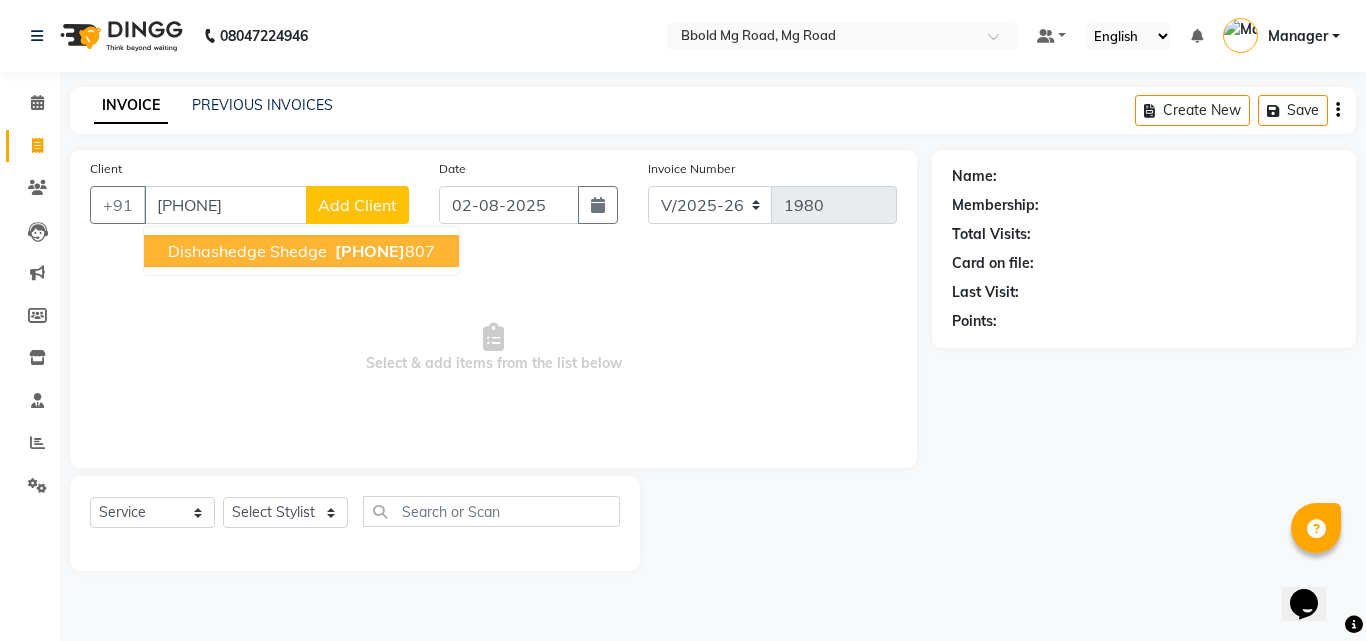 click on "Add Client" 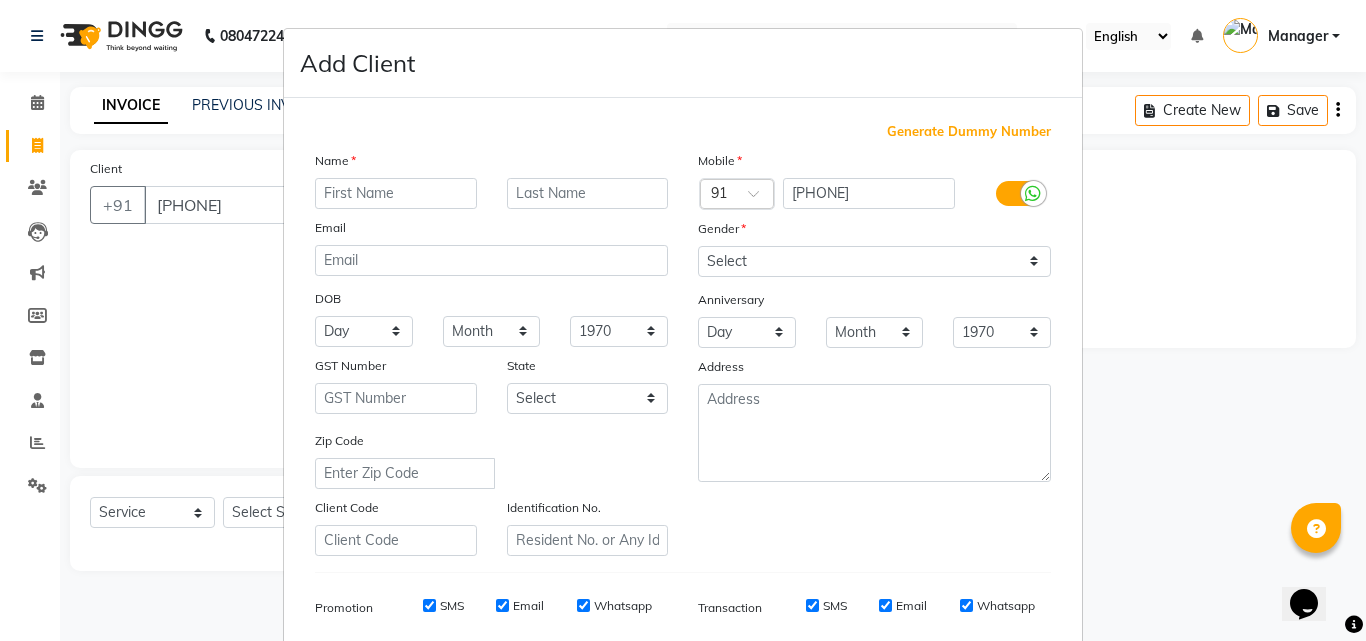 click at bounding box center (396, 193) 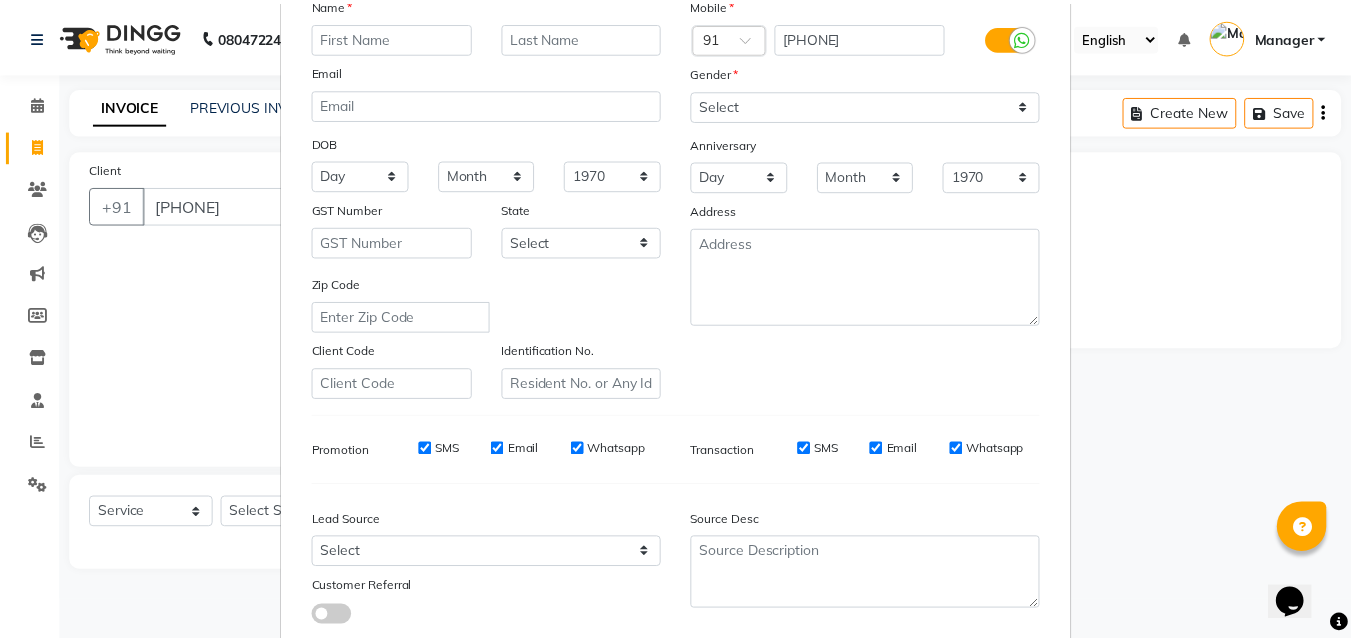 scroll, scrollTop: 282, scrollLeft: 0, axis: vertical 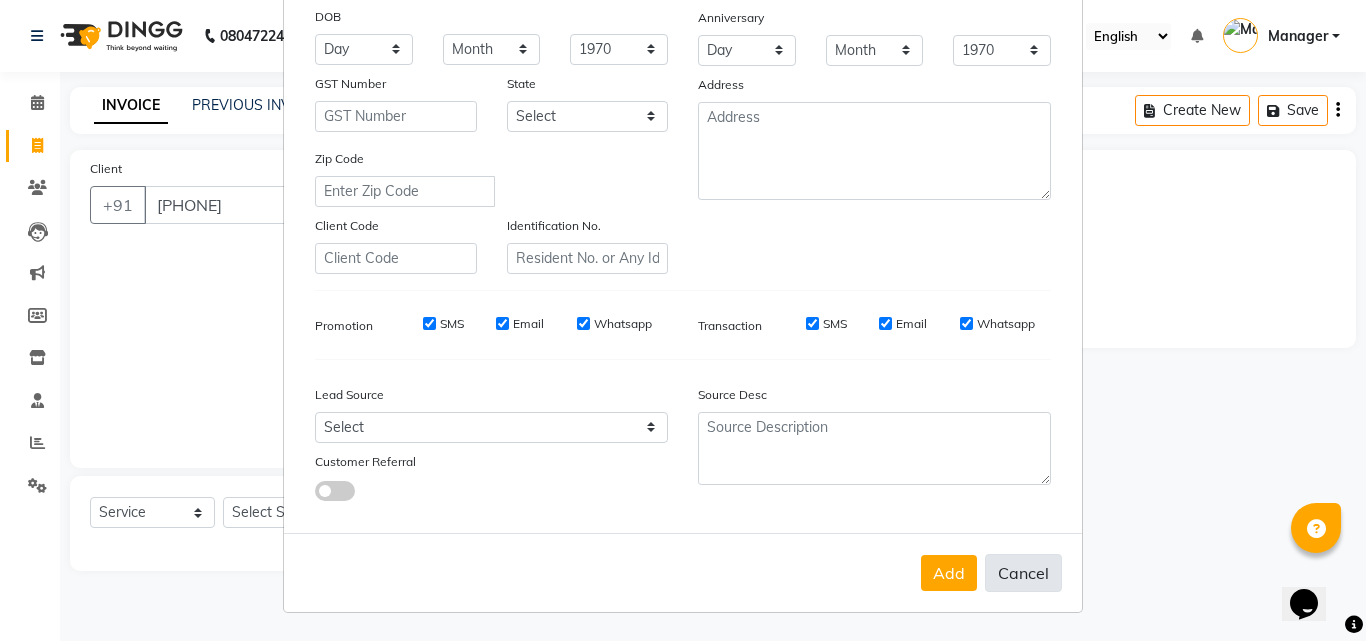 click on "Cancel" at bounding box center (1023, 573) 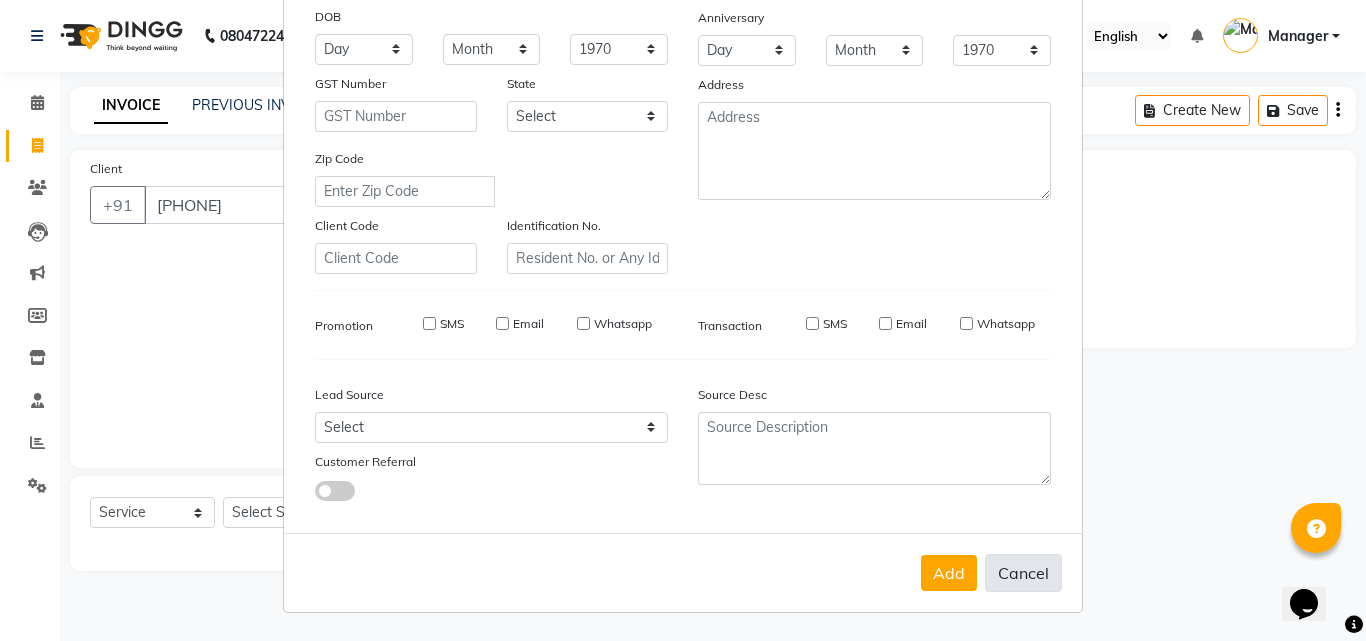 select 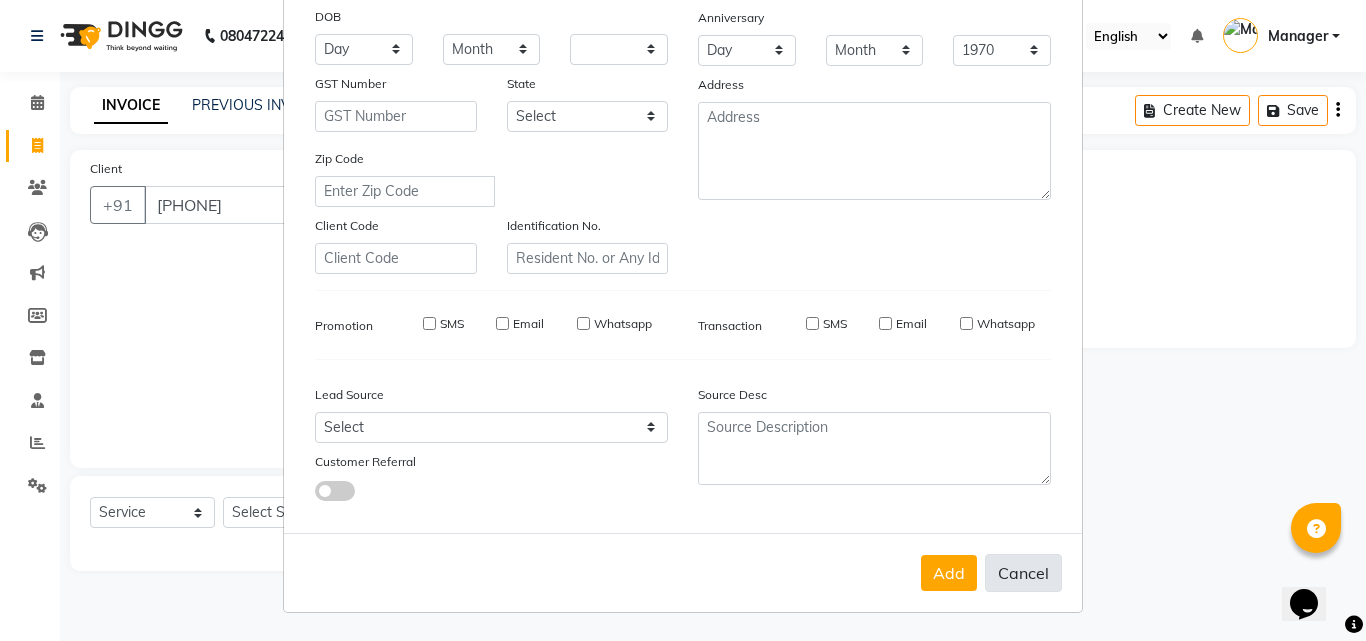 select 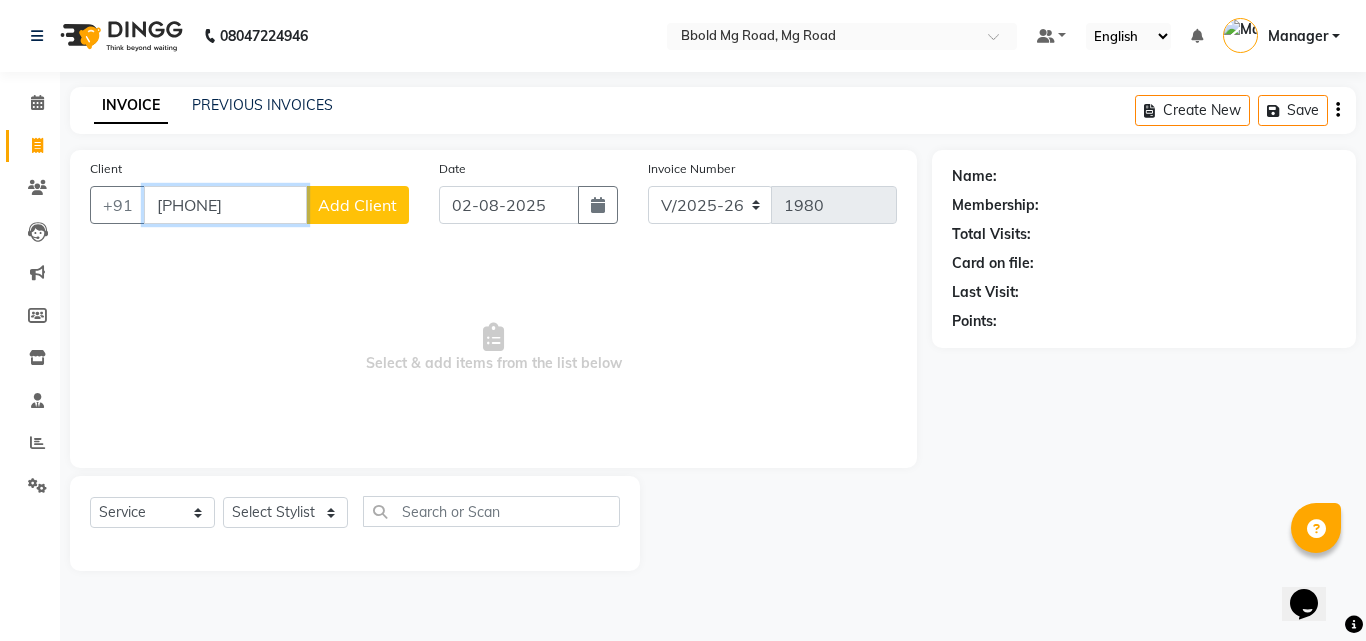 click on "[PHONE]" at bounding box center (225, 205) 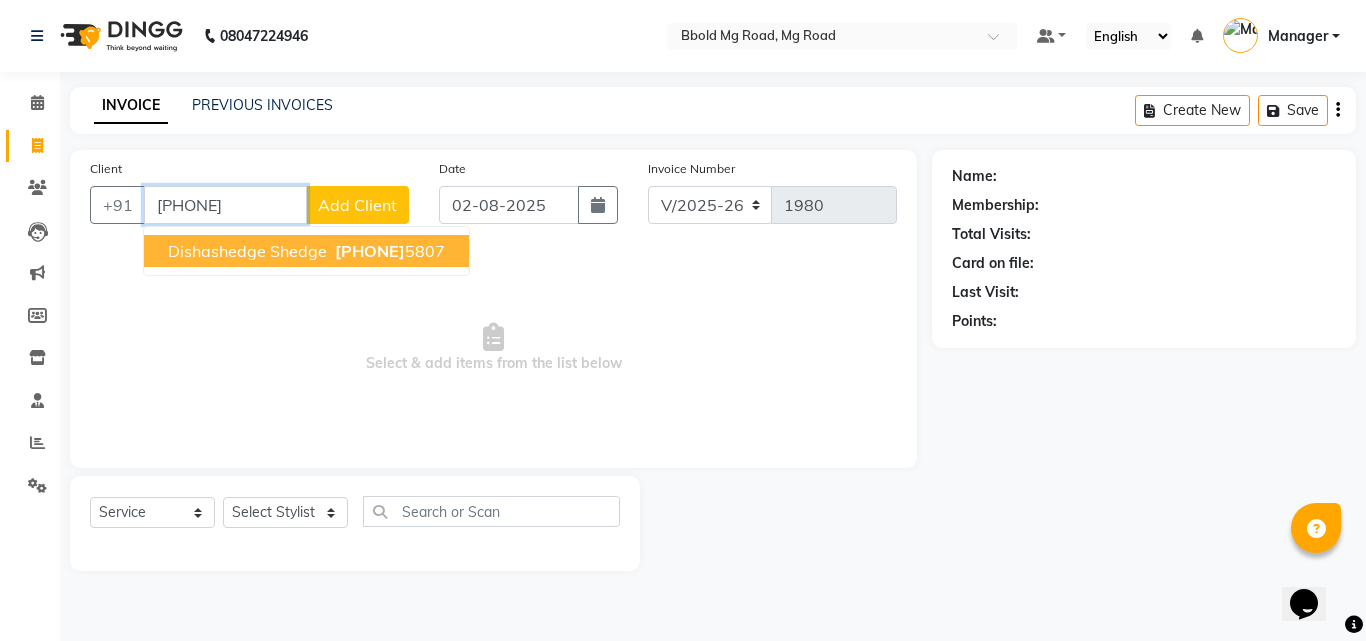 click on "Dishashedge shedge" at bounding box center [247, 251] 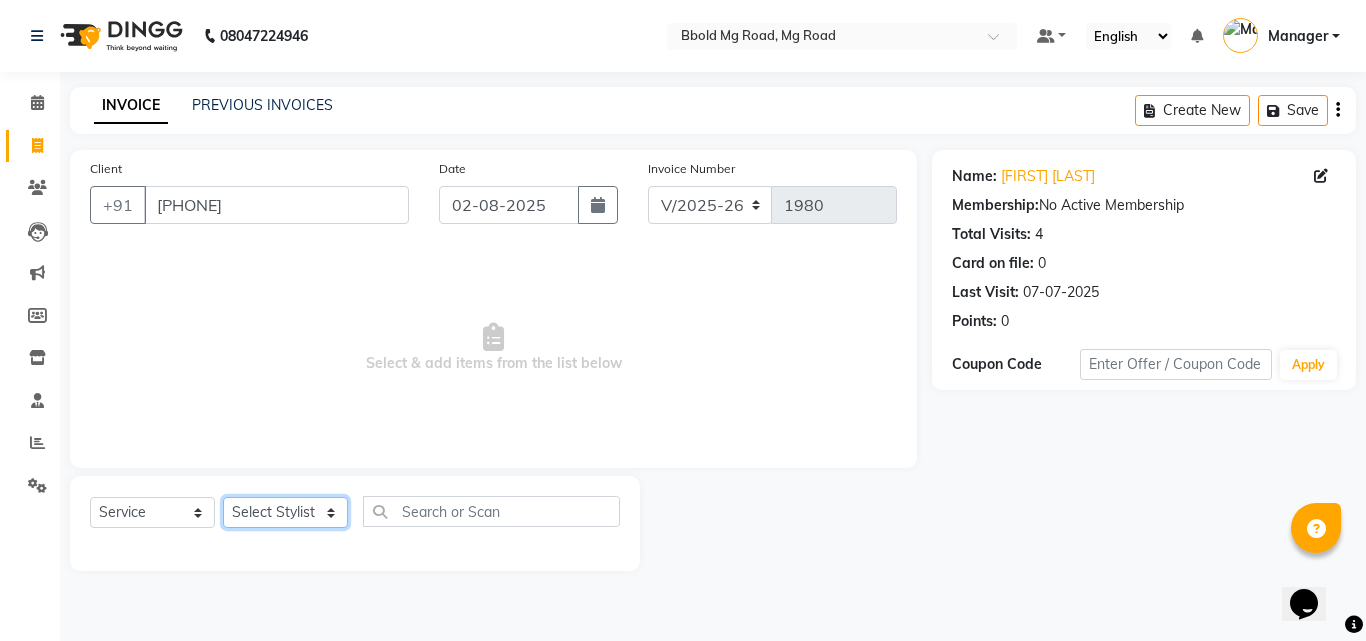 click on "Select Stylist [FIRST] [FIRST] [FIRST] [FIRST] [FIRST] [FIRST] [LAST] Manager [FIRST] [FIRST] [FIRST] [FIRST] [FIRST] [FIRST]" 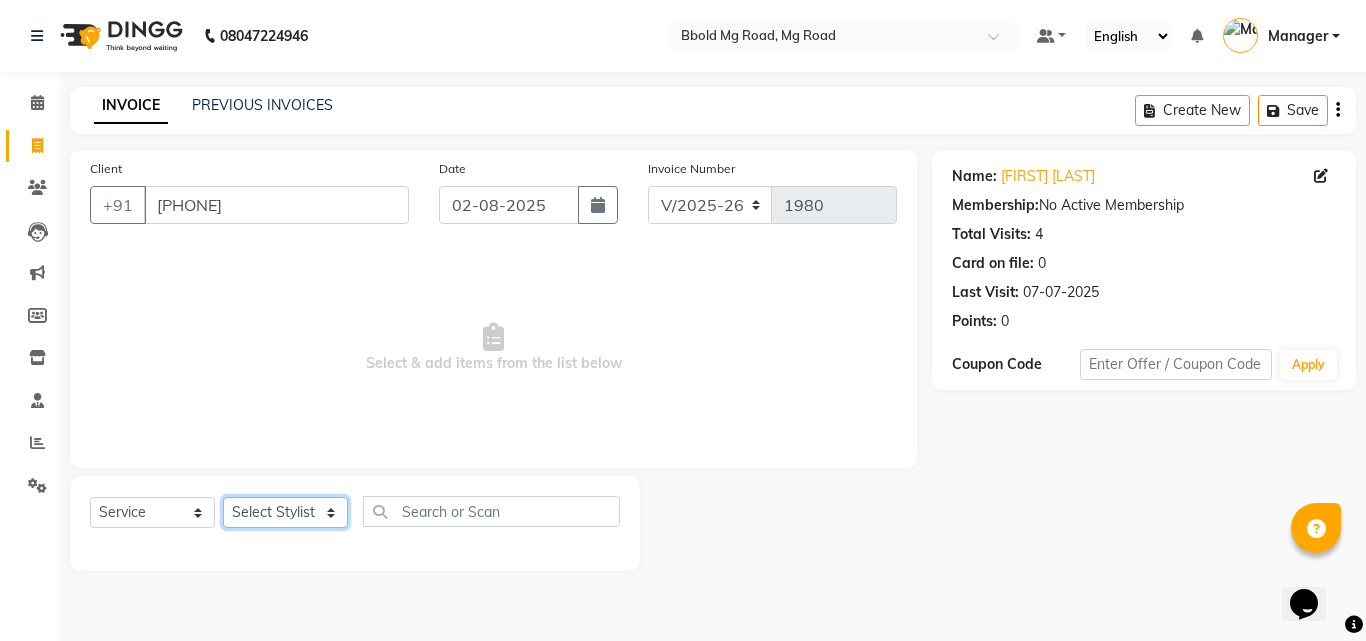 select on "63649" 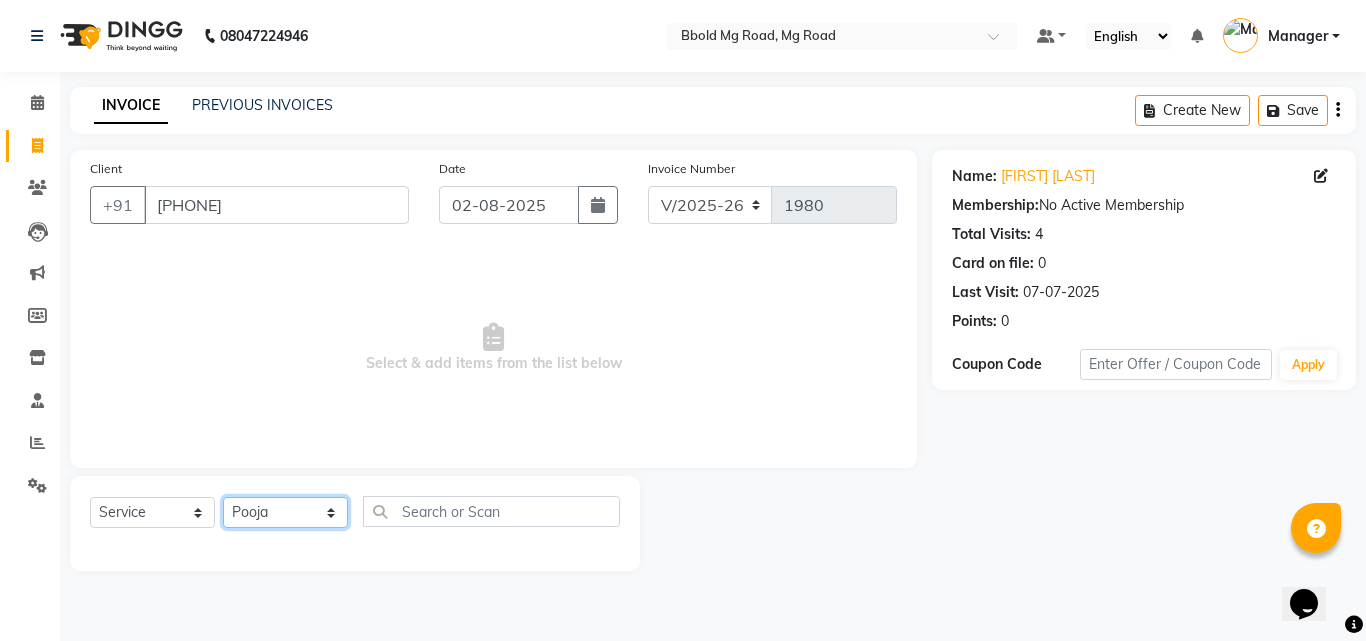 click on "Select Stylist [FIRST] [FIRST] [FIRST] [FIRST] [FIRST] [FIRST] [LAST] Manager [FIRST] [FIRST] [FIRST] [FIRST] [FIRST] [FIRST]" 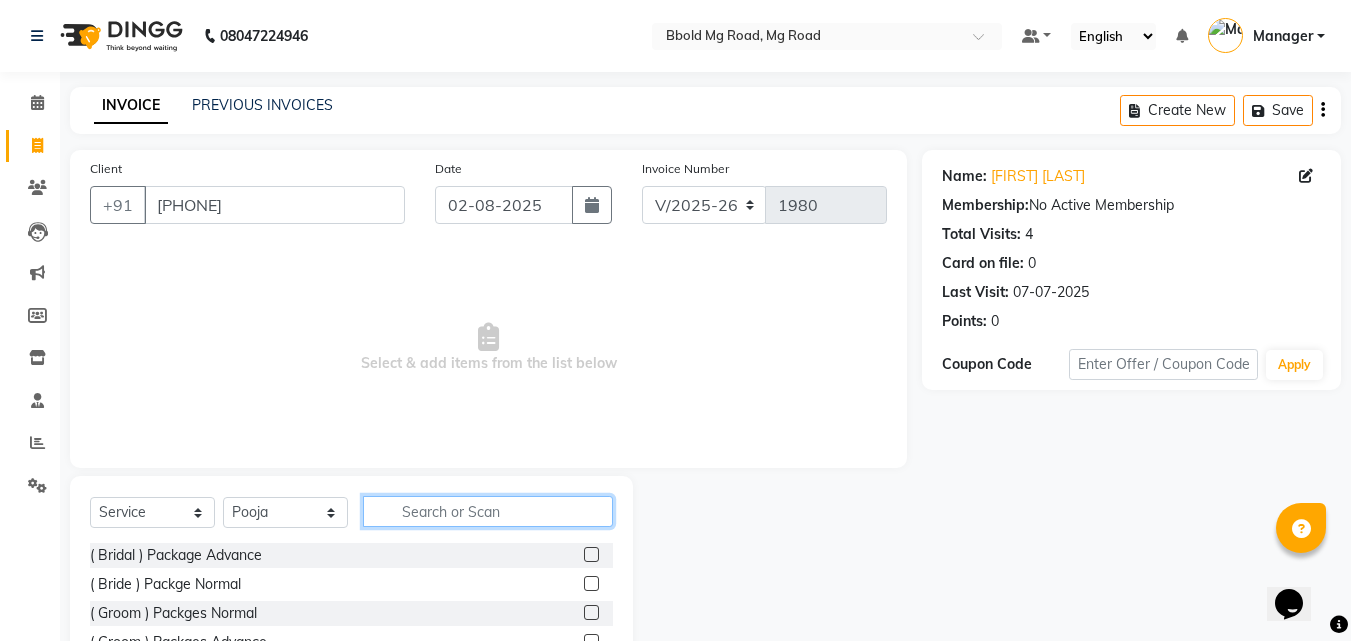 click 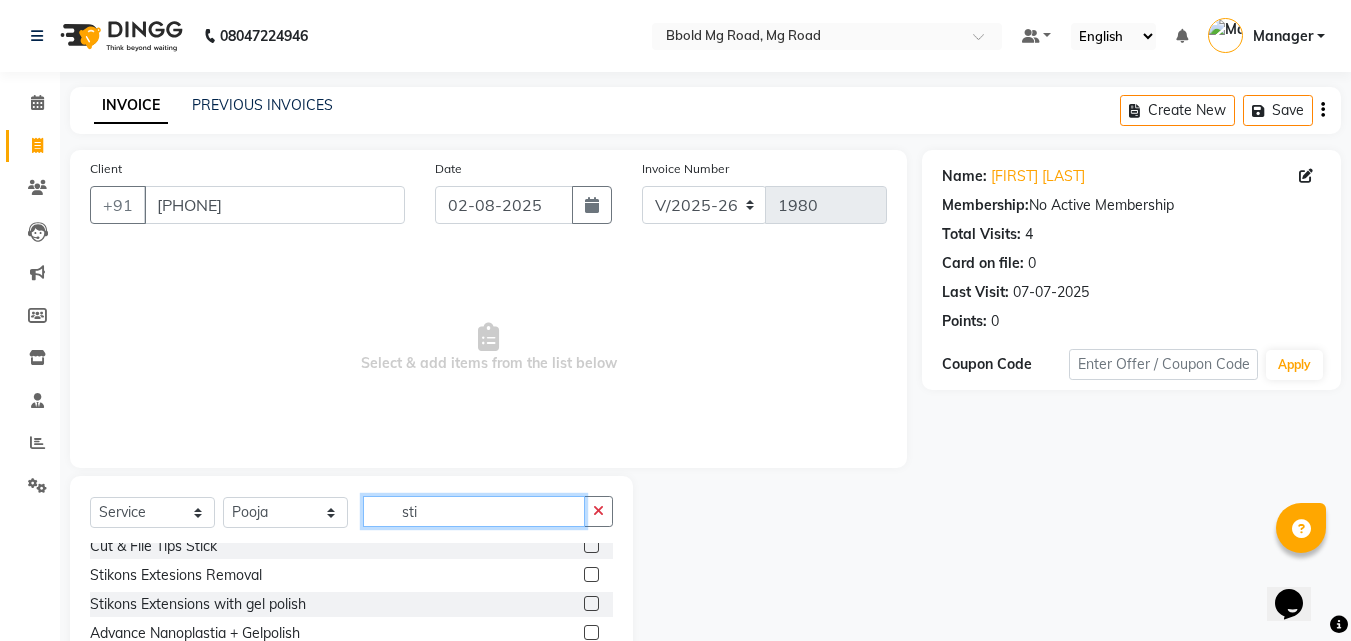 scroll, scrollTop: 8, scrollLeft: 0, axis: vertical 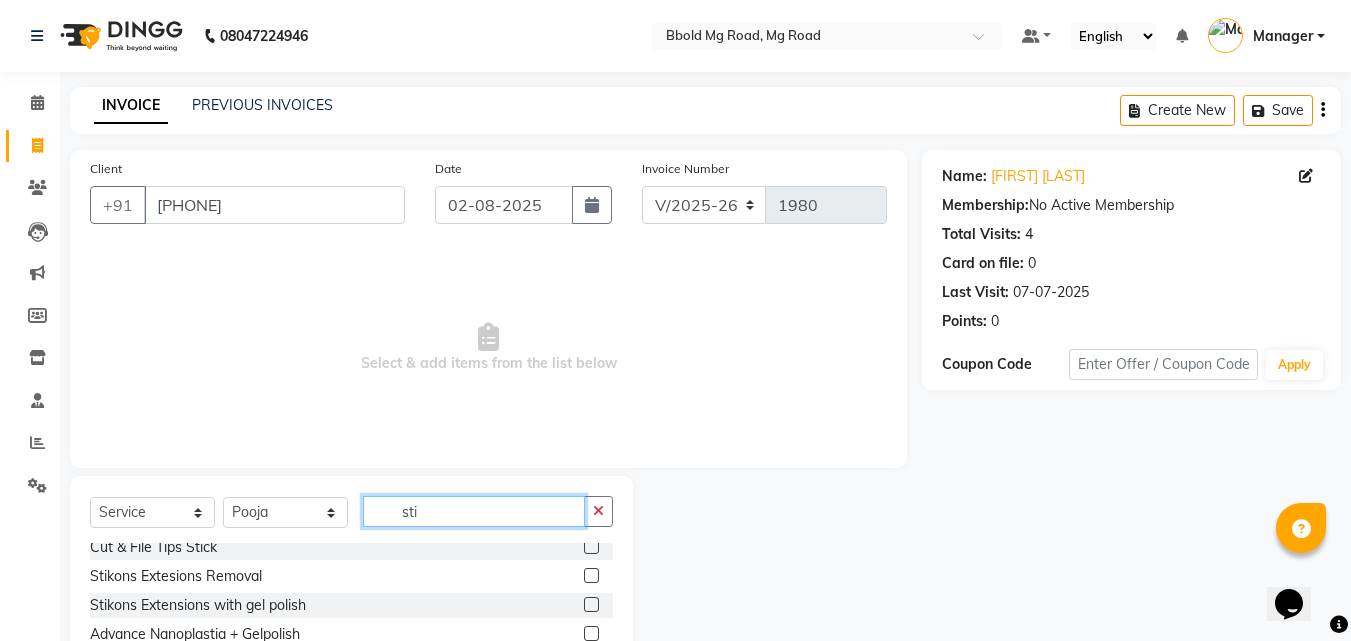 type on "sti" 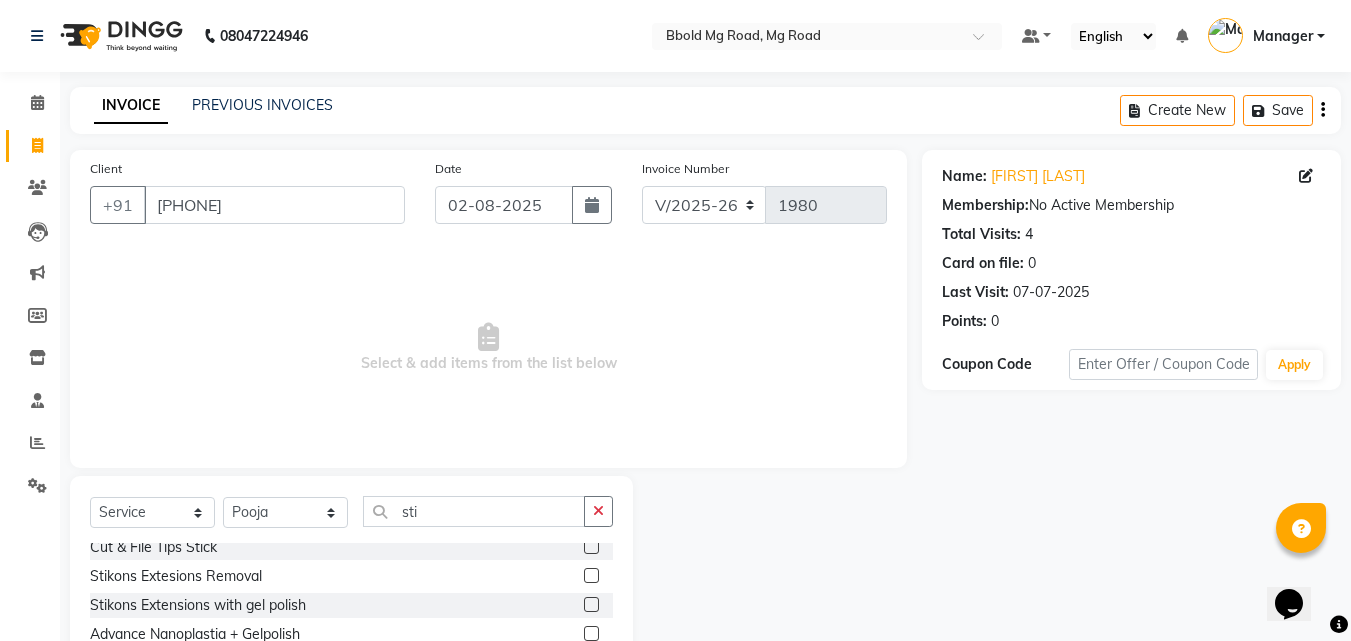click 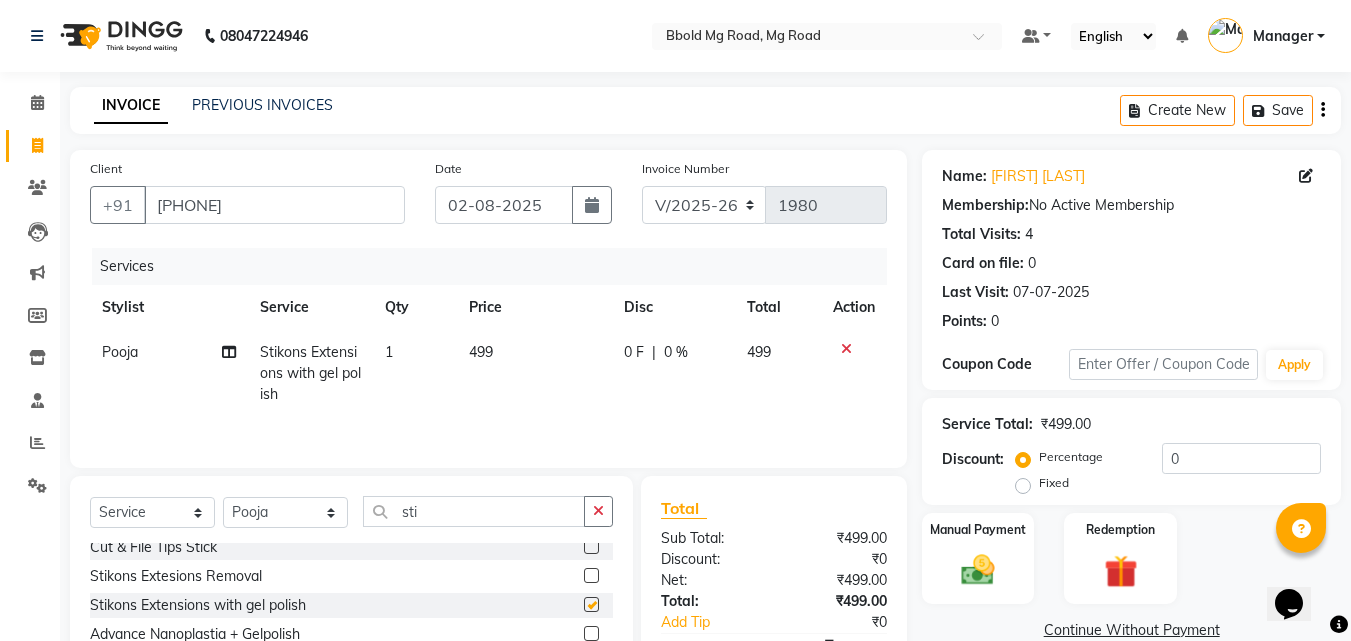 checkbox on "false" 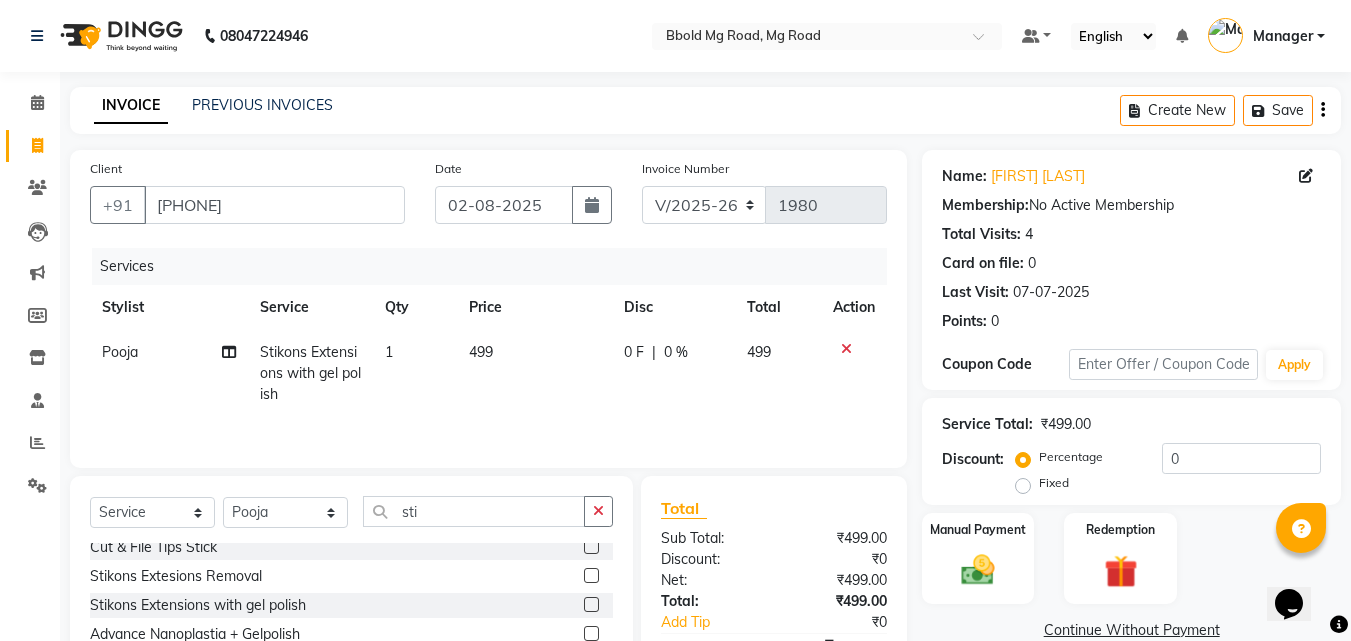 click on "499" 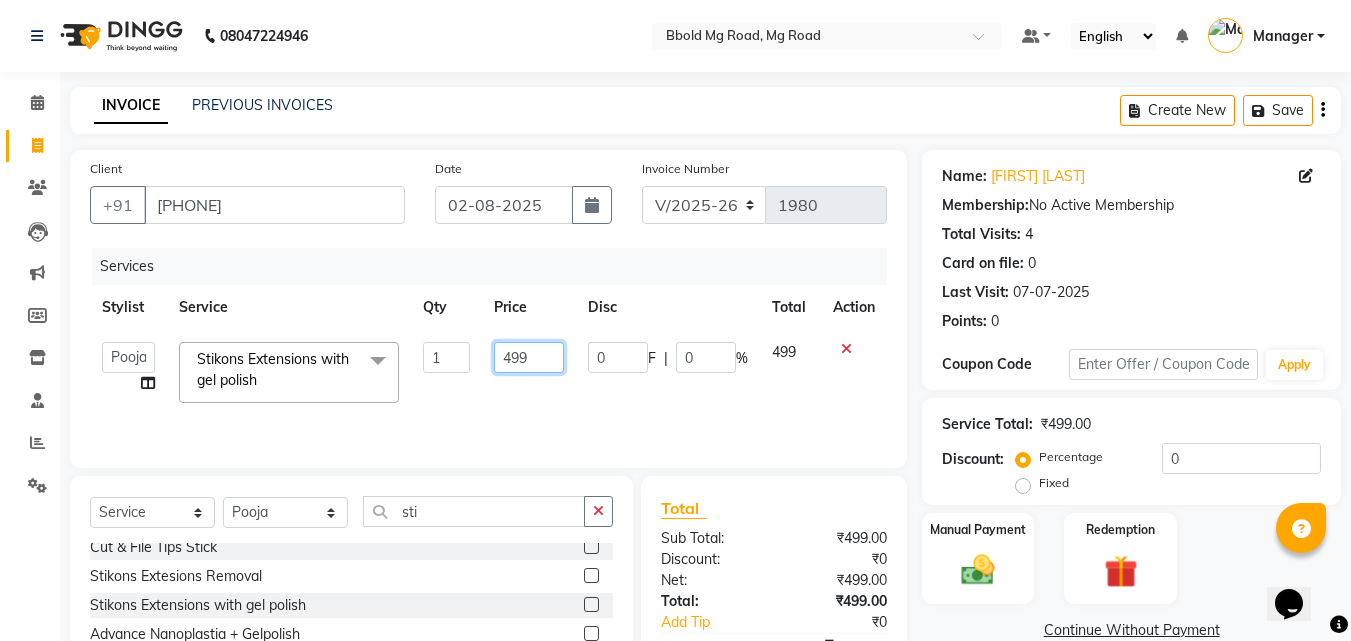 click on "499" 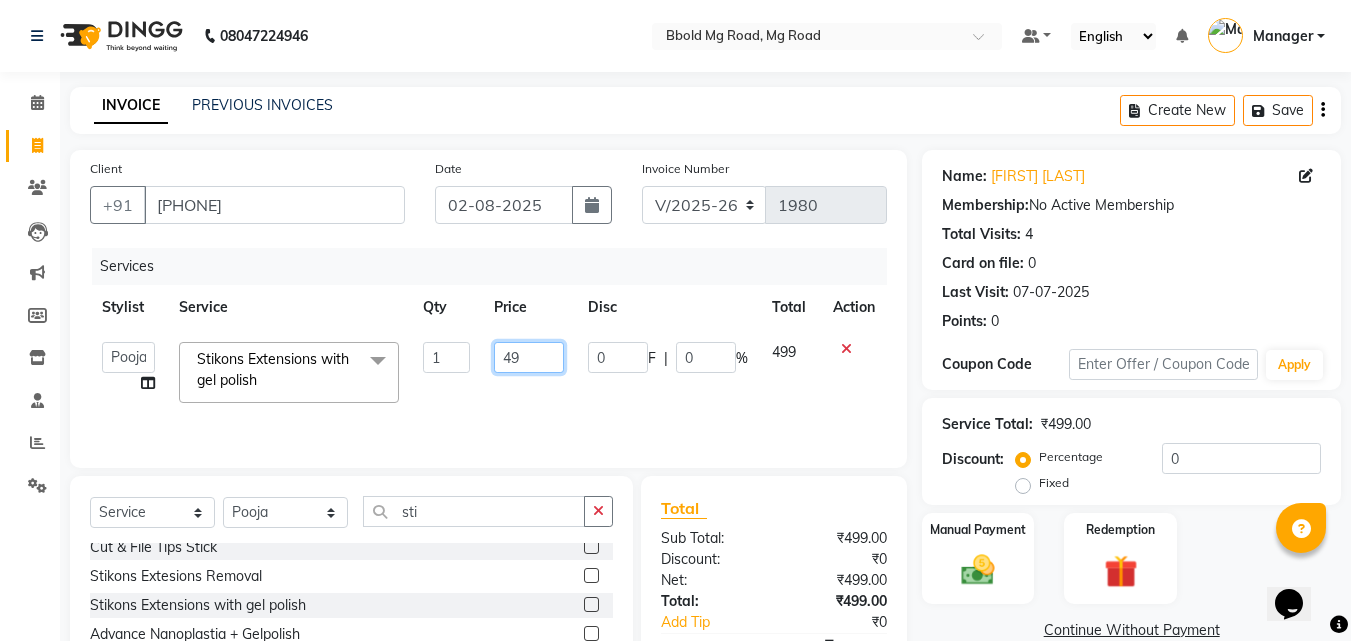 type on "4" 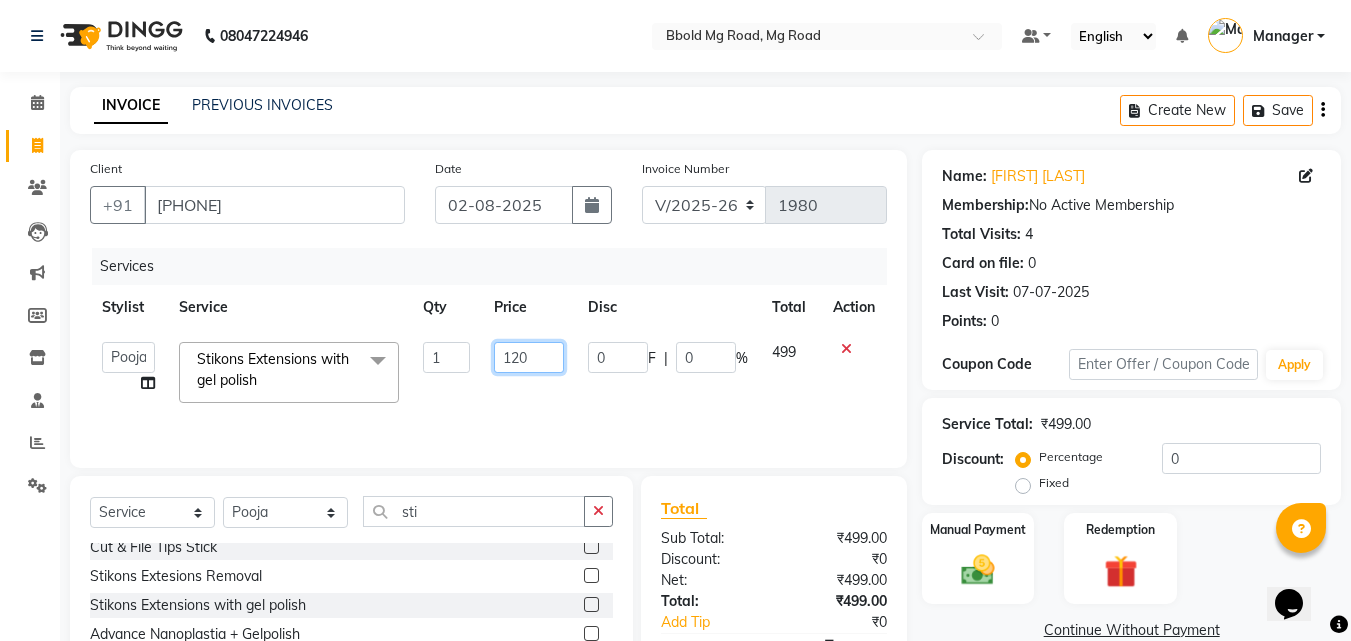 type on "1200" 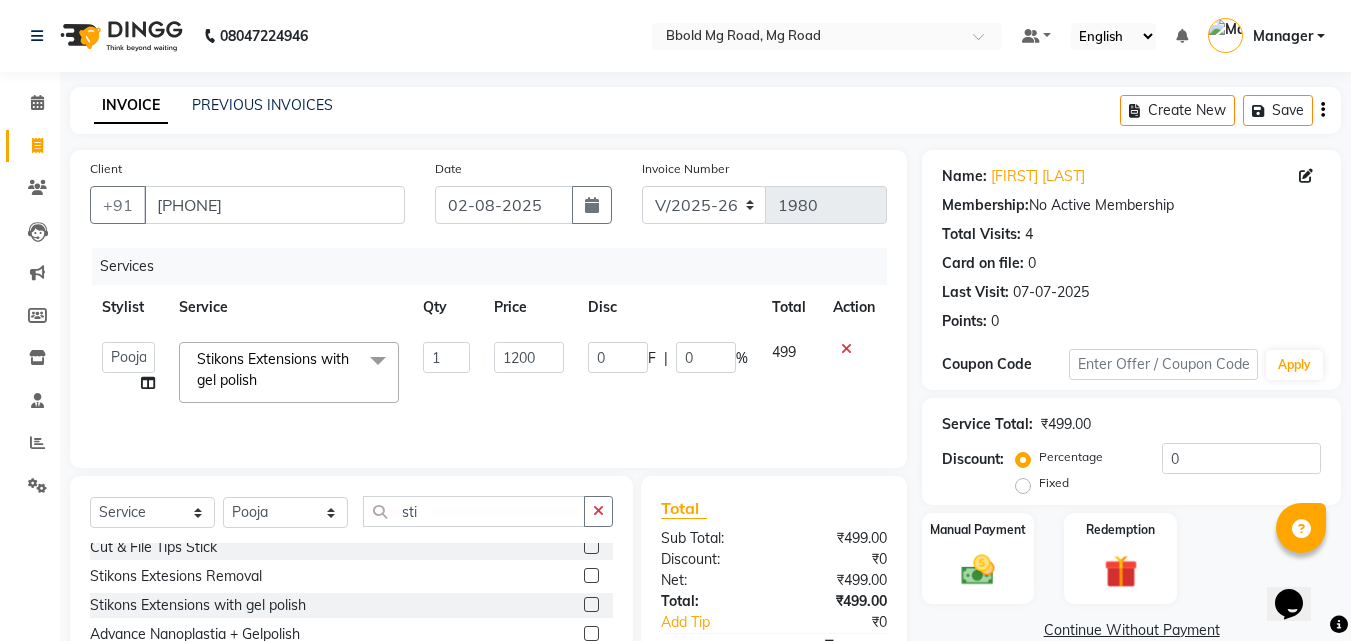 click on "[FIRST] [FIRST] [FIRST] [FIRST] [FIRST] [FIRST] [LAST] Manager [FIRST] [FIRST] [FIRST] [FIRST] [FIRST] [FIRST] Stikons Extensions with gel polish  x ( Bridal )
Package Advance ( Bride ) Packge Normal ( Groom )  Packges Normal ( Groom ) Packges Advance 03 Advance Facial 03+ Facial  + Hydra Facial 03+ signature 03+ signature hydra Advance Dtan Argan  Underamrs Argan  Upperlips Aroma Essential Pedicure Back  Bleach Back & Chest Back Flover ( Male ) Back massage Back Polish Back wax Basic Makeup Bikini  Wax Argan Bikini Wax Floverd Bikini Wax honey Body Bleach Body massage Body polishing +body bleach Body Polishning Chest Flover ( Male ) Chest Lips Wax Chest wax Chin Argan  wax Chin threading Classic Coffee Manicure Classic Coffee Manicure + Pedicure Classic Coffee Pedicure Classic facial Classic Faical + Waxing + Classic Pedicure Crystal Glow facial + Gel Polish Dtan waxing full hand + full legs + Underamrs + Gel Polish Fa  Argan FA +HL+UA (Argan) FA +HL+UA (Flavour) Face Bleach 1" 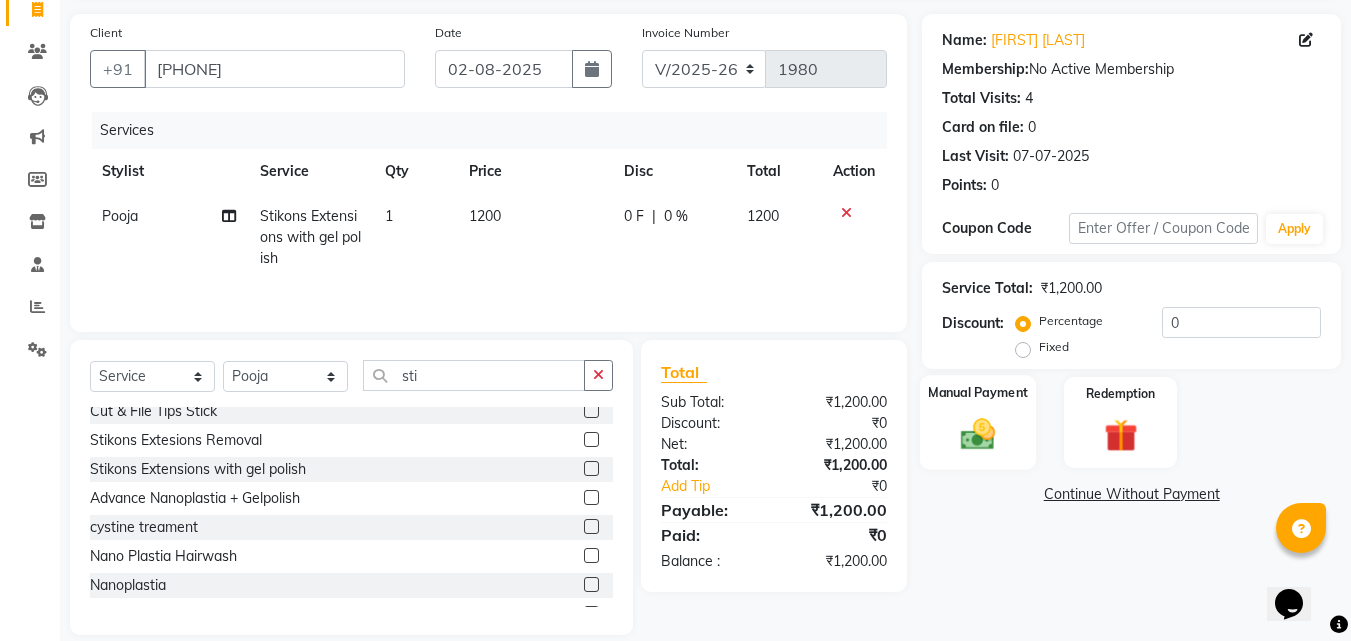 scroll, scrollTop: 129, scrollLeft: 0, axis: vertical 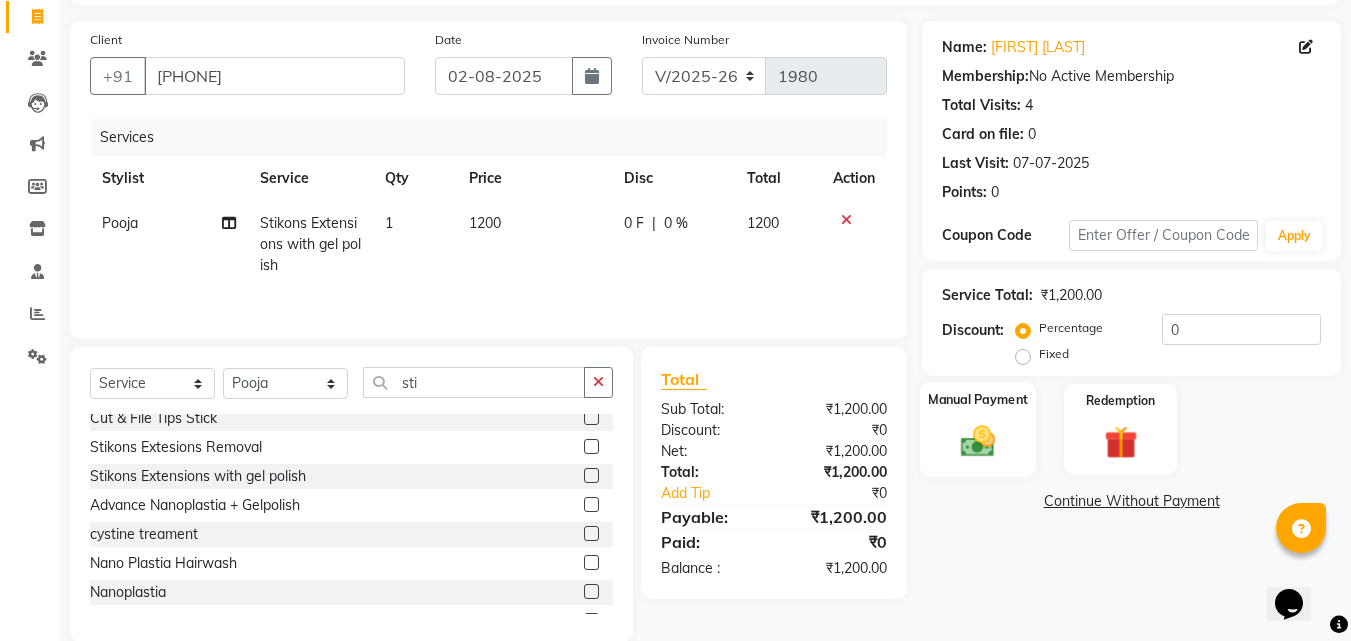 click on "Manual Payment" 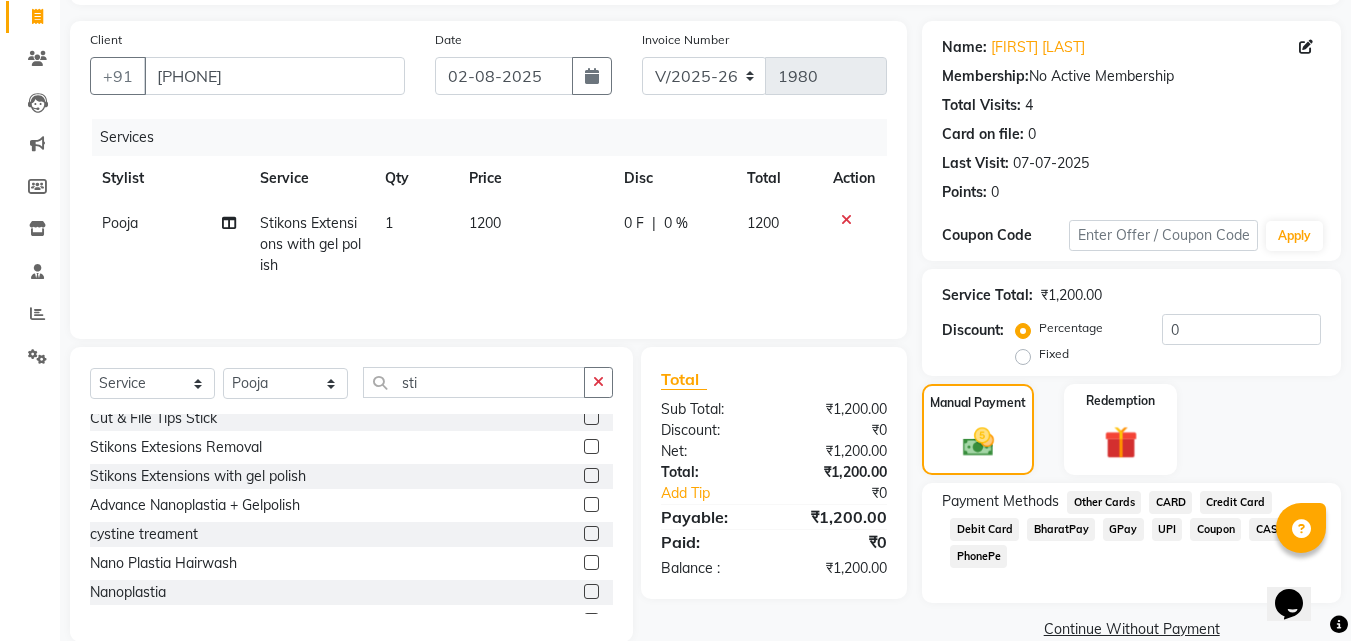 scroll, scrollTop: 117, scrollLeft: 0, axis: vertical 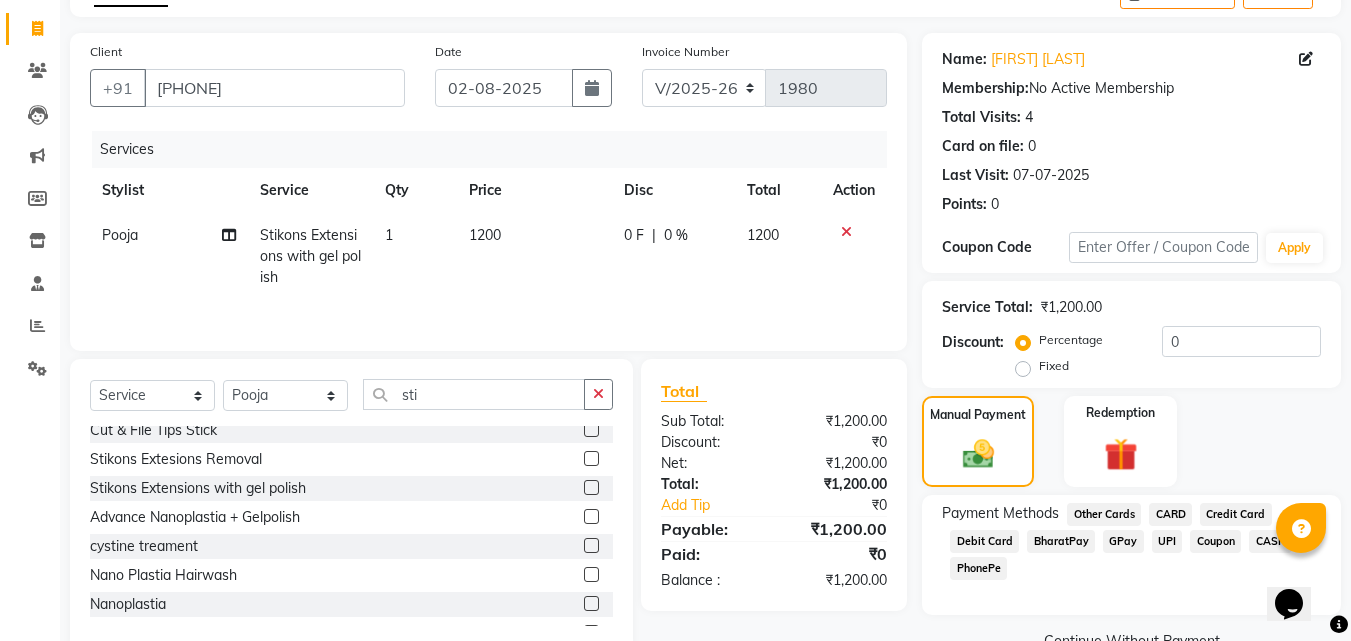 click on "GPay" 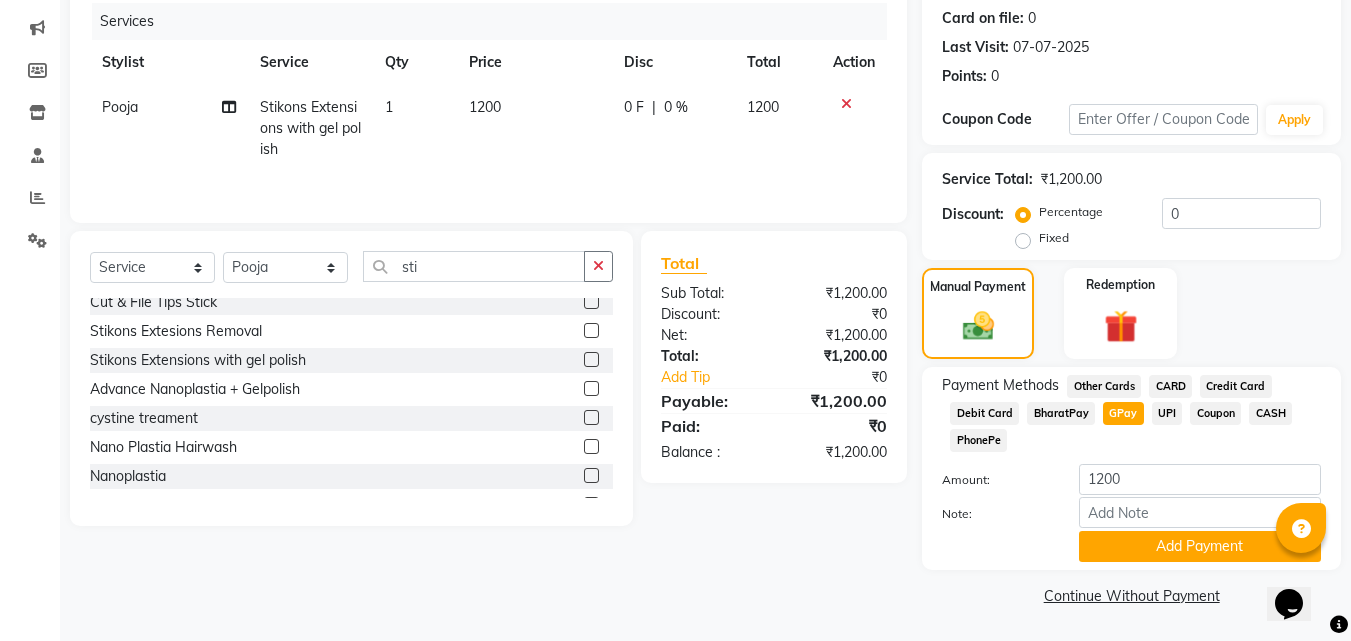scroll, scrollTop: 242, scrollLeft: 0, axis: vertical 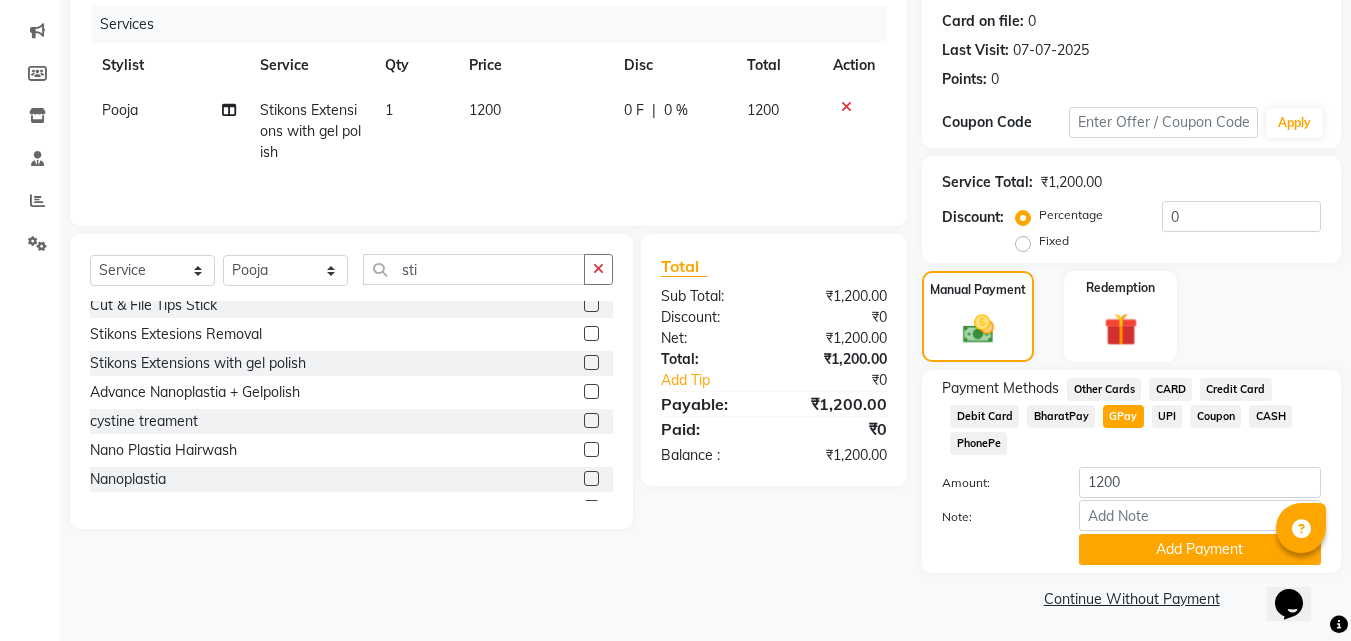 click on "Add Payment" 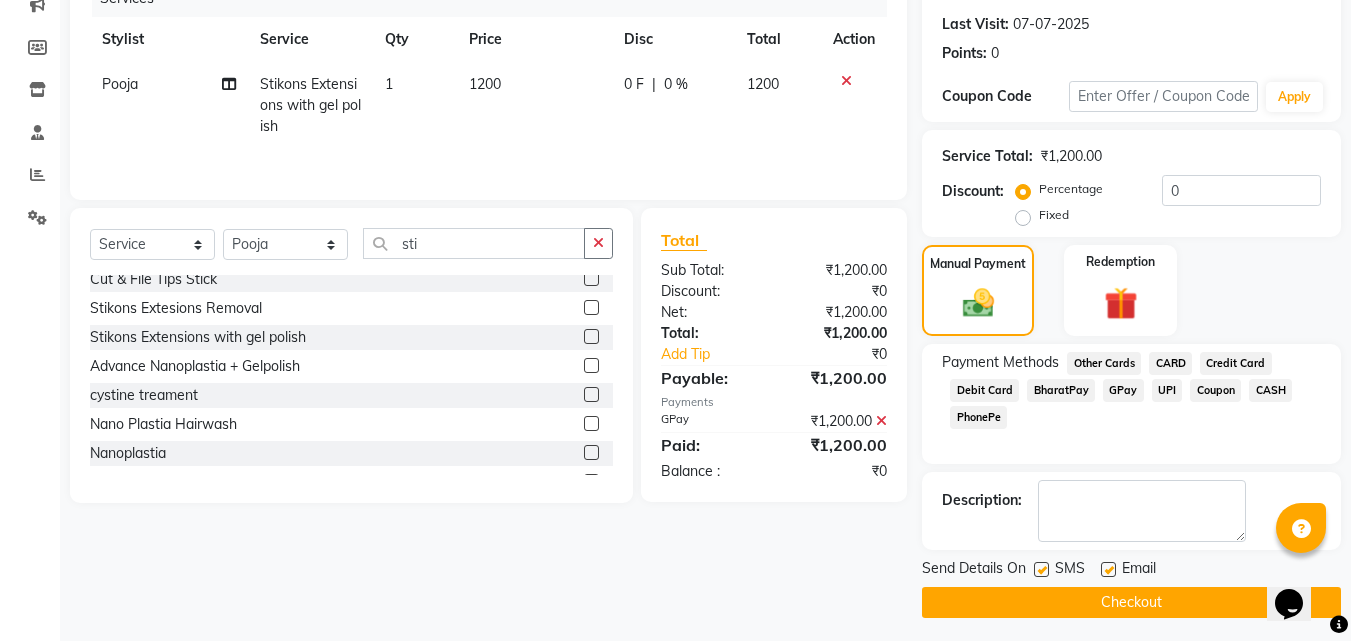 scroll, scrollTop: 275, scrollLeft: 0, axis: vertical 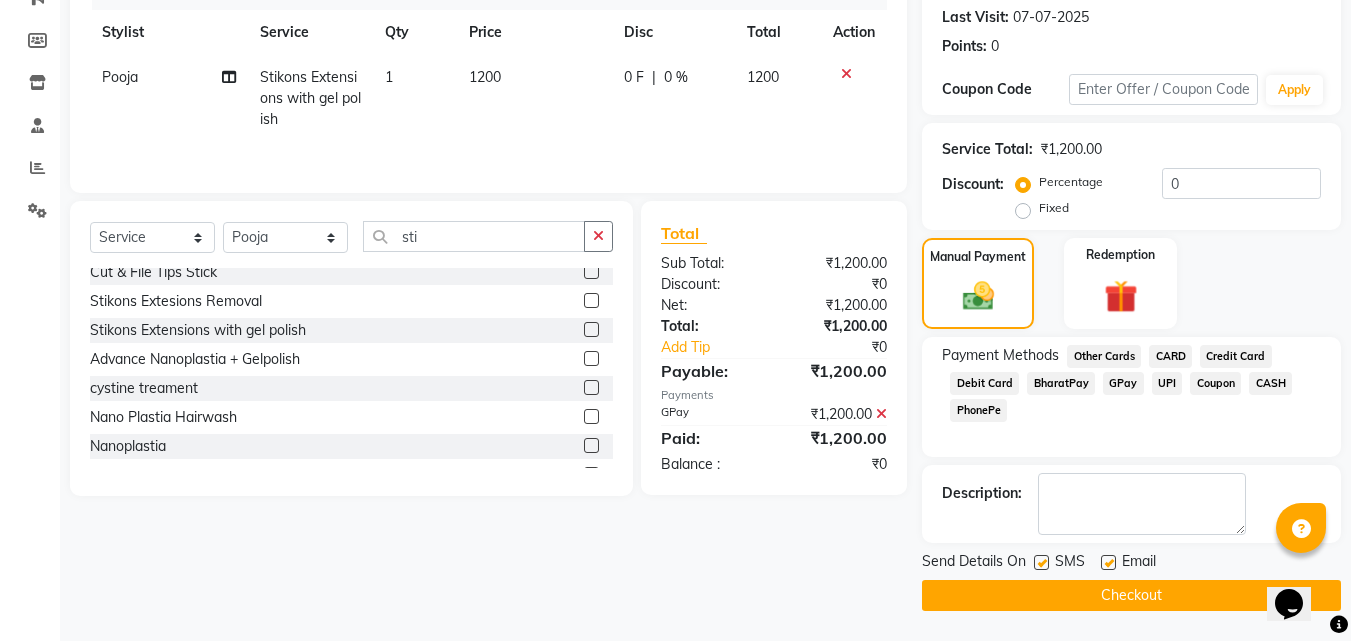 click on "Checkout" 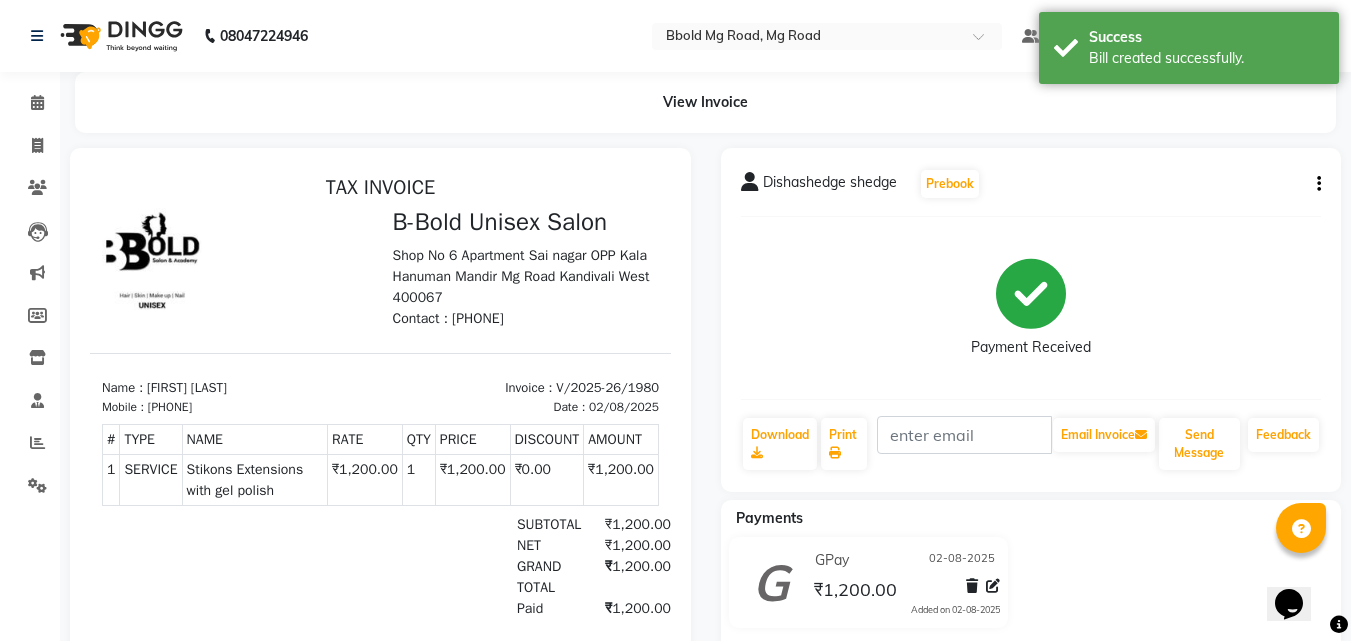 scroll, scrollTop: 0, scrollLeft: 0, axis: both 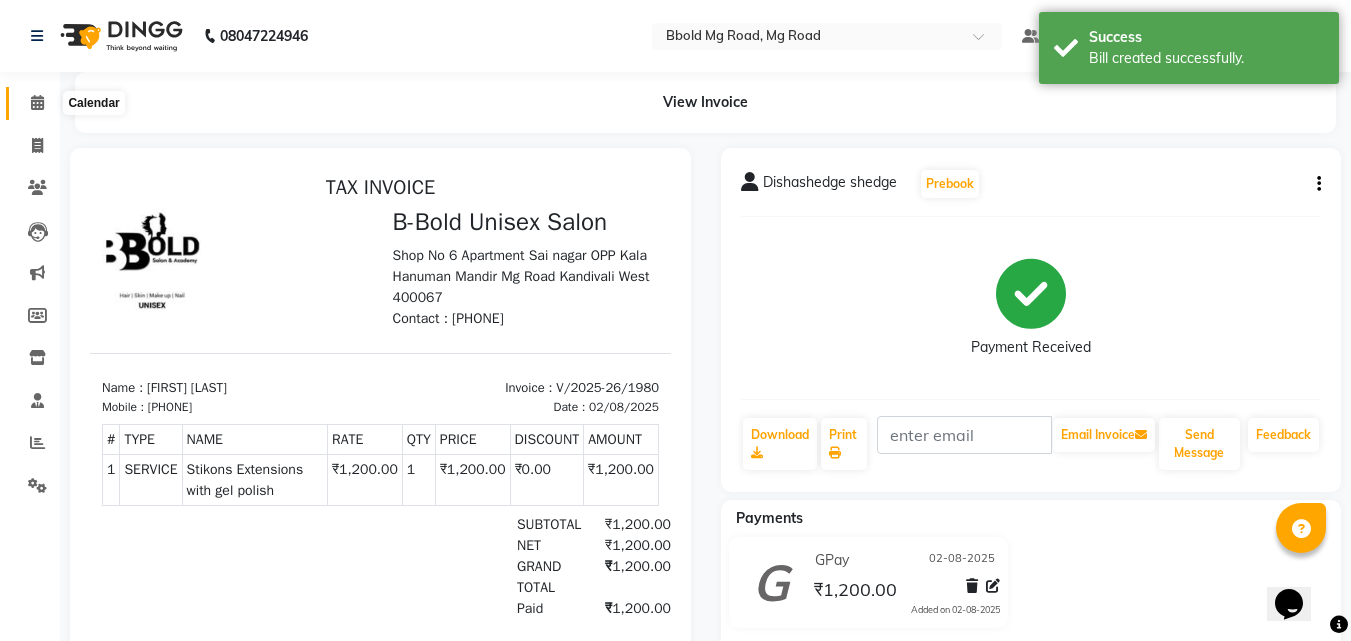 drag, startPoint x: 1116, startPoint y: 599, endPoint x: 37, endPoint y: 107, distance: 1185.8773 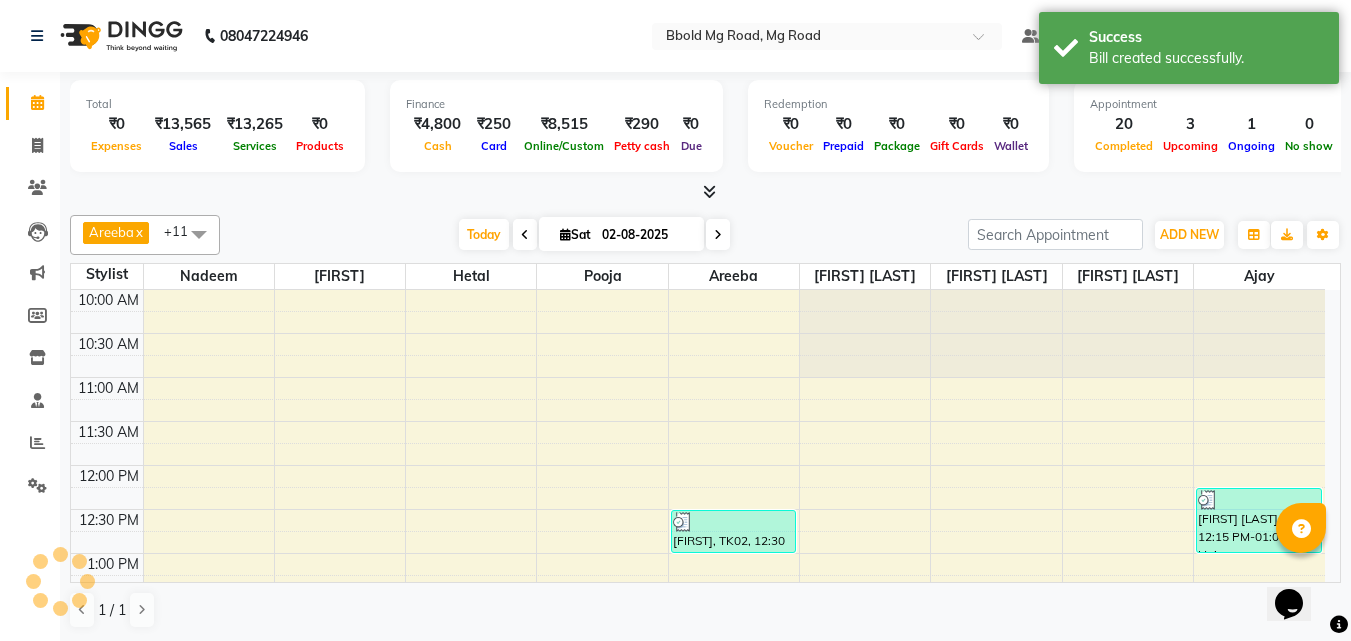 scroll, scrollTop: 0, scrollLeft: 0, axis: both 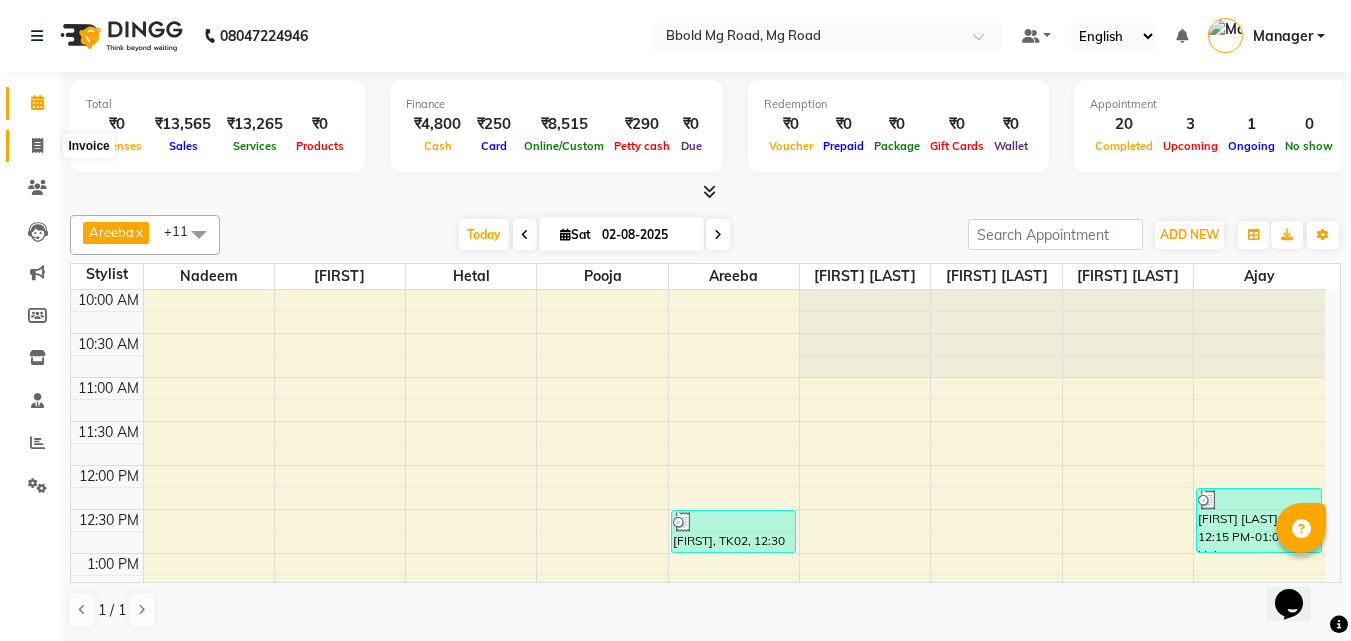 click 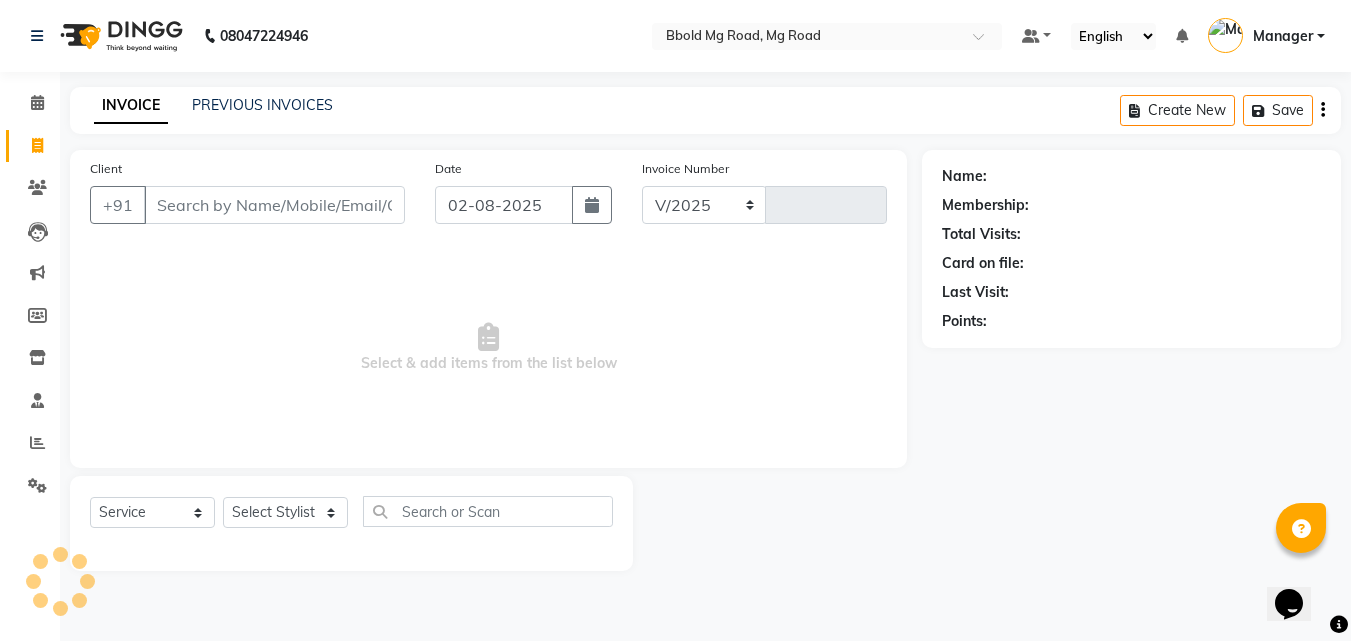 select on "7353" 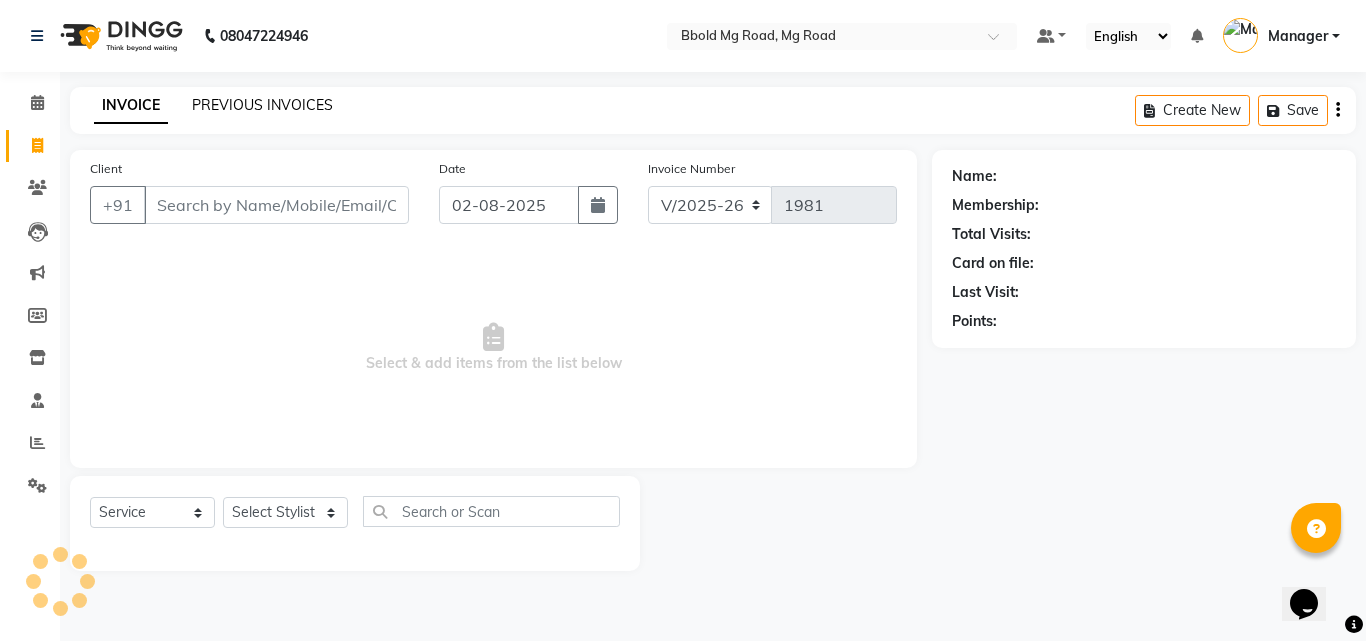 click on "PREVIOUS INVOICES" 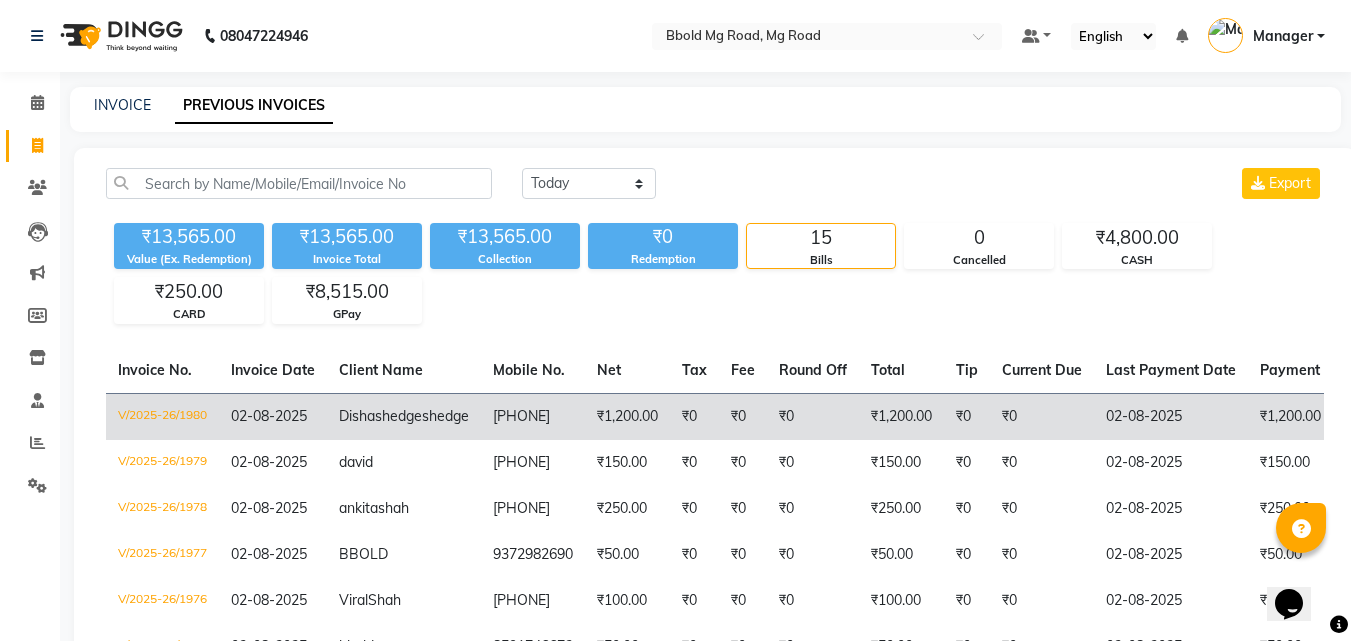 click on "₹1,200.00" 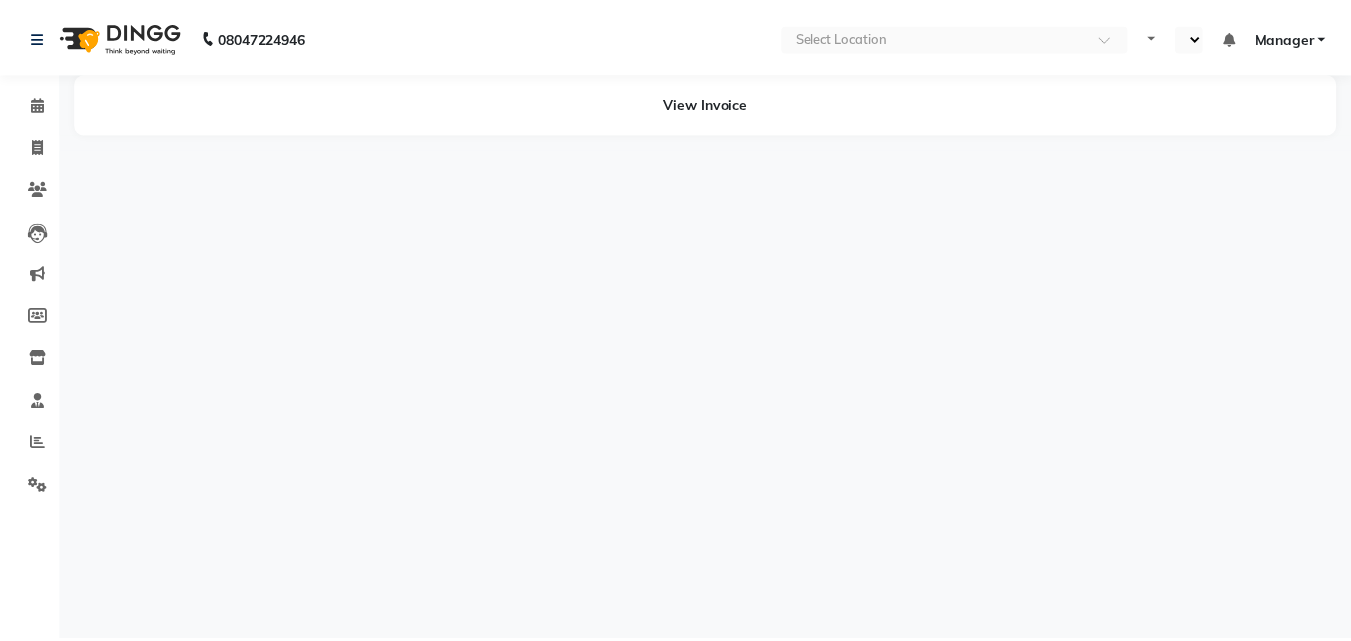 scroll, scrollTop: 0, scrollLeft: 0, axis: both 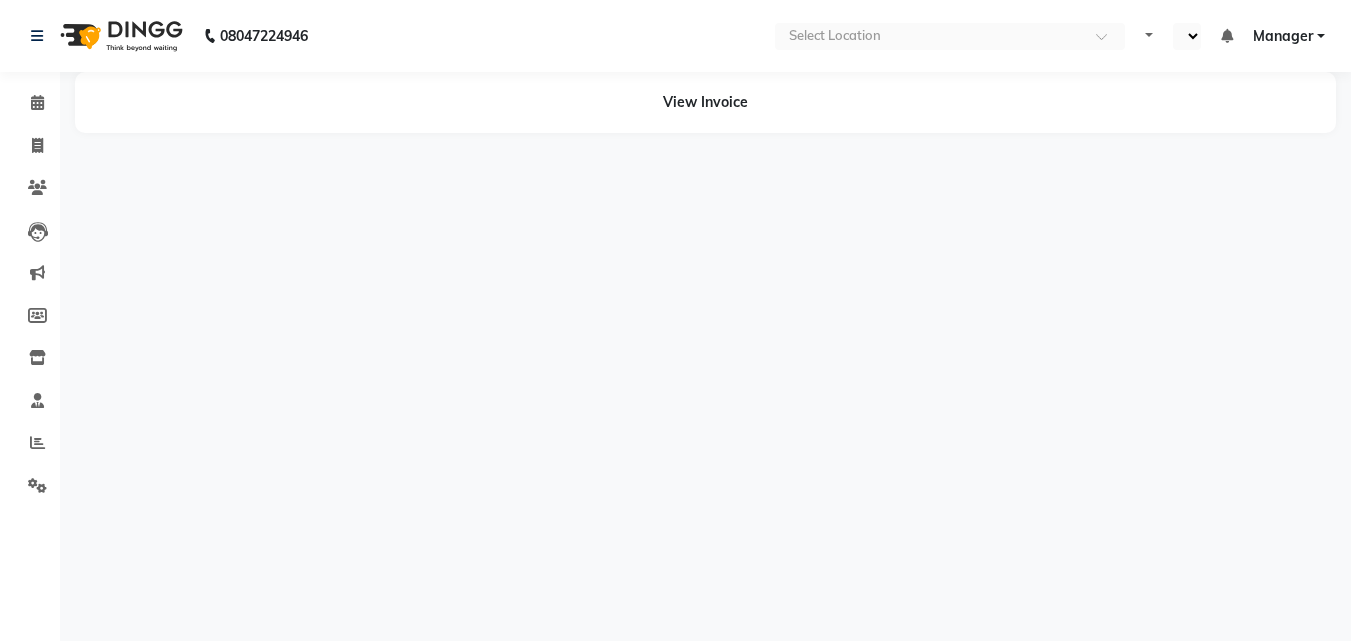 select on "en" 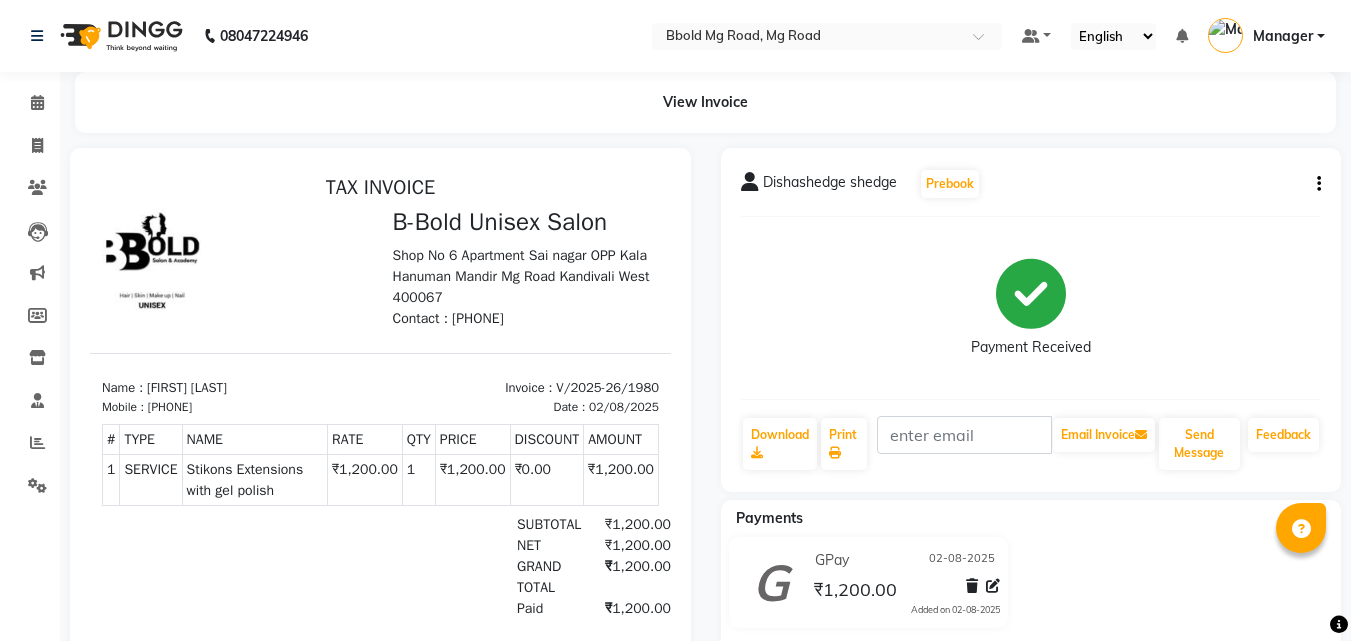 scroll, scrollTop: 0, scrollLeft: 0, axis: both 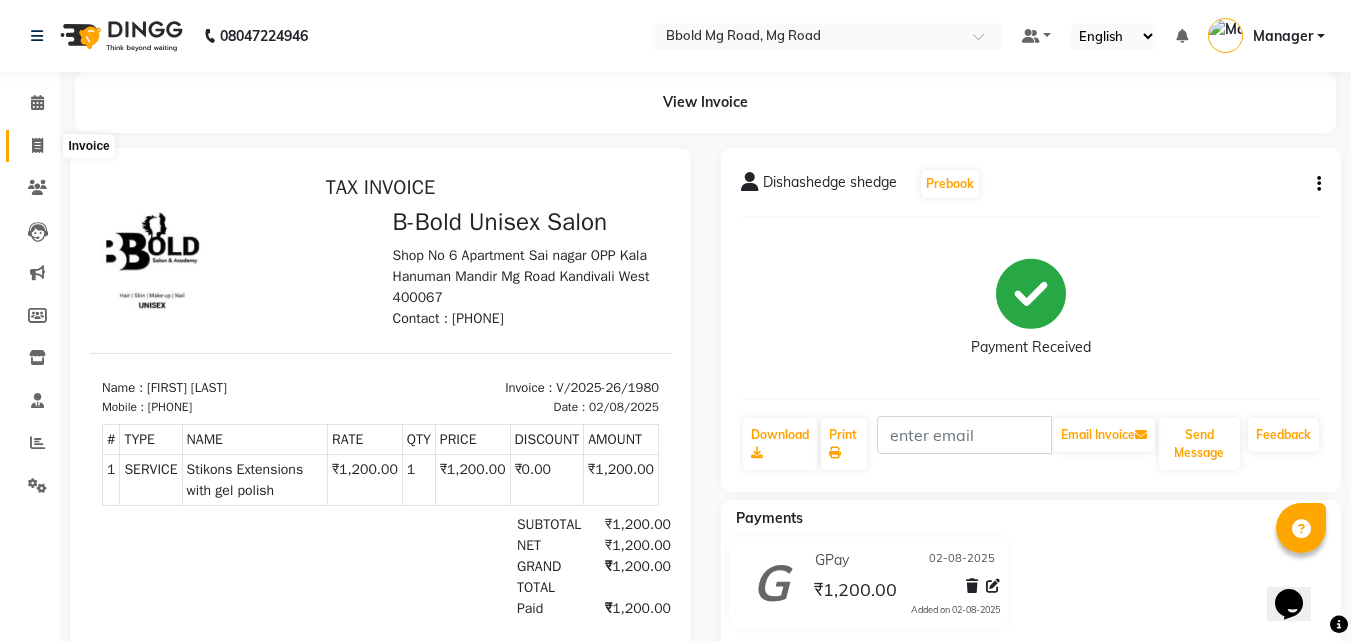 click 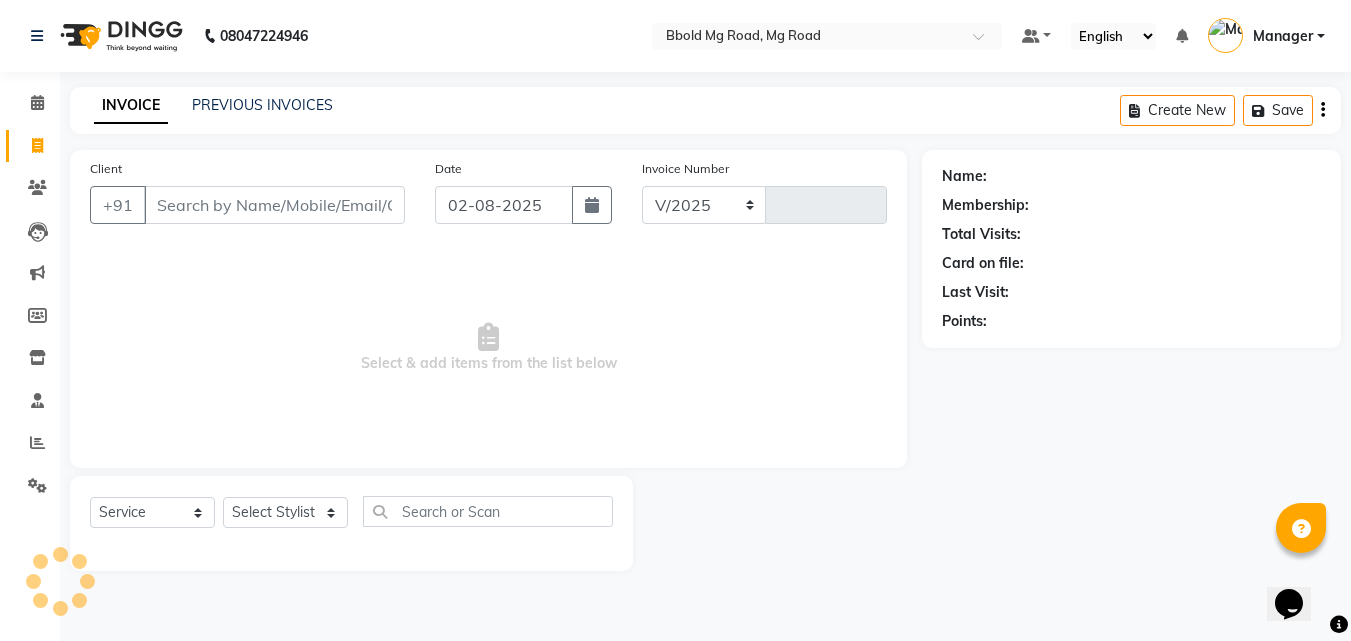 select on "7353" 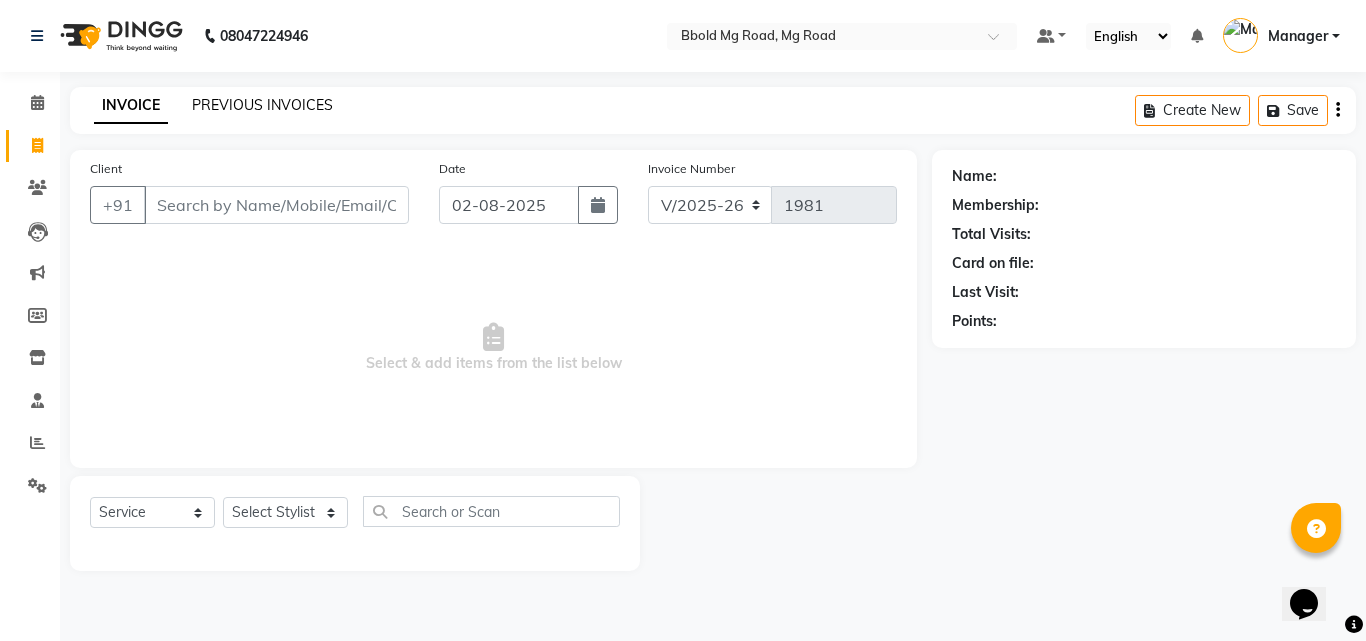 click on "PREVIOUS INVOICES" 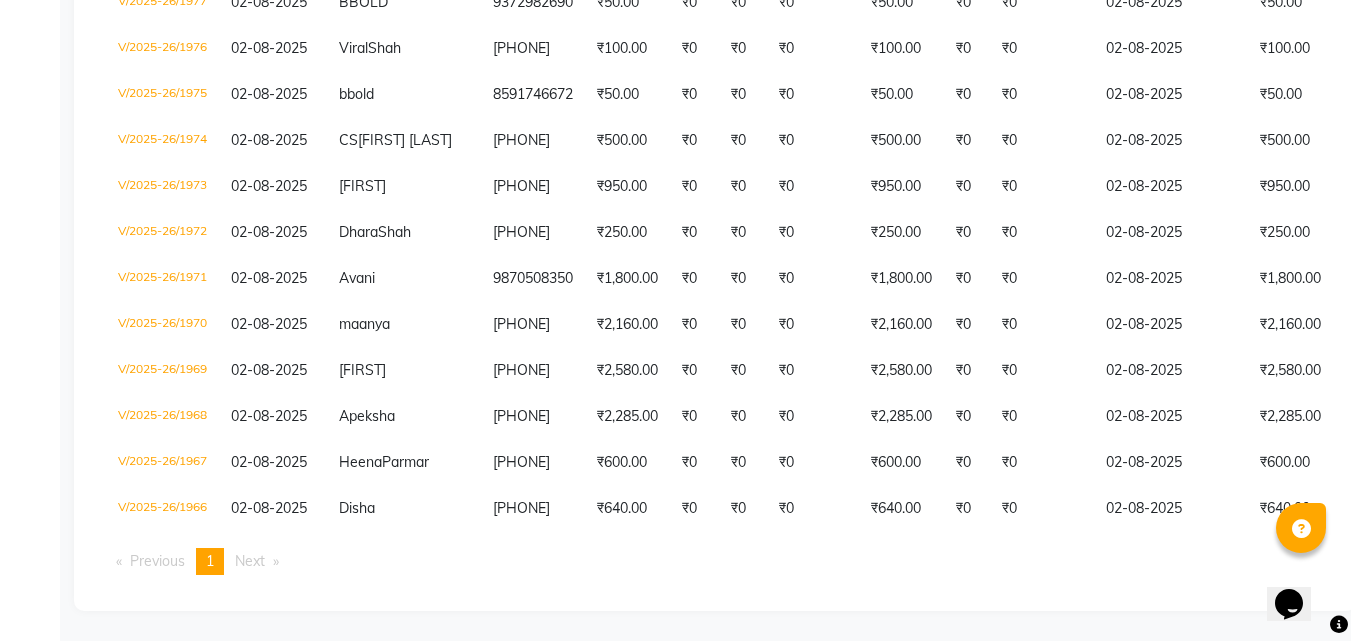 scroll, scrollTop: 0, scrollLeft: 0, axis: both 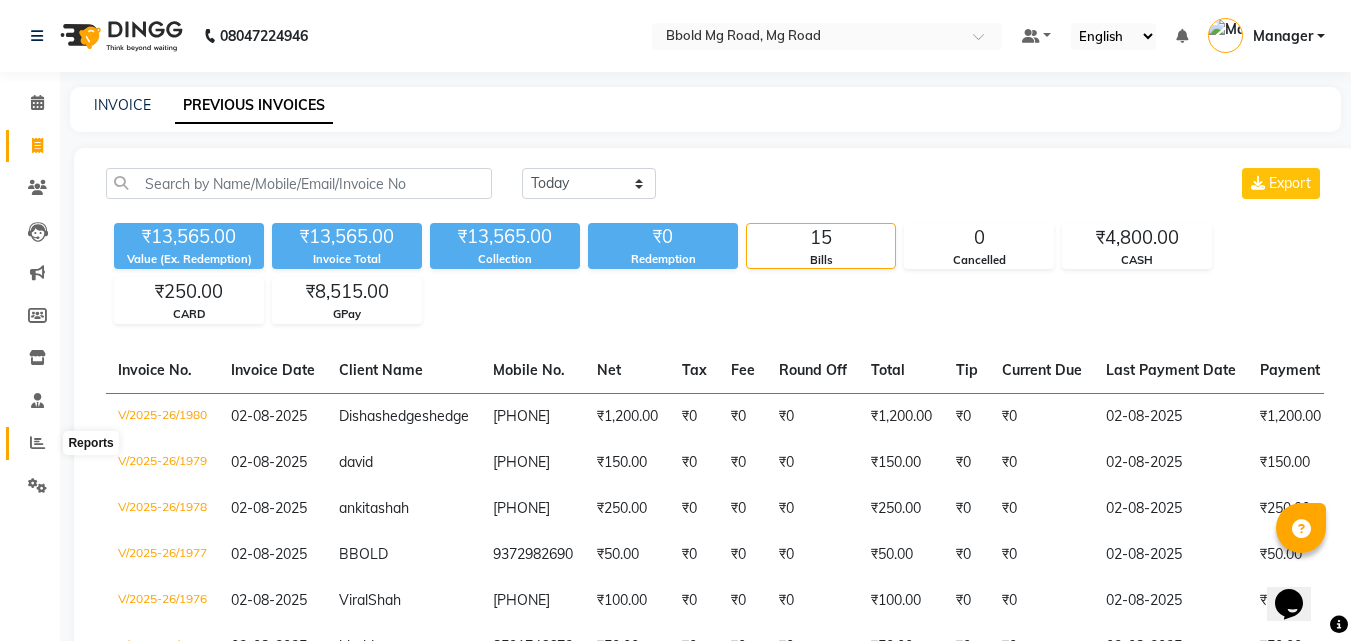 click 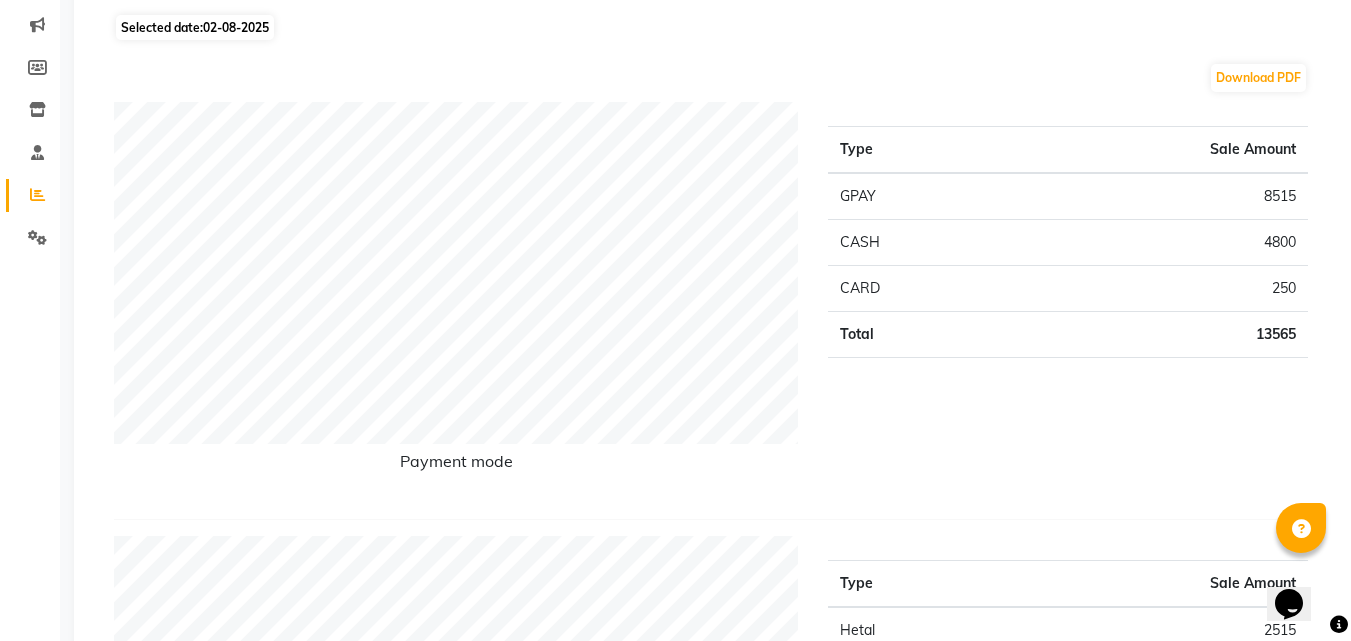 scroll, scrollTop: 250, scrollLeft: 0, axis: vertical 